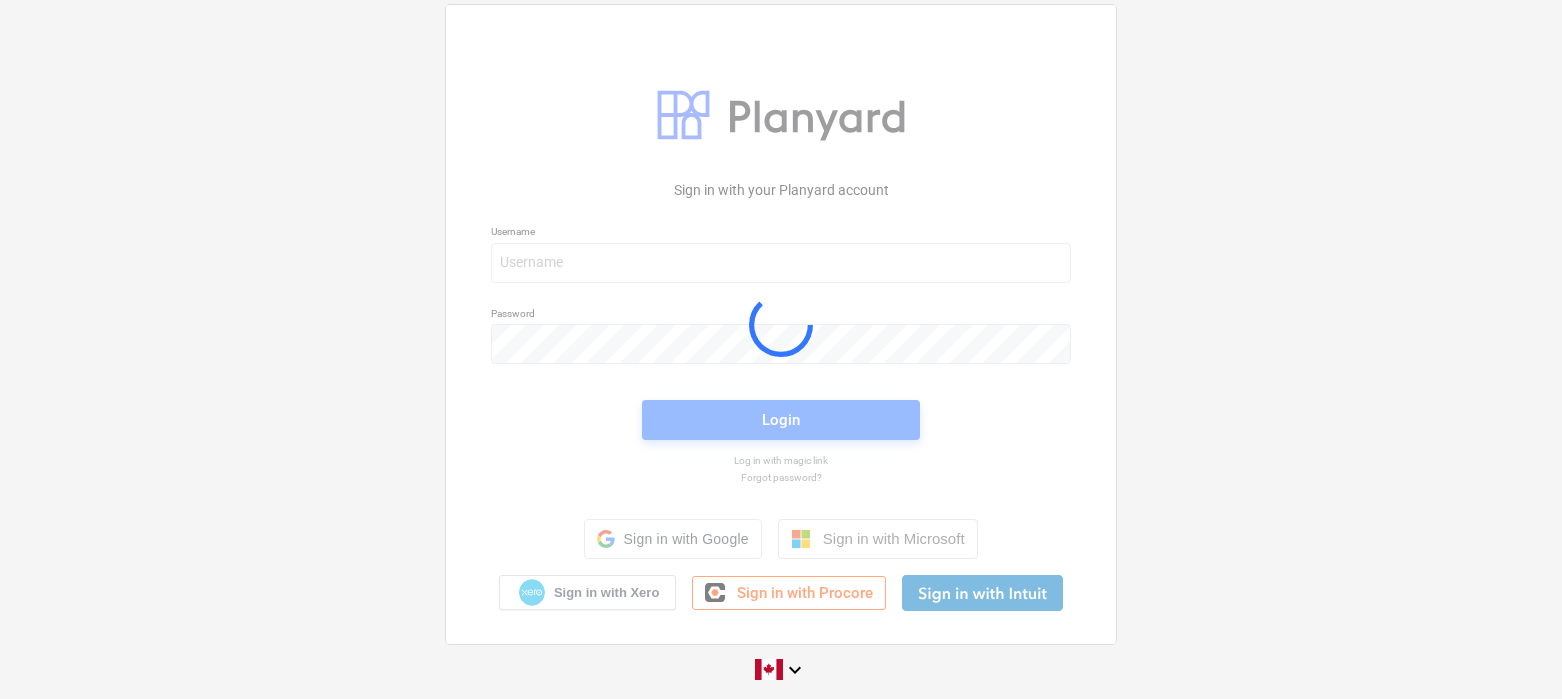 scroll, scrollTop: 0, scrollLeft: 0, axis: both 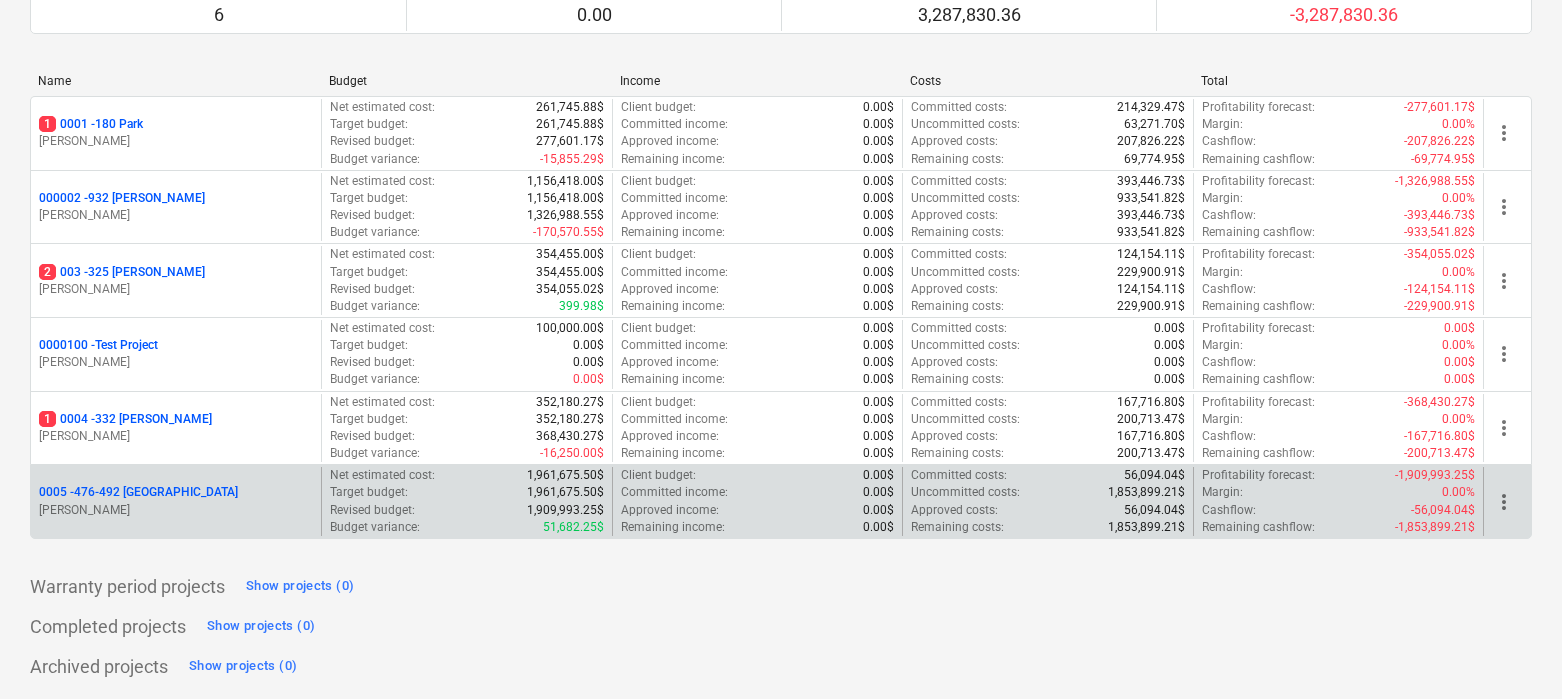 click on "0005 -  476-492 [GEOGRAPHIC_DATA]" at bounding box center (138, 492) 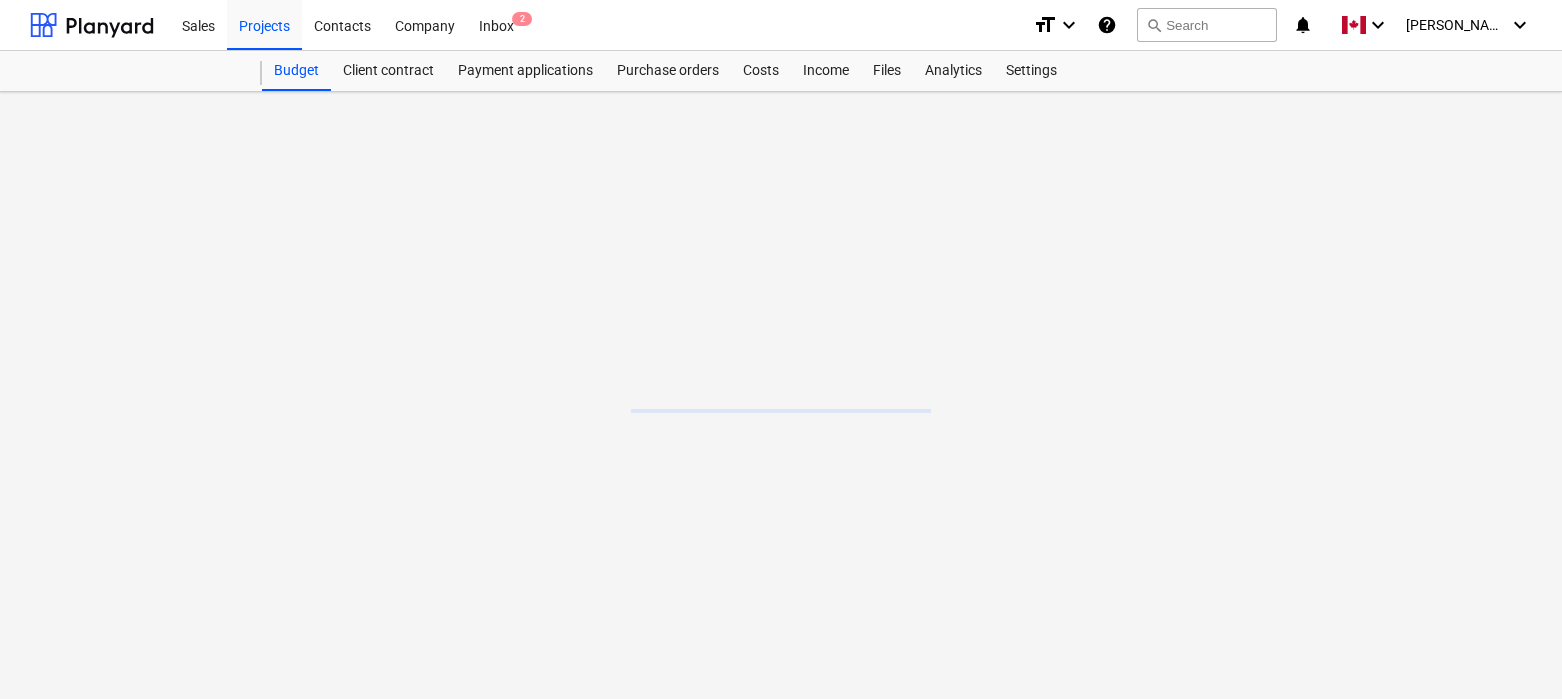 scroll, scrollTop: 0, scrollLeft: 0, axis: both 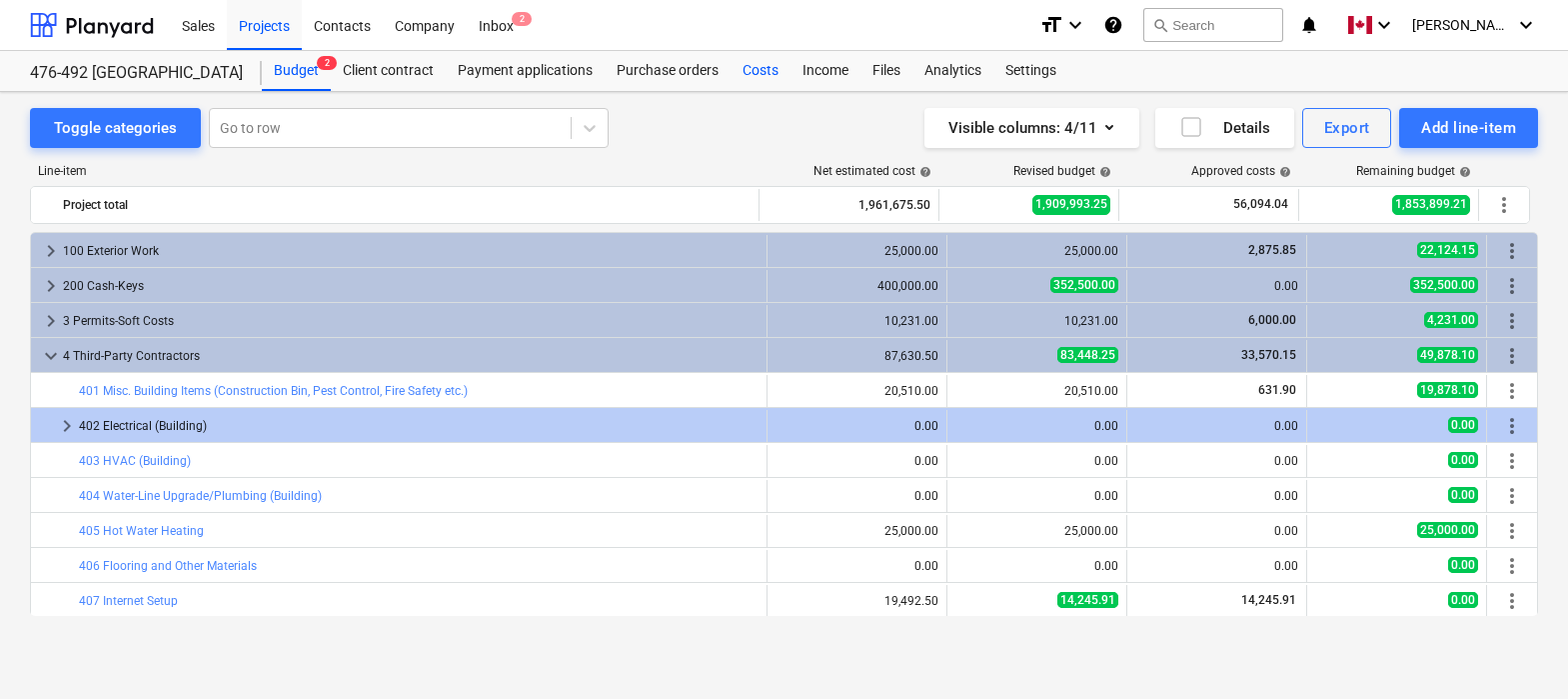 click on "Costs" at bounding box center (761, 71) 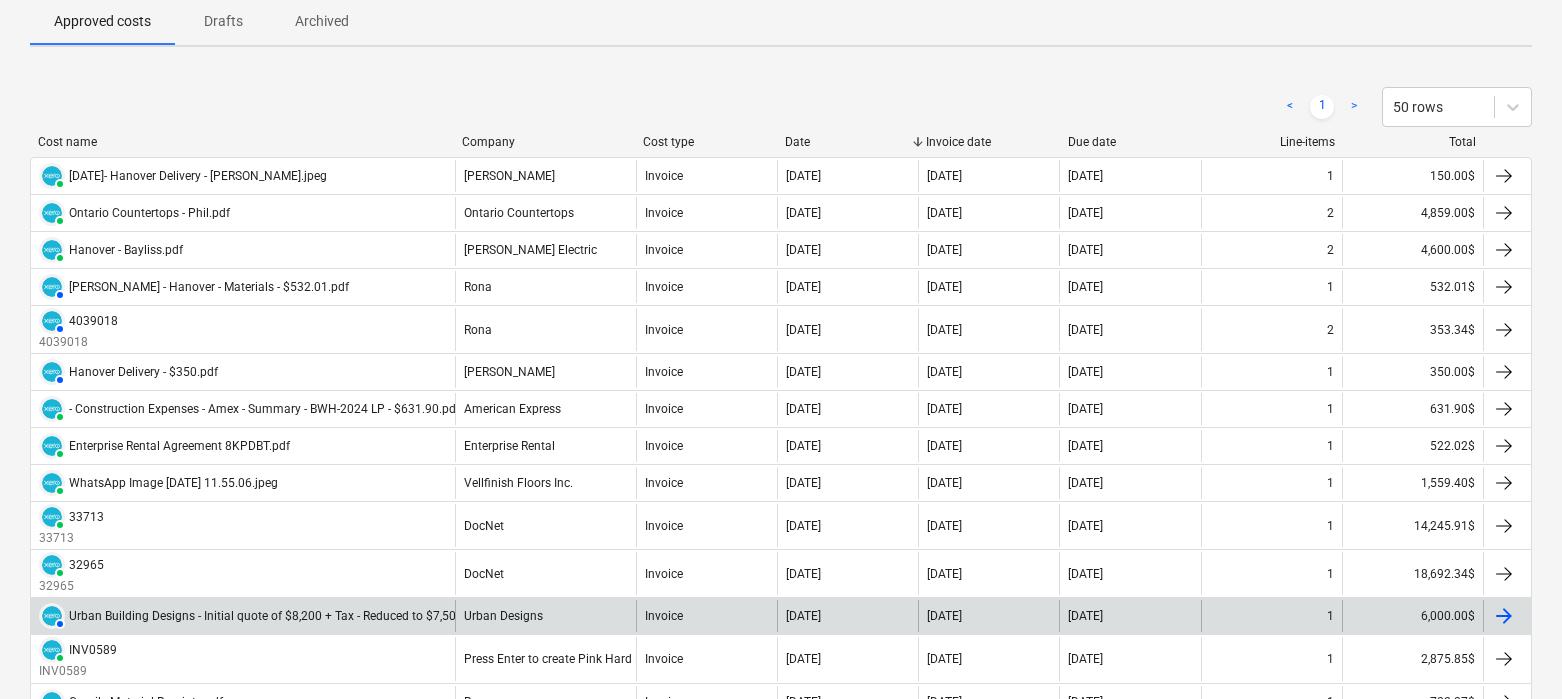 scroll, scrollTop: 301, scrollLeft: 0, axis: vertical 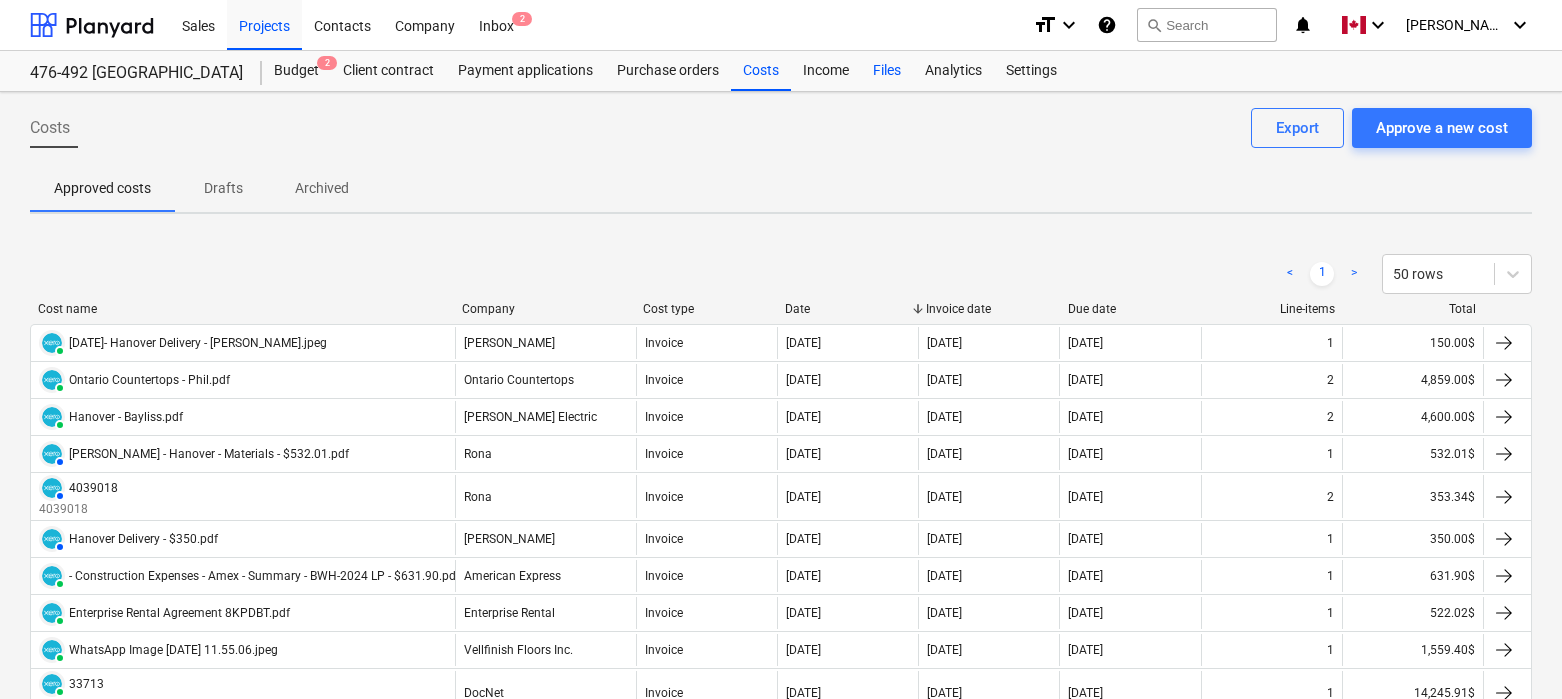 click on "Files" at bounding box center [887, 71] 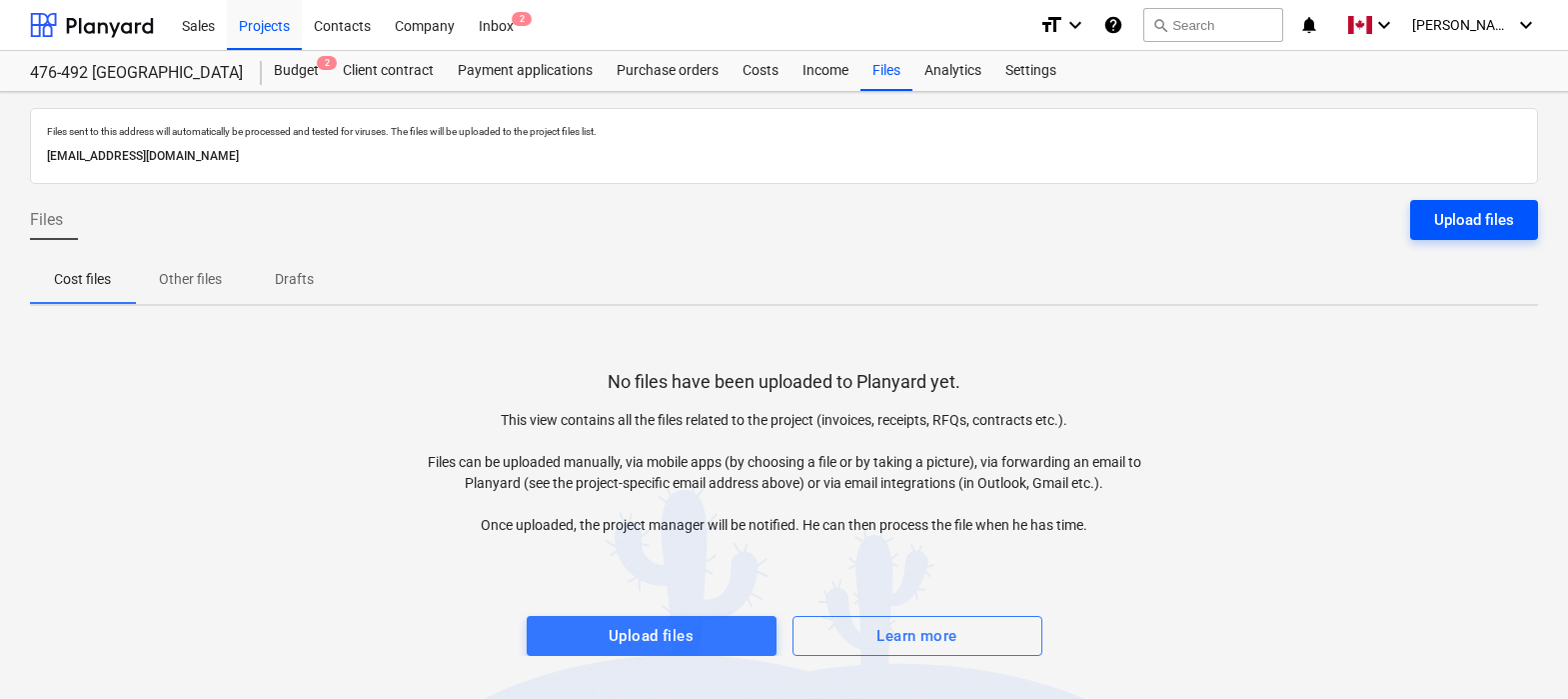 click on "Upload files" at bounding box center (1474, 220) 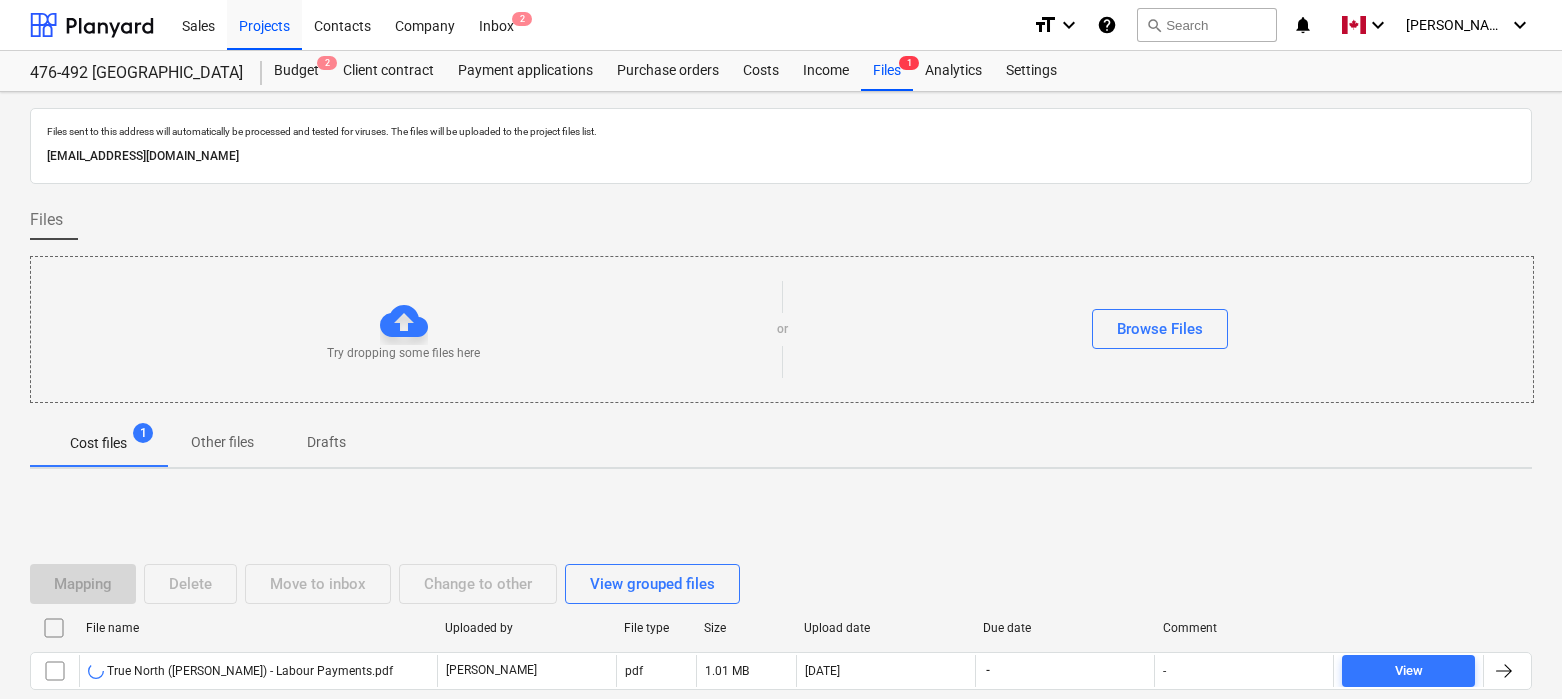 scroll, scrollTop: 118, scrollLeft: 0, axis: vertical 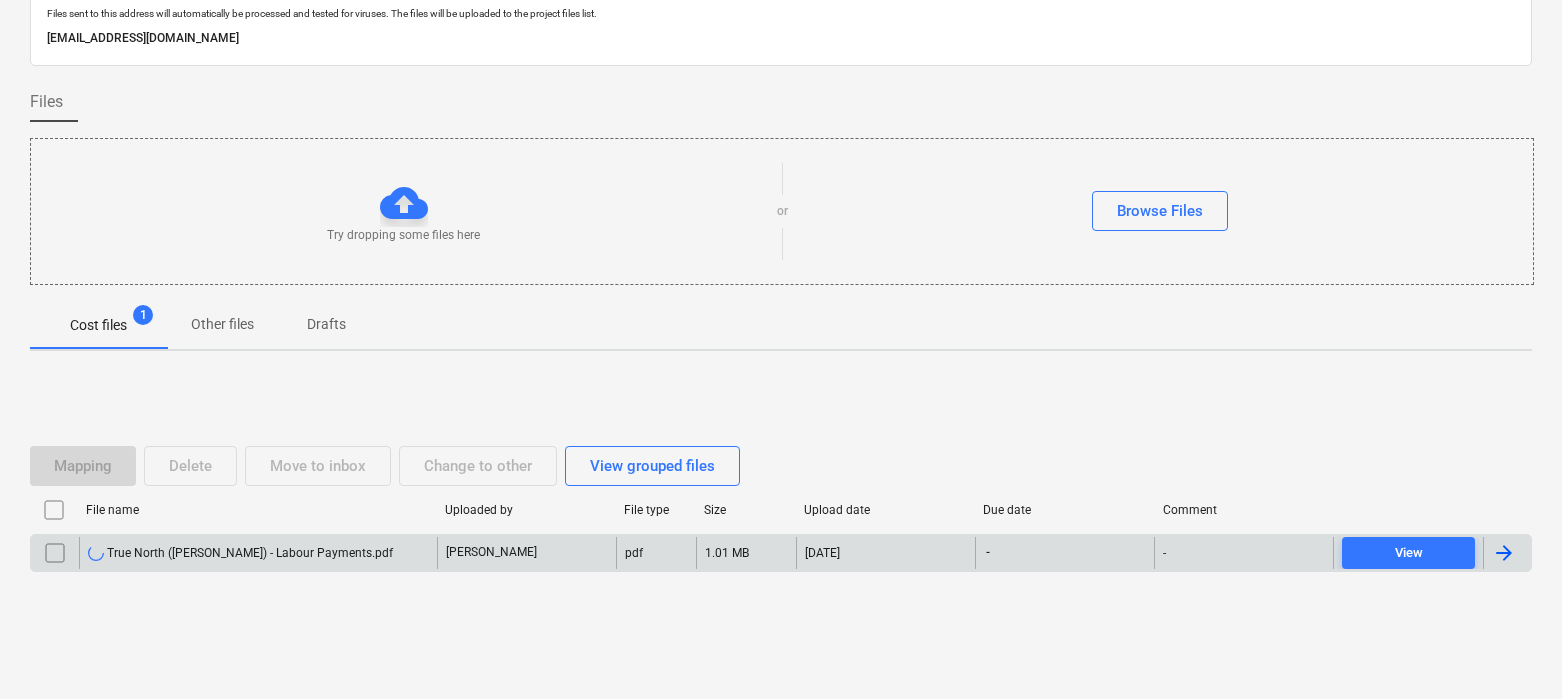 click at bounding box center (1504, 553) 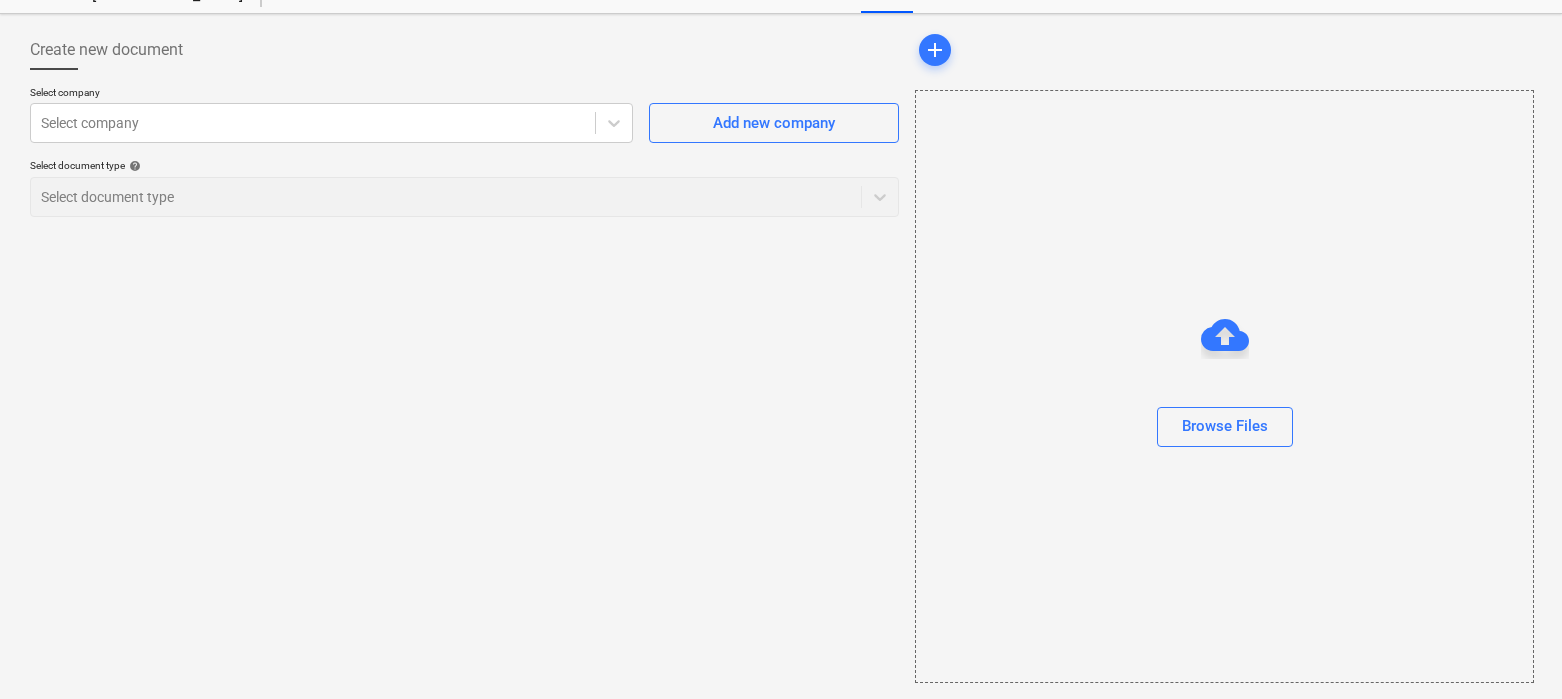 scroll, scrollTop: 0, scrollLeft: 0, axis: both 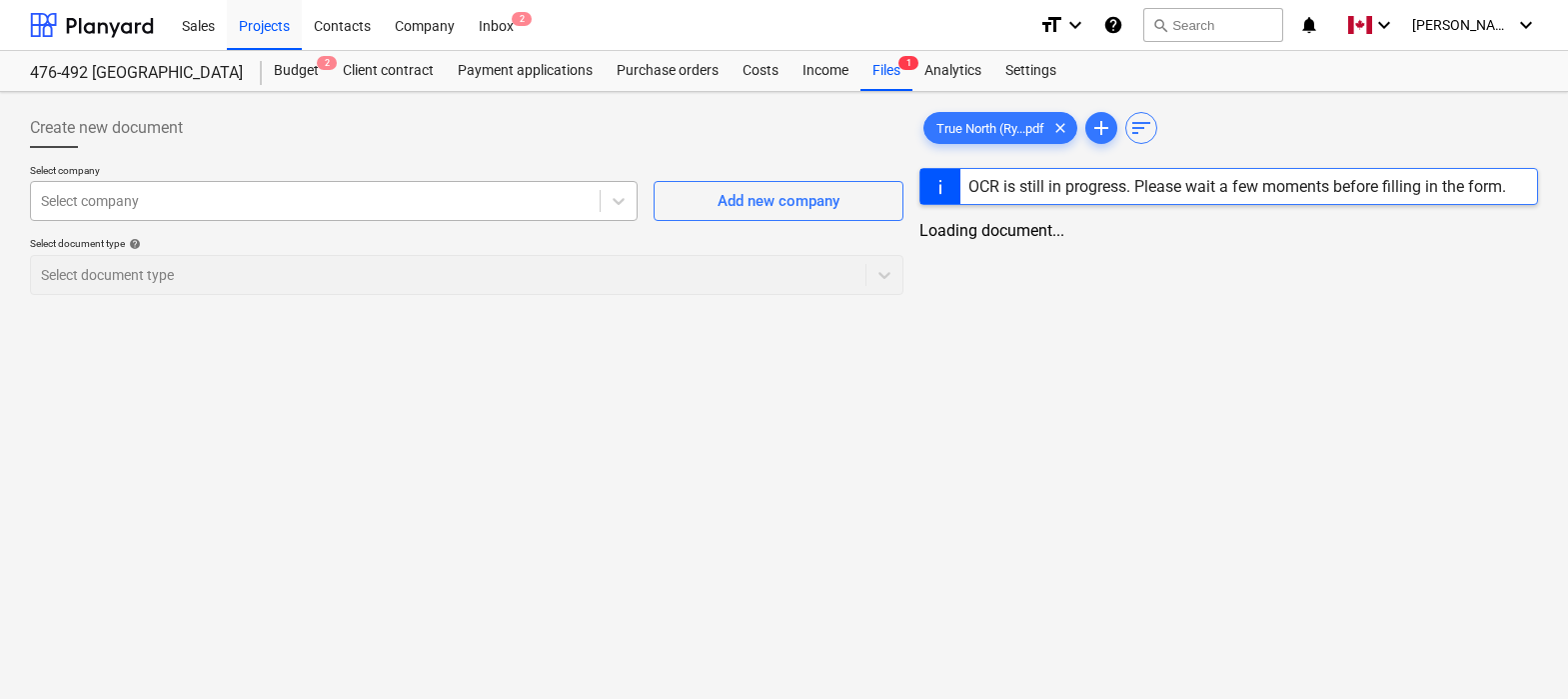 click at bounding box center (315, 201) 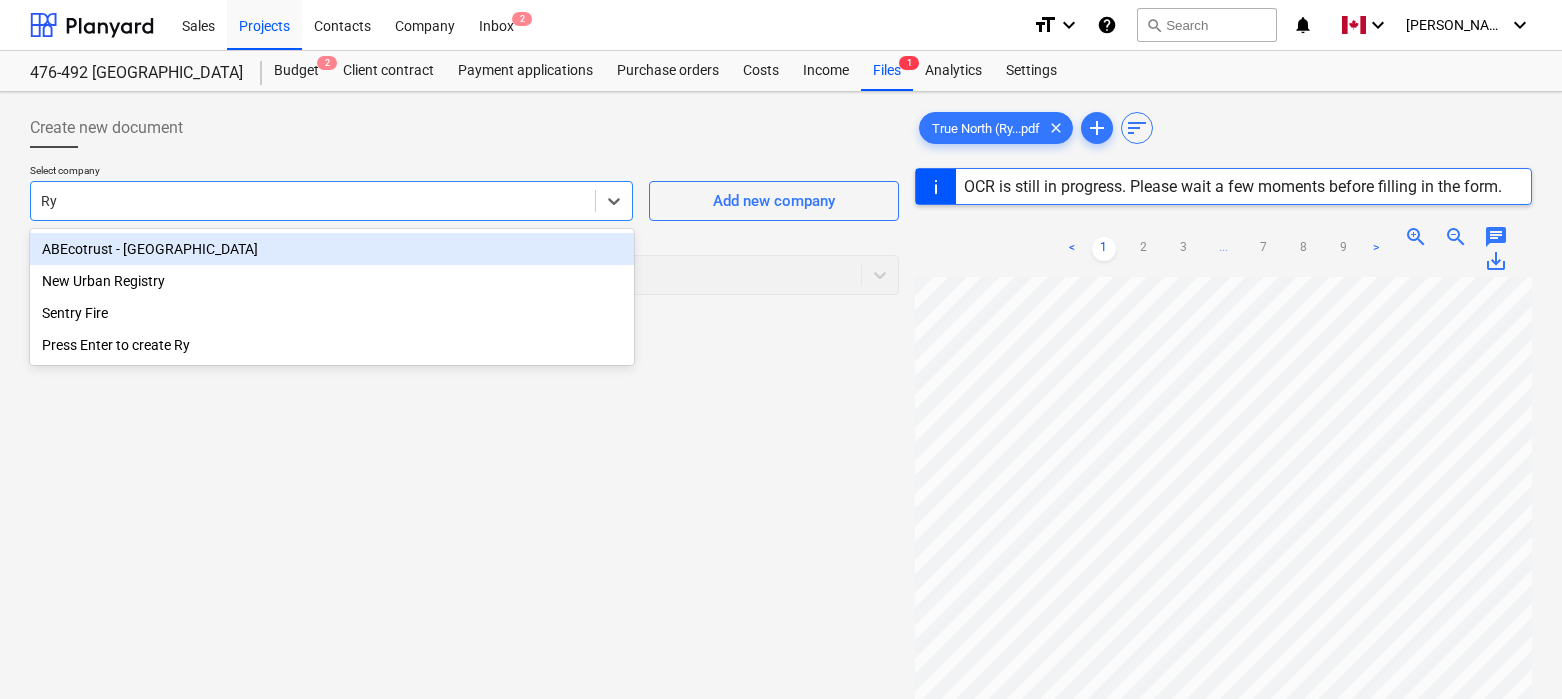 type on "R" 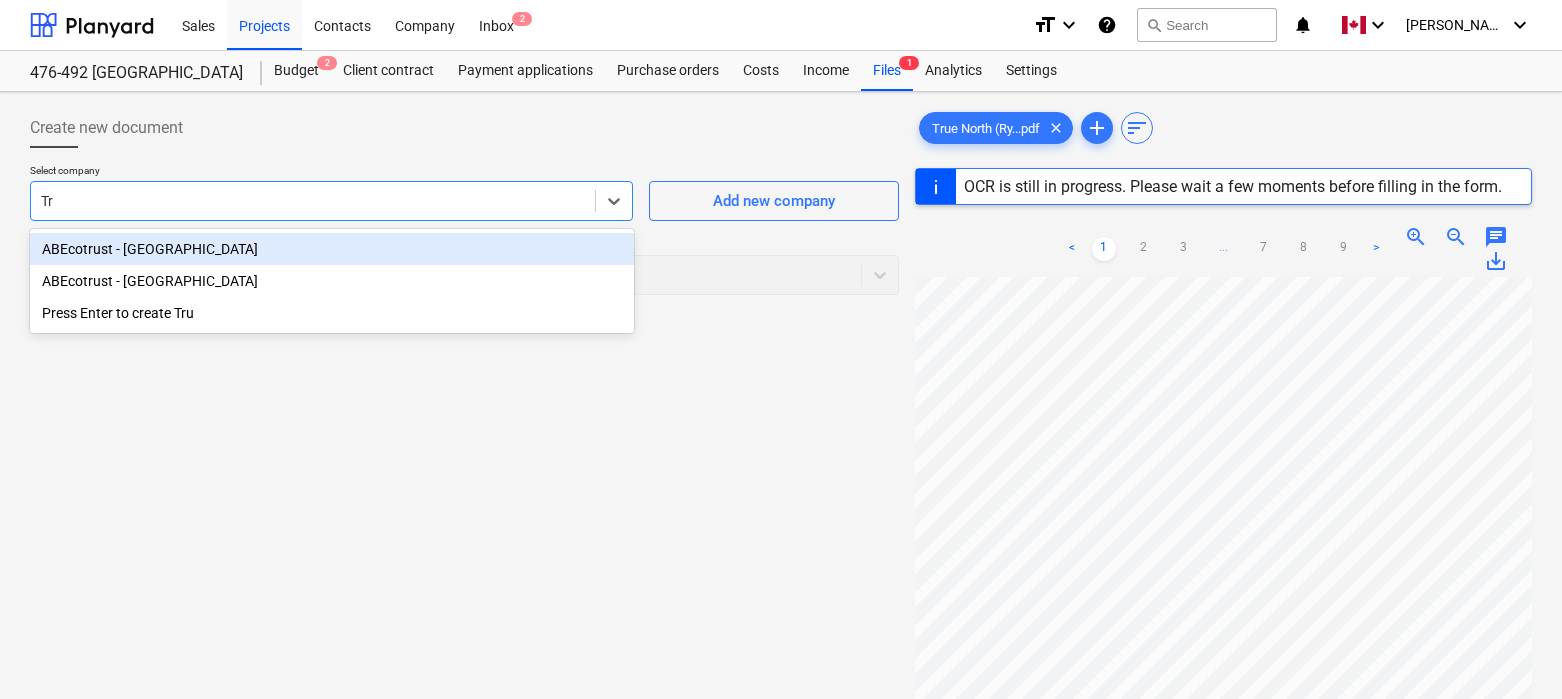 type on "T" 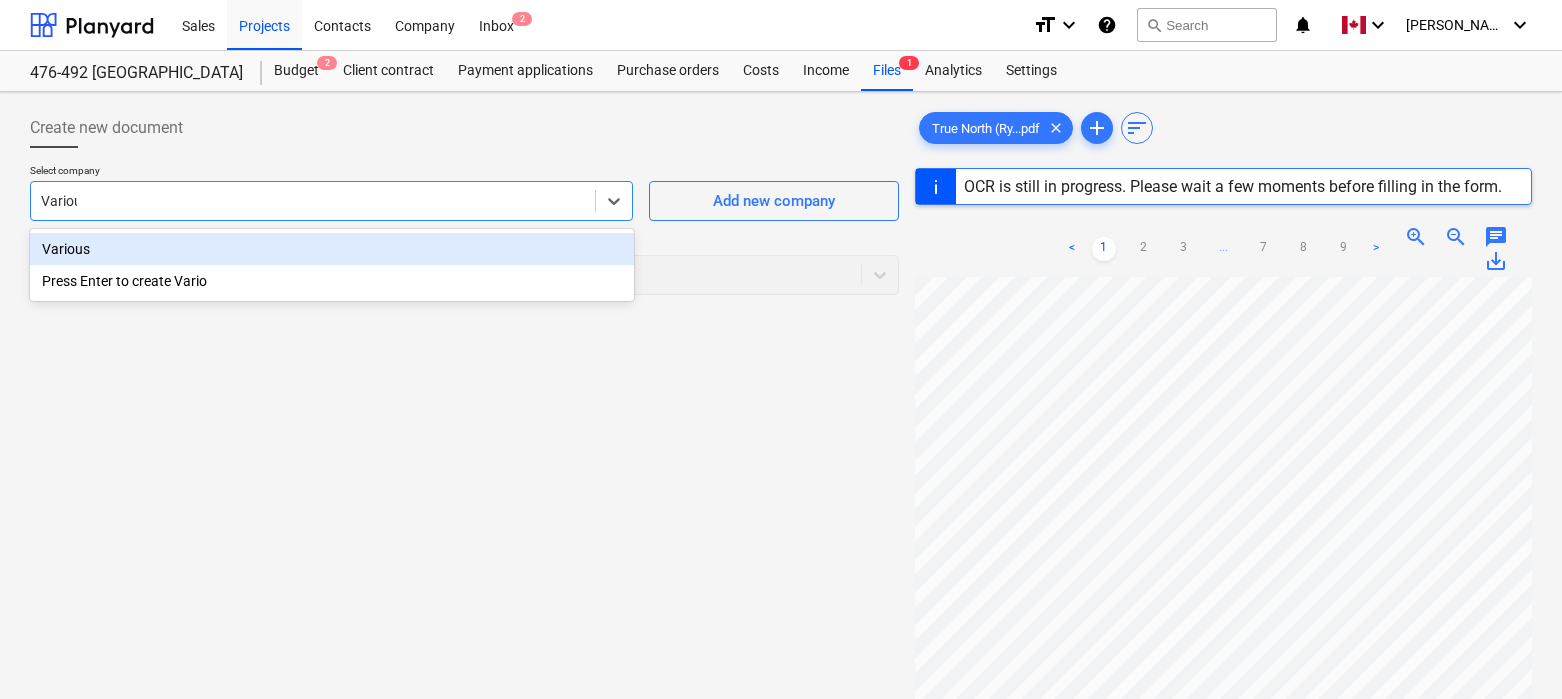 type on "Various" 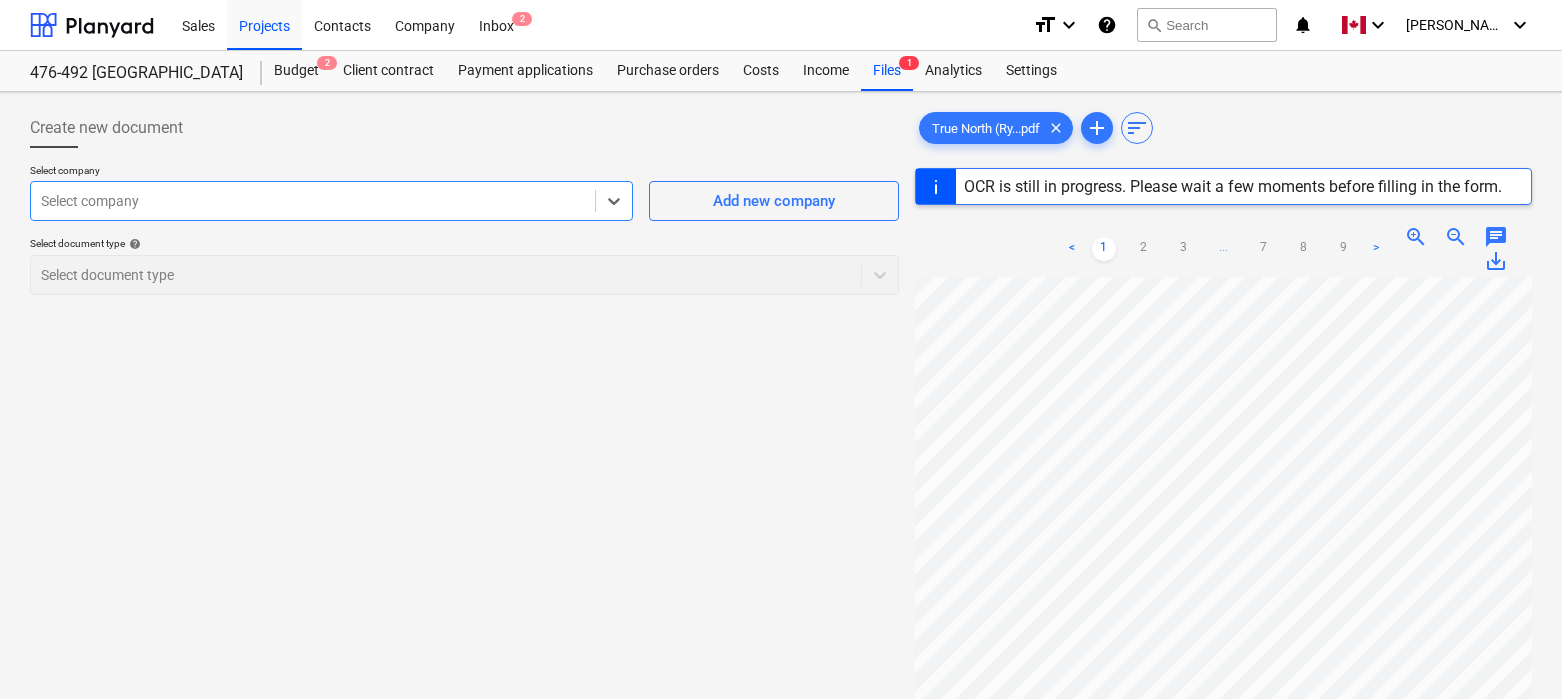 drag, startPoint x: 113, startPoint y: 209, endPoint x: -10, endPoint y: 204, distance: 123.101585 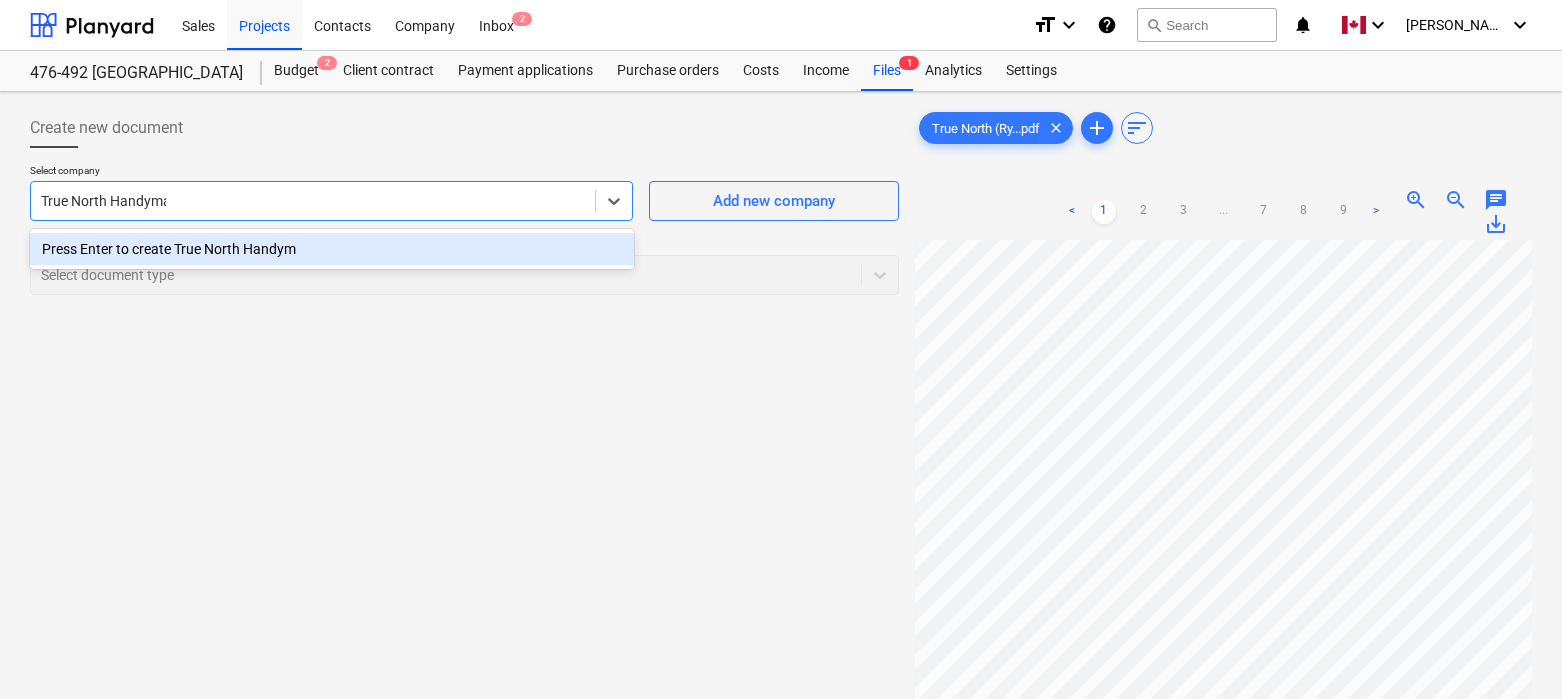 type on "True North Handyman" 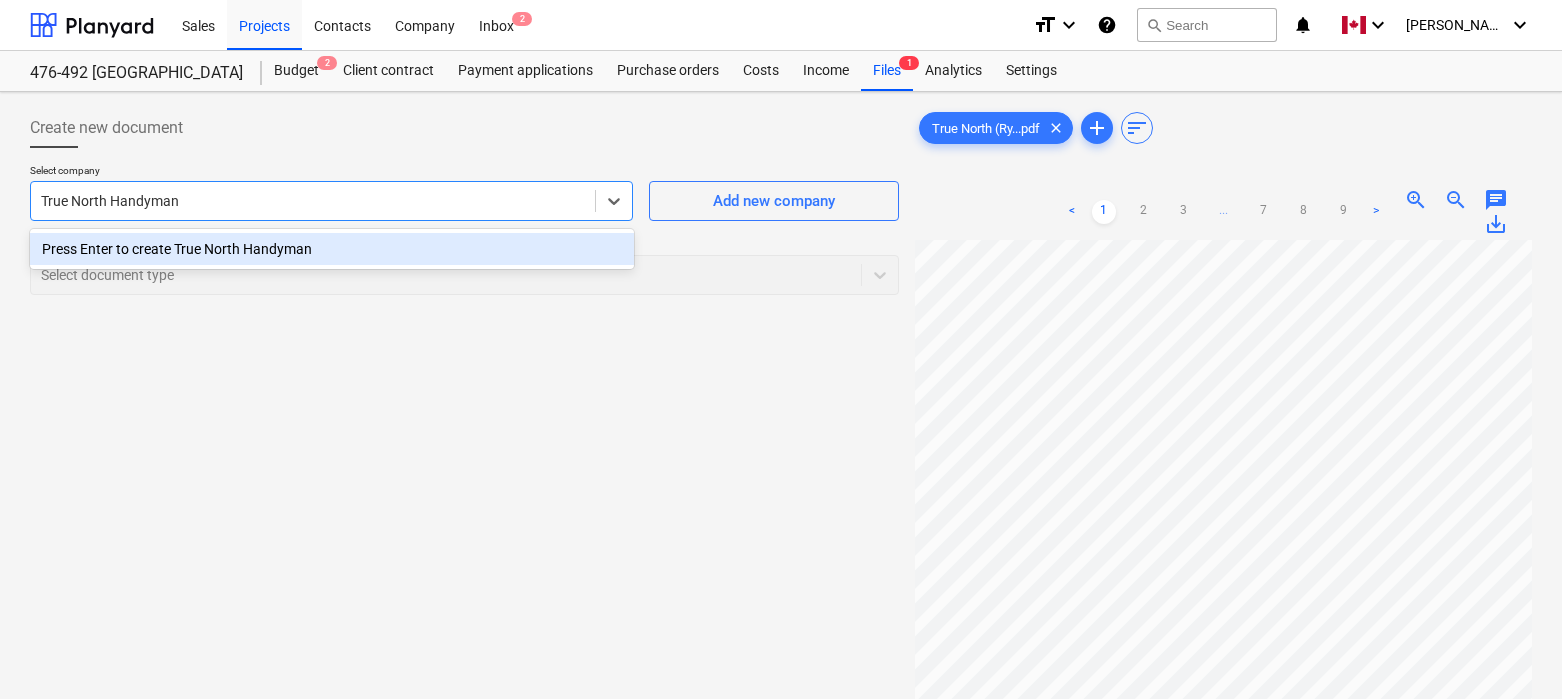click on "Press Enter to create True North Handyman" at bounding box center [332, 249] 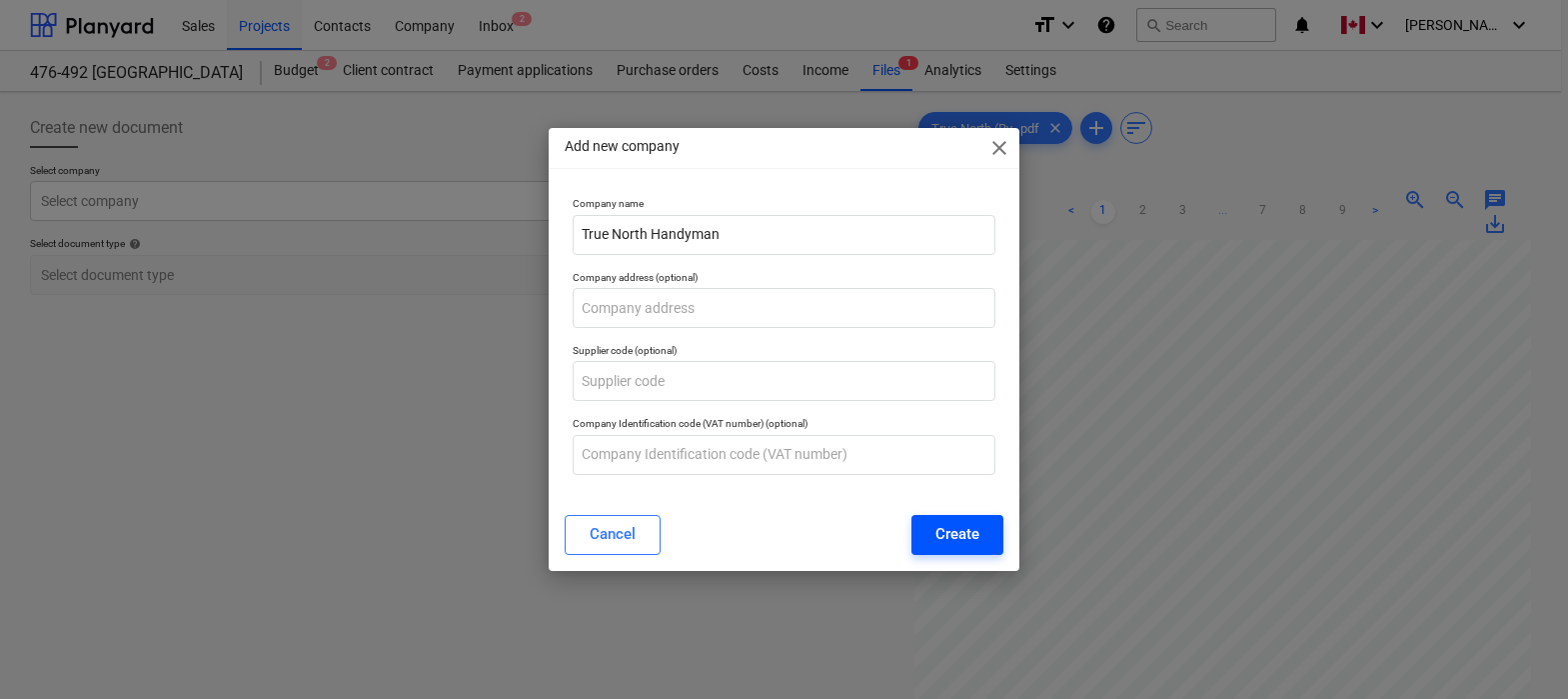 click on "Create" at bounding box center (957, 534) 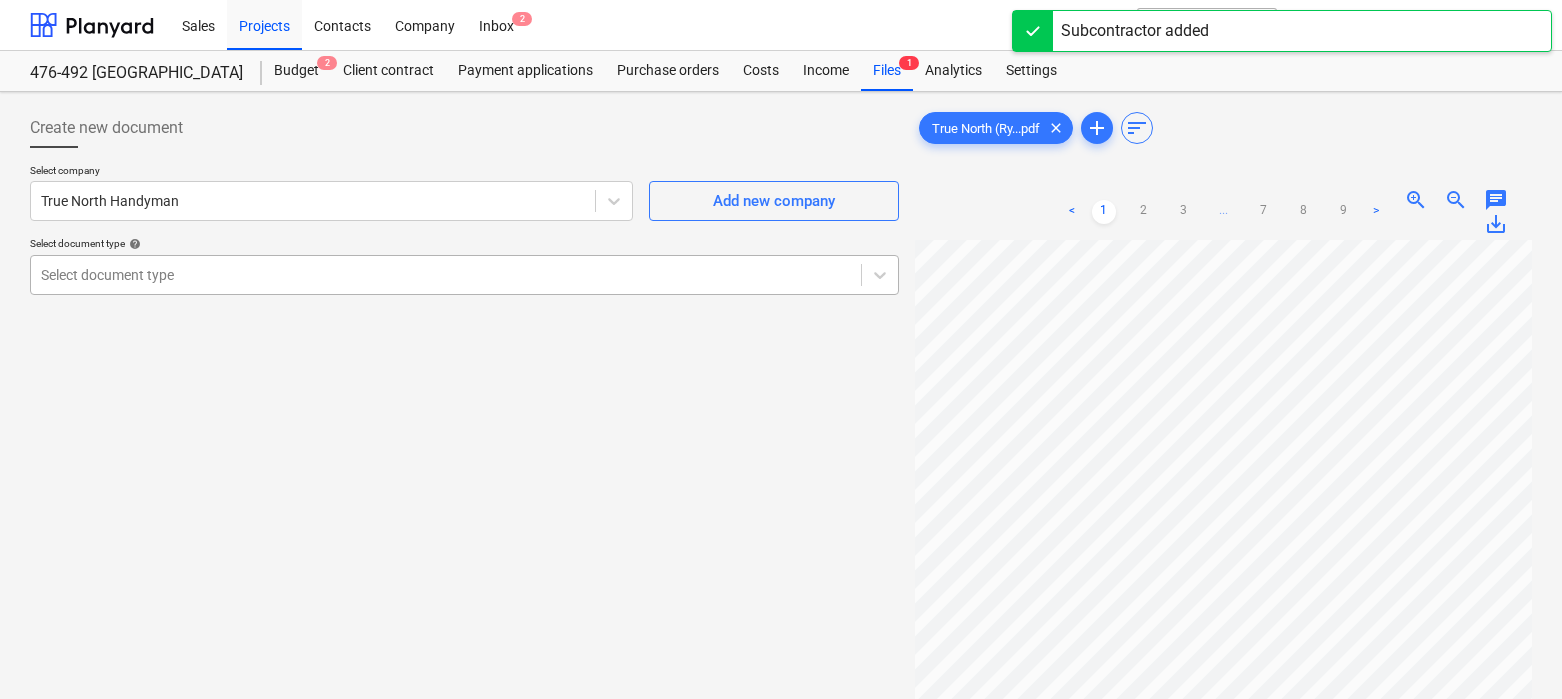 click at bounding box center (446, 275) 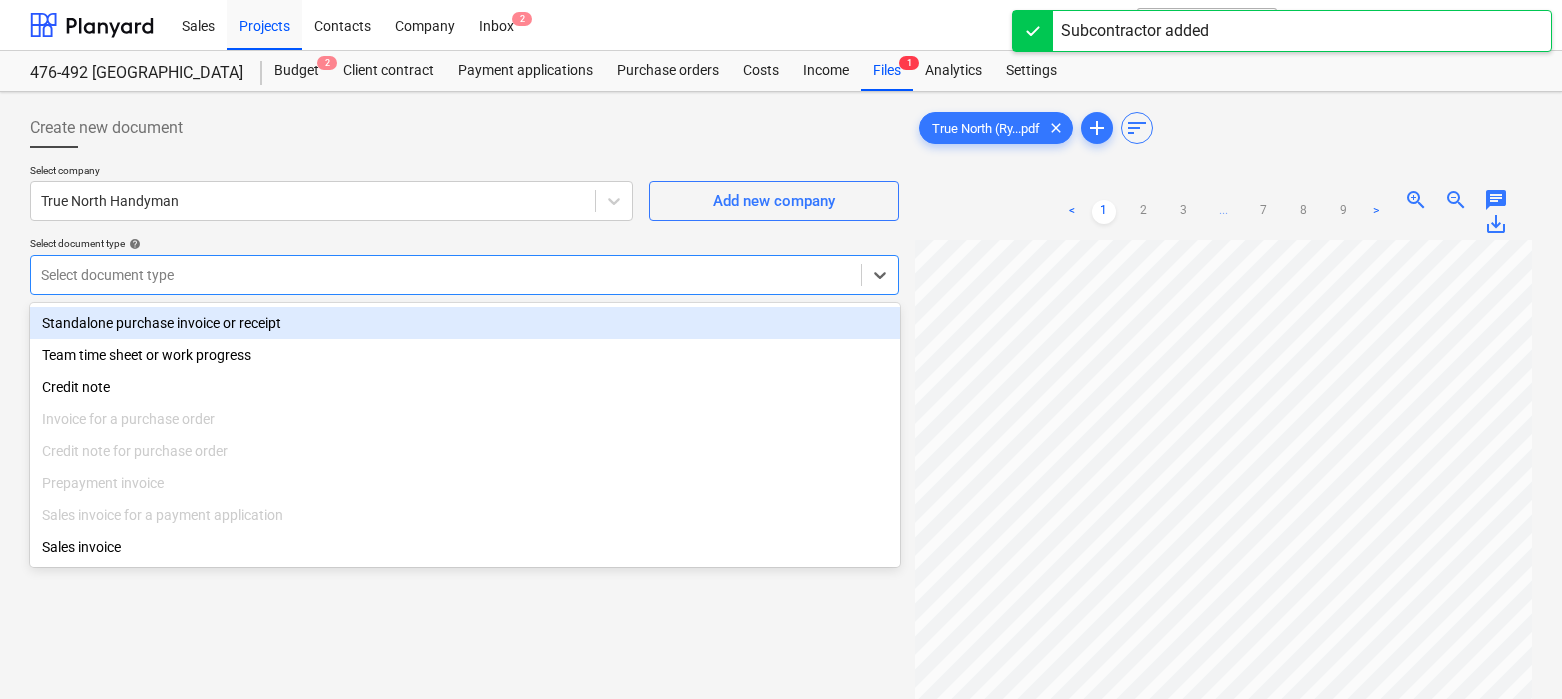 click on "Standalone purchase invoice or receipt" at bounding box center [465, 323] 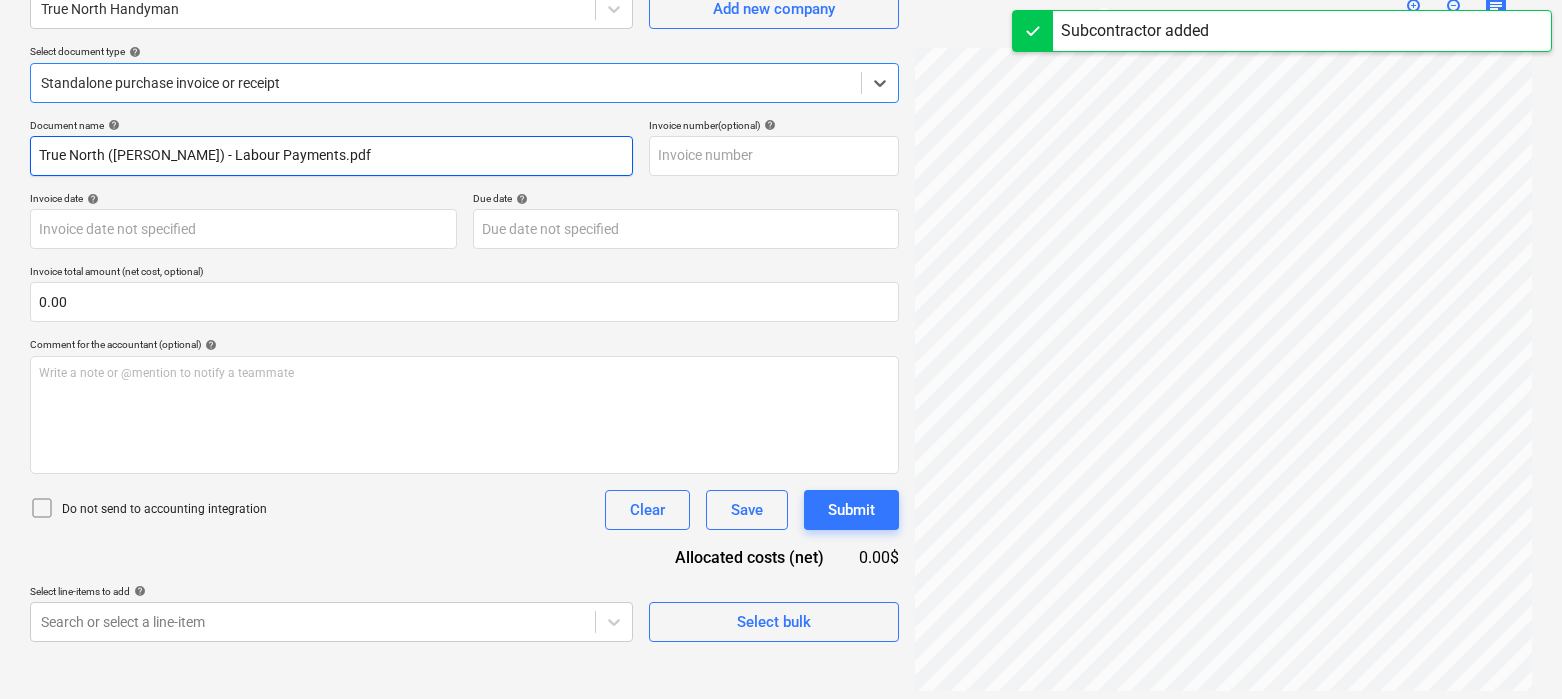 scroll, scrollTop: 200, scrollLeft: 0, axis: vertical 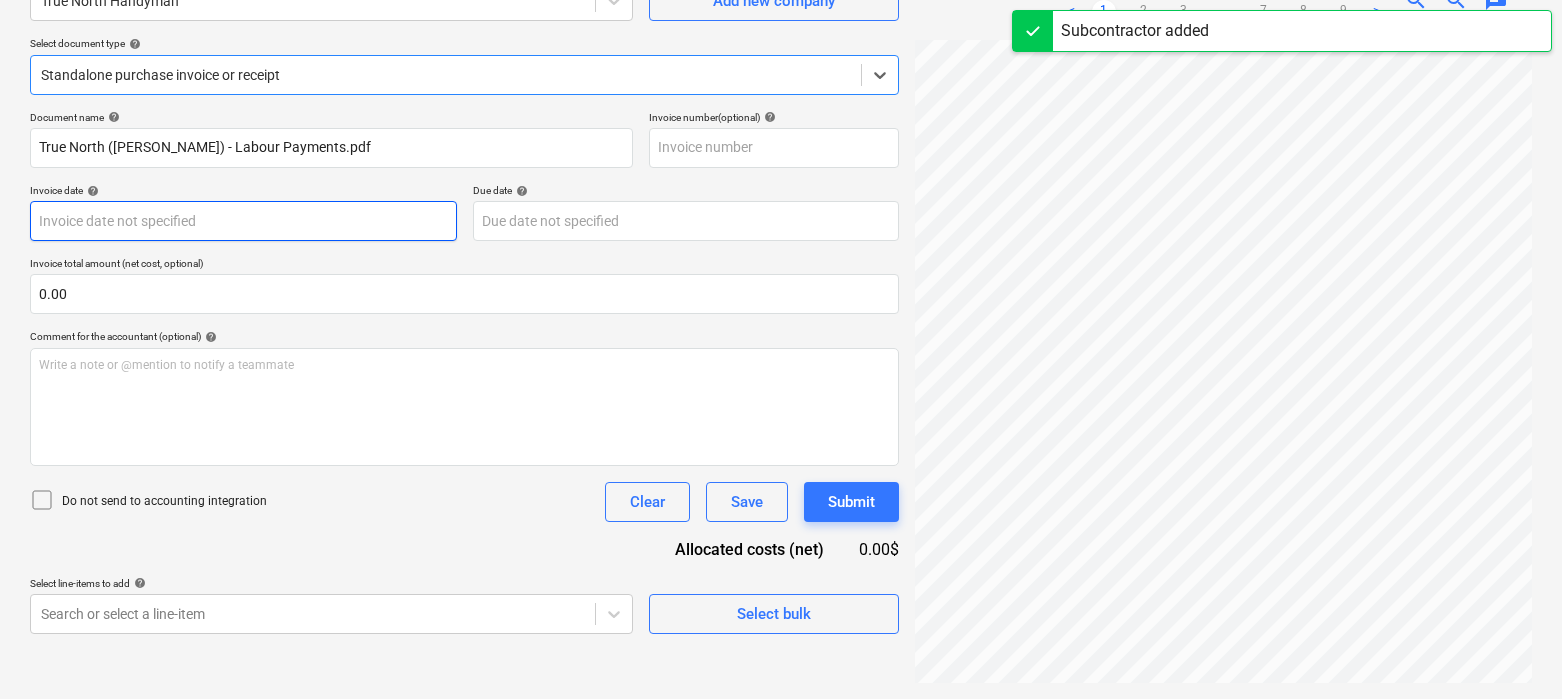 click on "Sales Projects Contacts Company Inbox 2 format_size keyboard_arrow_down help search Search notifications 0 keyboard_arrow_down [PERSON_NAME] keyboard_arrow_down 476-492 Hanover Budget 2 Client contract Payment applications Purchase orders Costs Income Files 1 Analytics Settings Create new document Select company True North Handyman   Add new company Select document type help option Standalone purchase invoice or receipt, selected.   Select is focused ,type to refine list, press Down to open the menu,  Standalone purchase invoice or receipt Document name help True North ([PERSON_NAME]) - Labour Payments.pdf Invoice number  (optional) help Invoice date help Press the down arrow key to interact with the calendar and
select a date. Press the question mark key to get the keyboard shortcuts for changing dates. Due date help Press the down arrow key to interact with the calendar and
select a date. Press the question mark key to get the keyboard shortcuts for changing dates. Invoice total amount (net cost, optional) <" at bounding box center (781, 149) 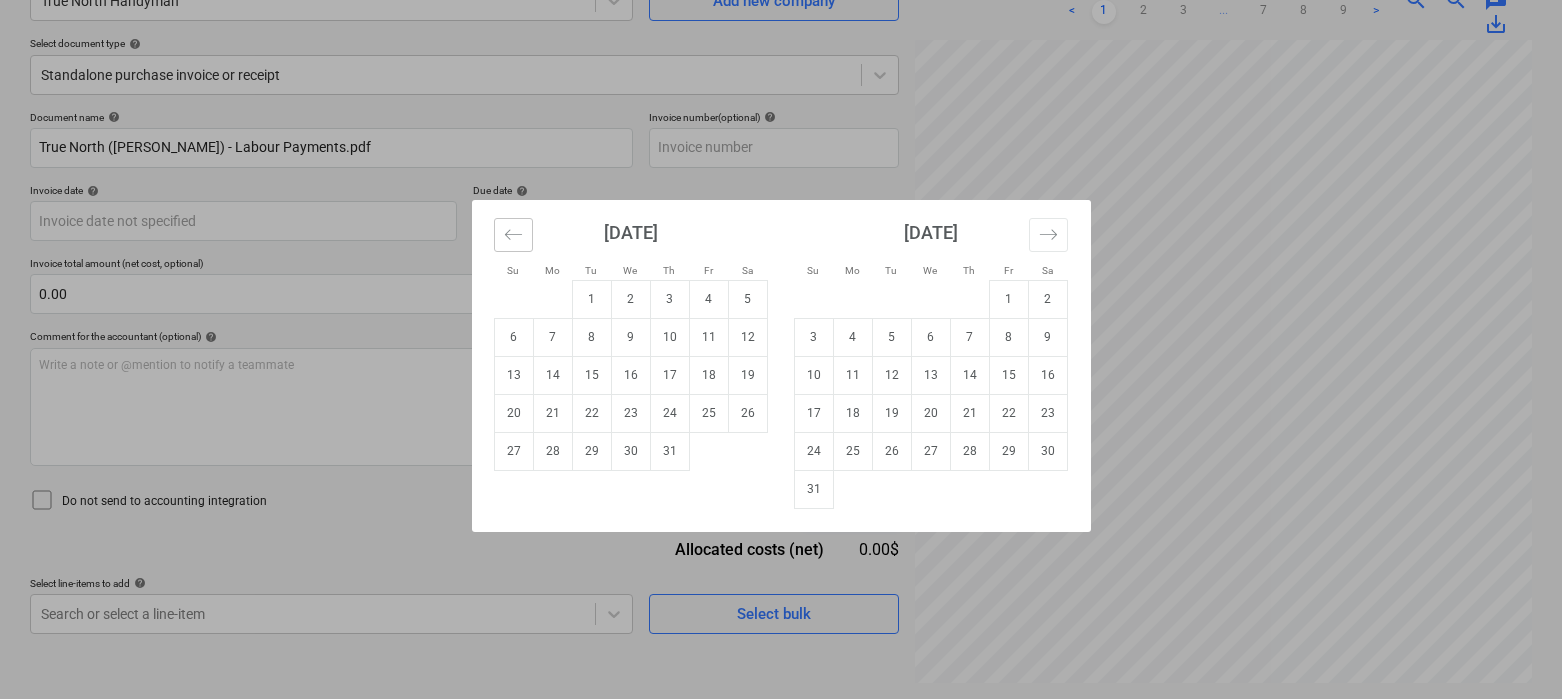 click 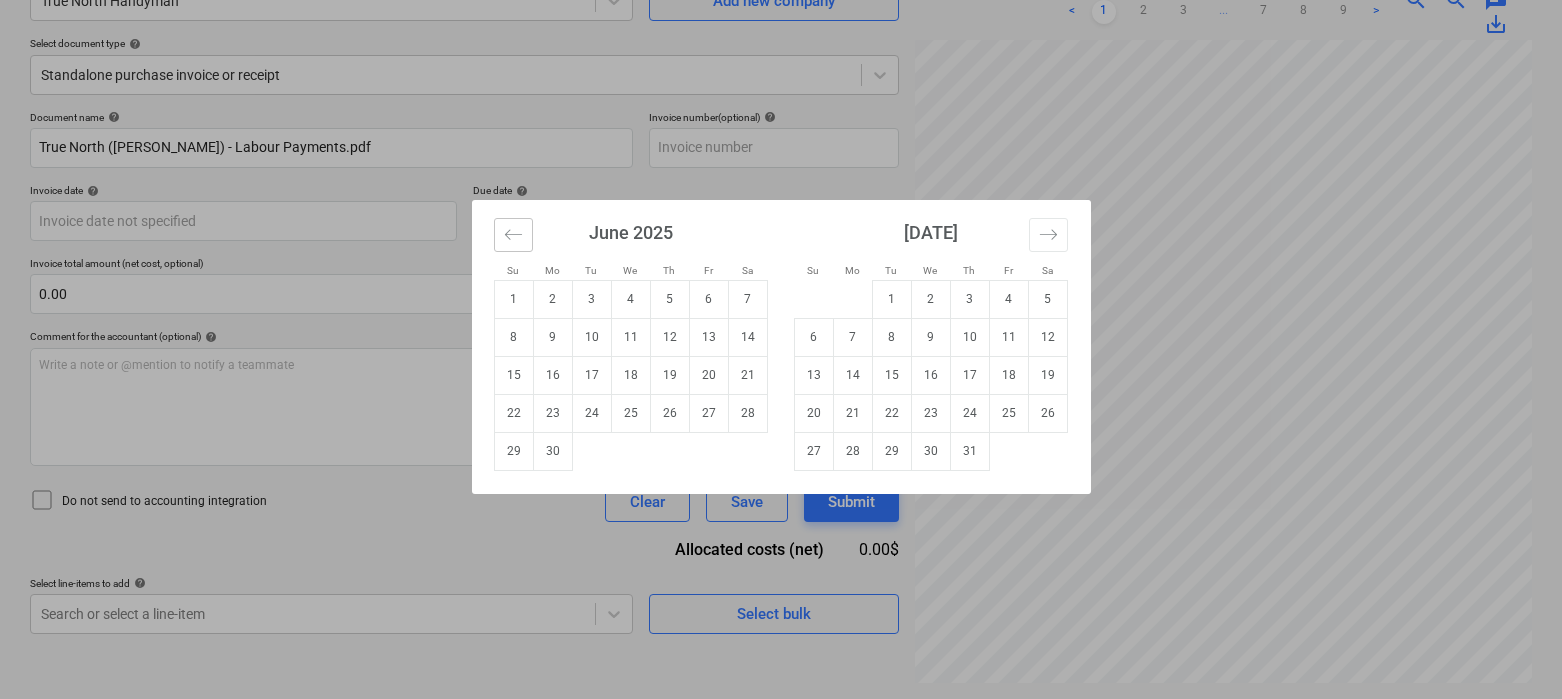 click 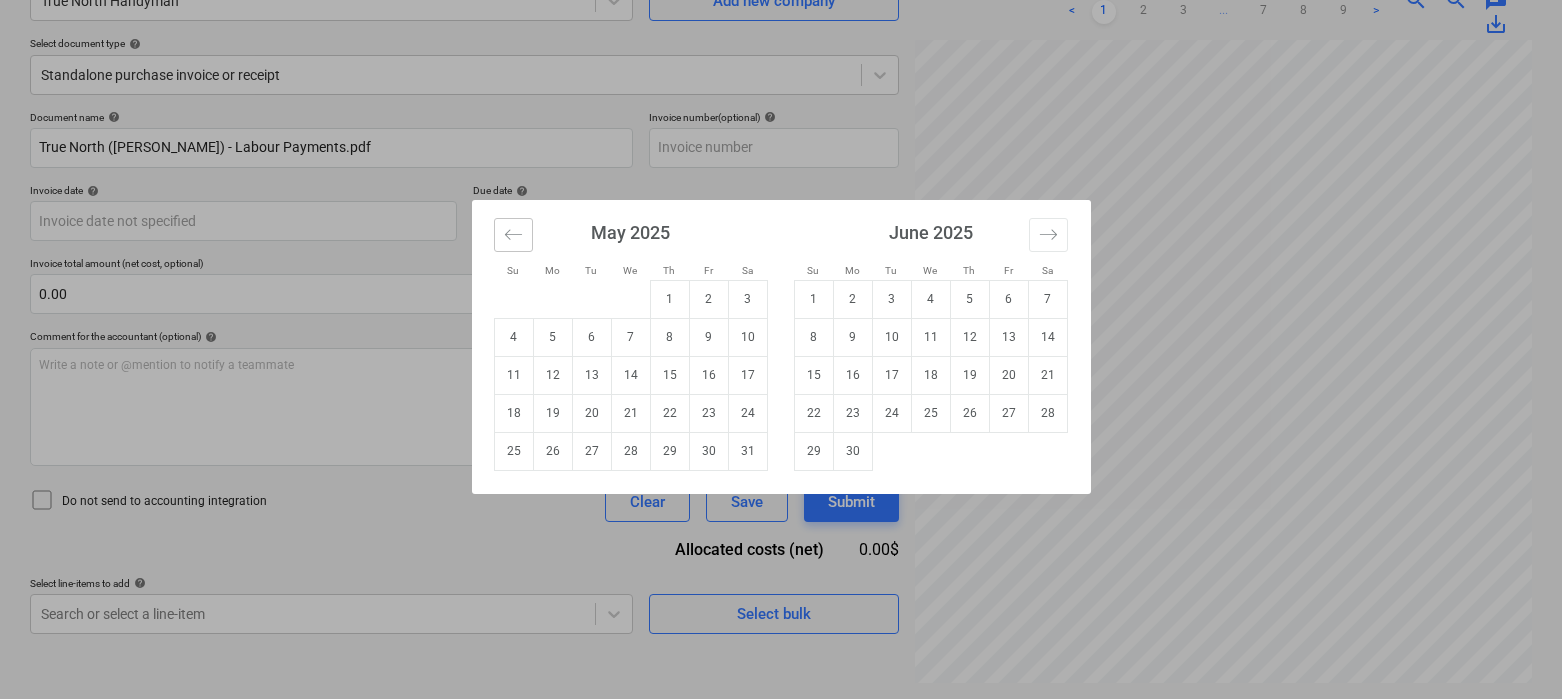 click 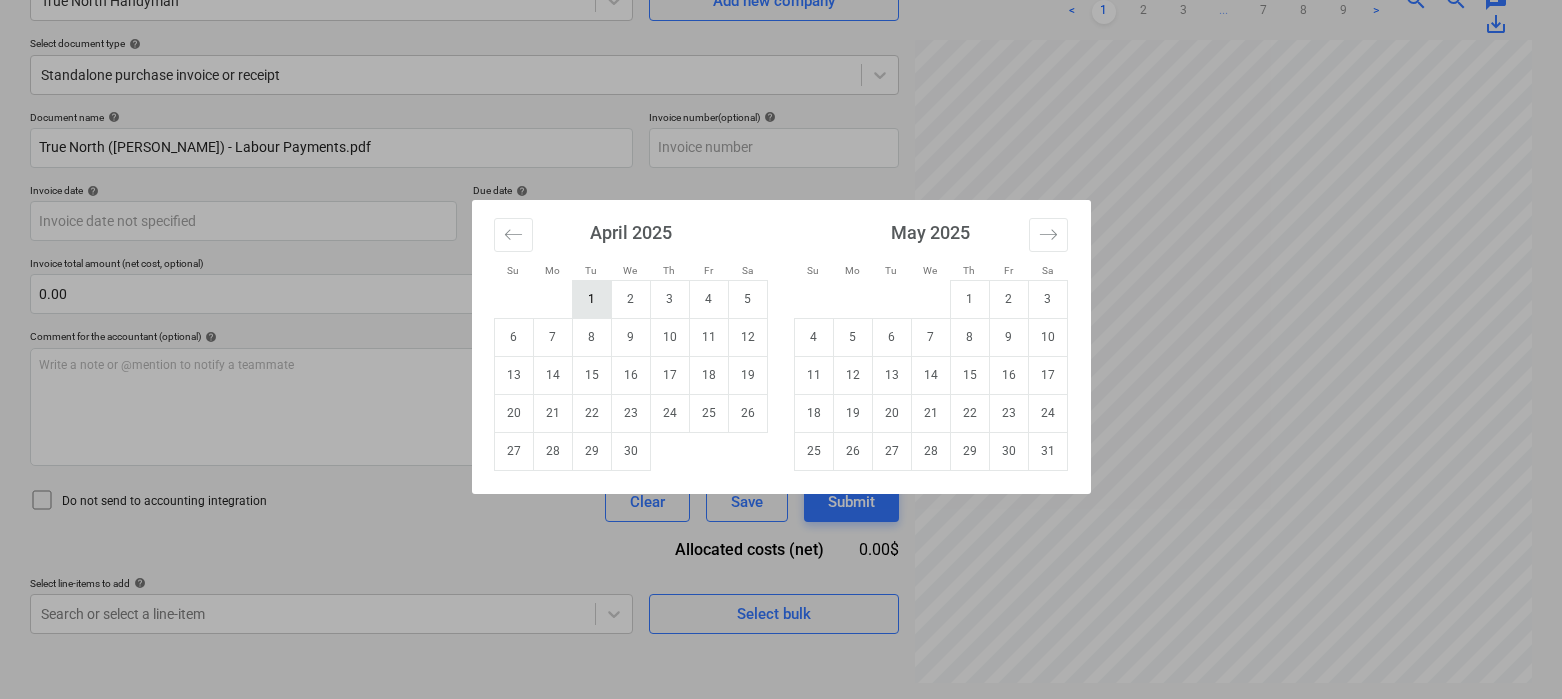 click on "1" at bounding box center [591, 299] 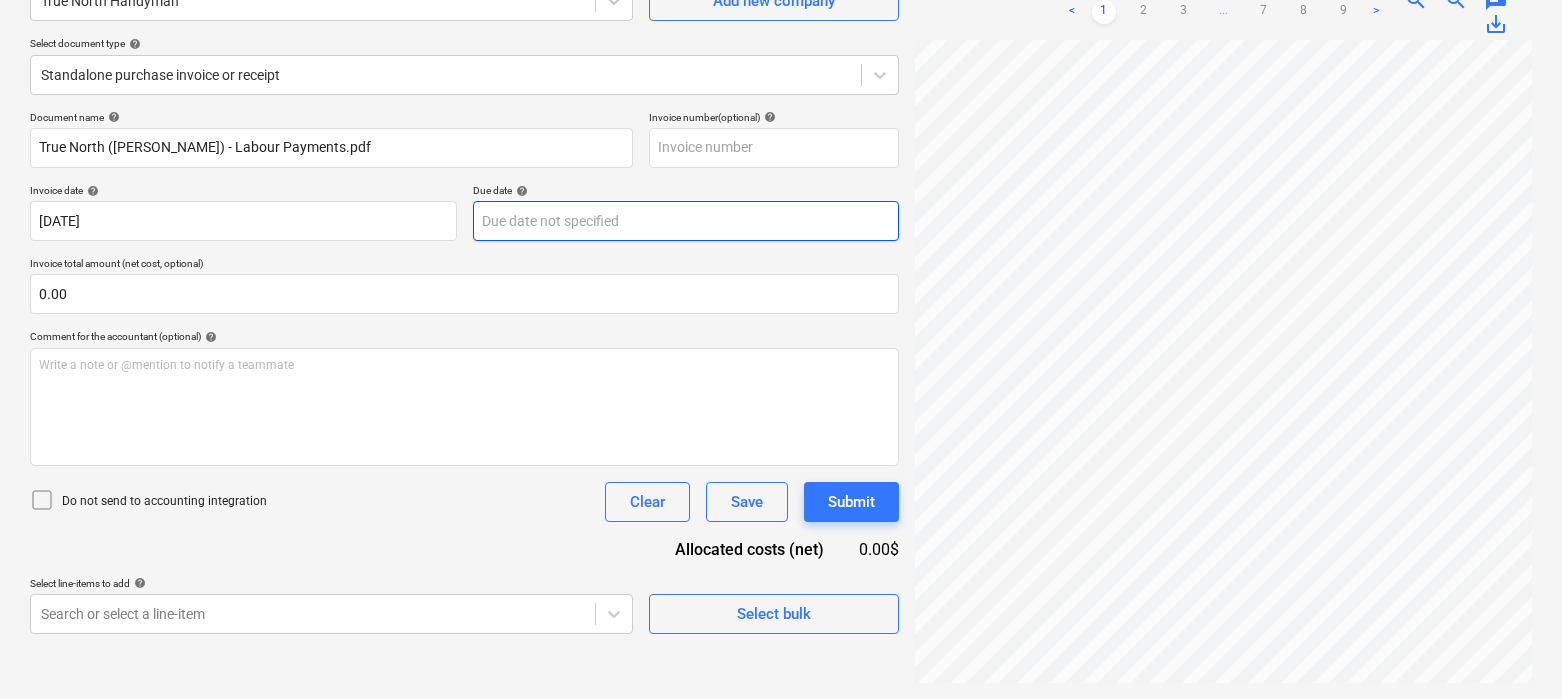 click on "Sales Projects Contacts Company Inbox 2 format_size keyboard_arrow_down help search Search notifications 0 keyboard_arrow_down [PERSON_NAME] keyboard_arrow_down 476-492 Hanover Budget 2 Client contract Payment applications Purchase orders Costs Income Files 1 Analytics Settings Create new document Select company True North Handyman   Add new company Select document type help Standalone purchase invoice or receipt Document name help True North ([PERSON_NAME]) - Labour Payments.pdf Invoice number  (optional) help Invoice date help [DATE] 01.04.2025 Press the down arrow key to interact with the calendar and
select a date. Press the question mark key to get the keyboard shortcuts for changing dates. Due date help Press the down arrow key to interact with the calendar and
select a date. Press the question mark key to get the keyboard shortcuts for changing dates. Invoice total amount (net cost, optional) 0.00 Comment for the accountant (optional) help Write a note or @mention to notify a teammate ﻿ Clear Save" at bounding box center [781, 149] 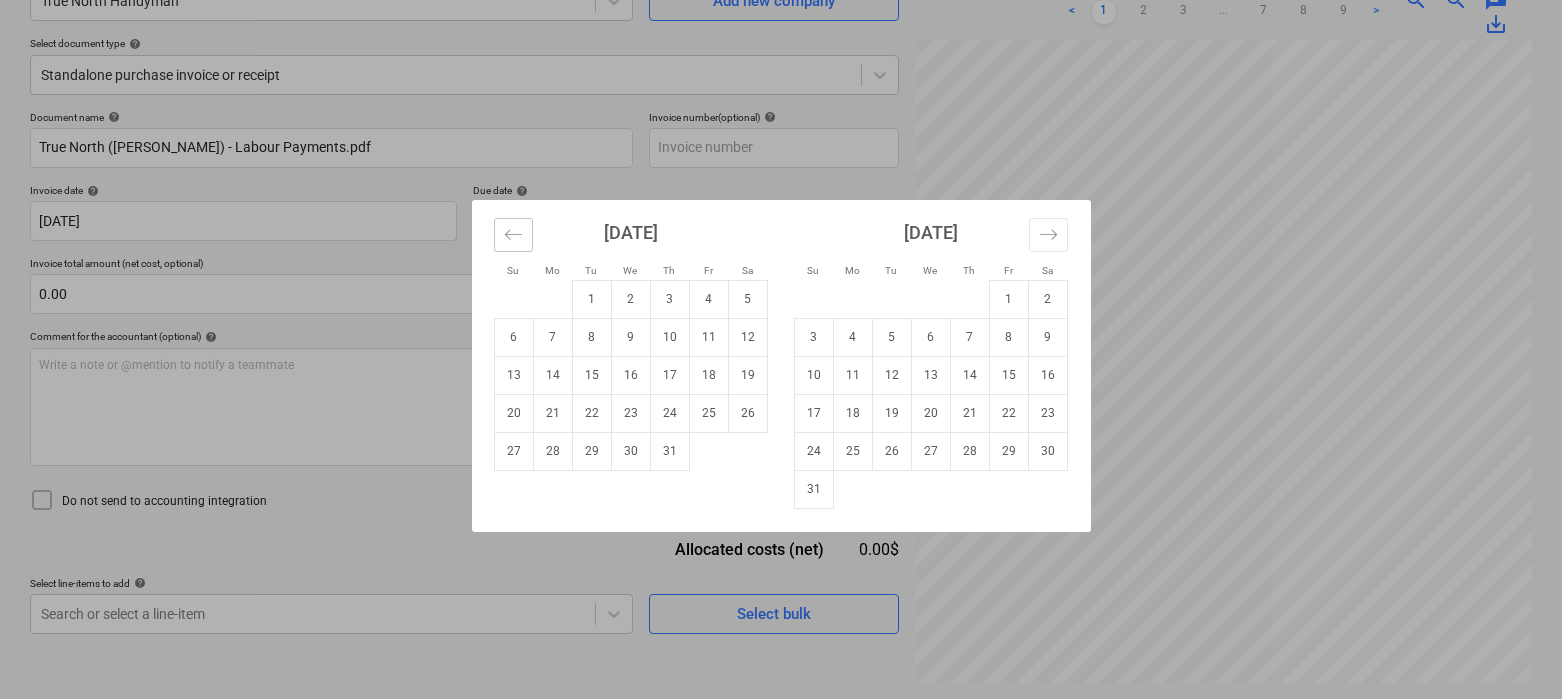 click 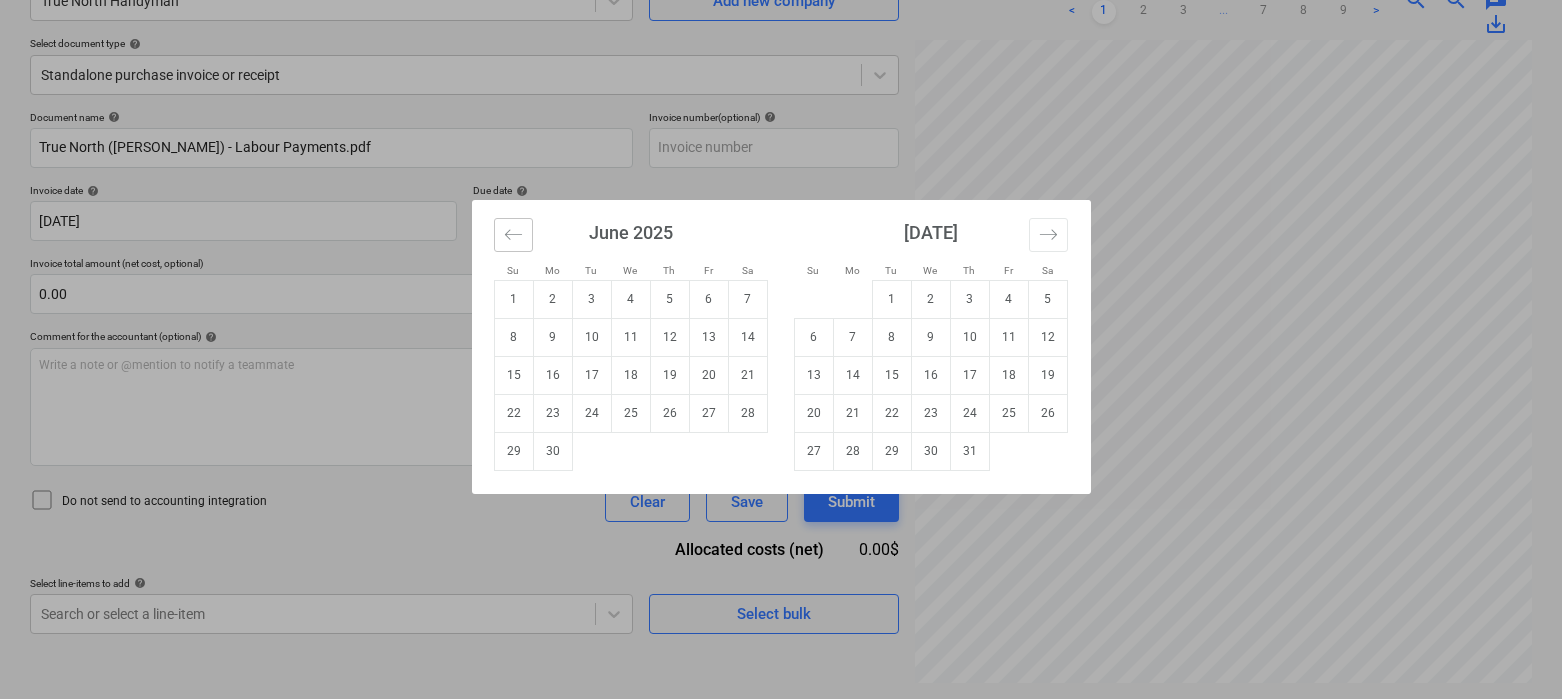 click 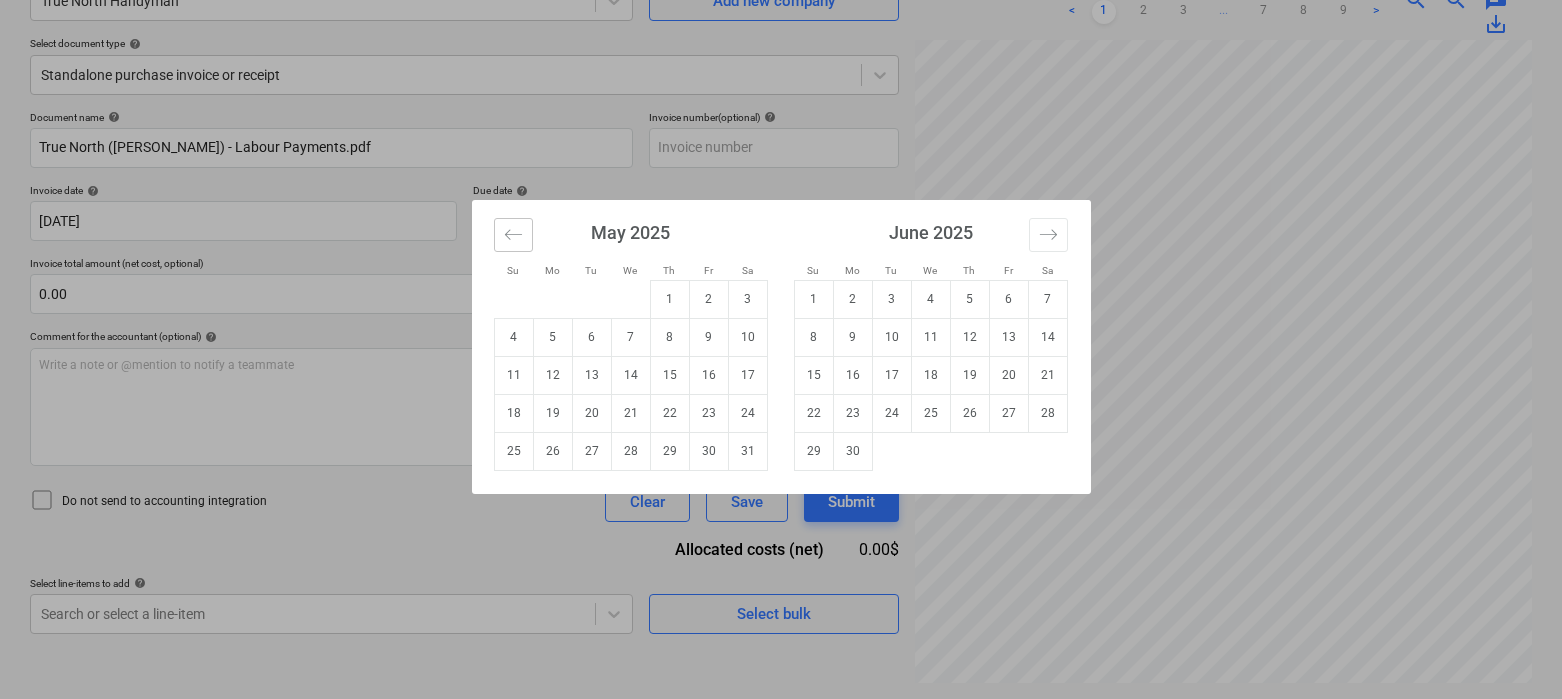 click 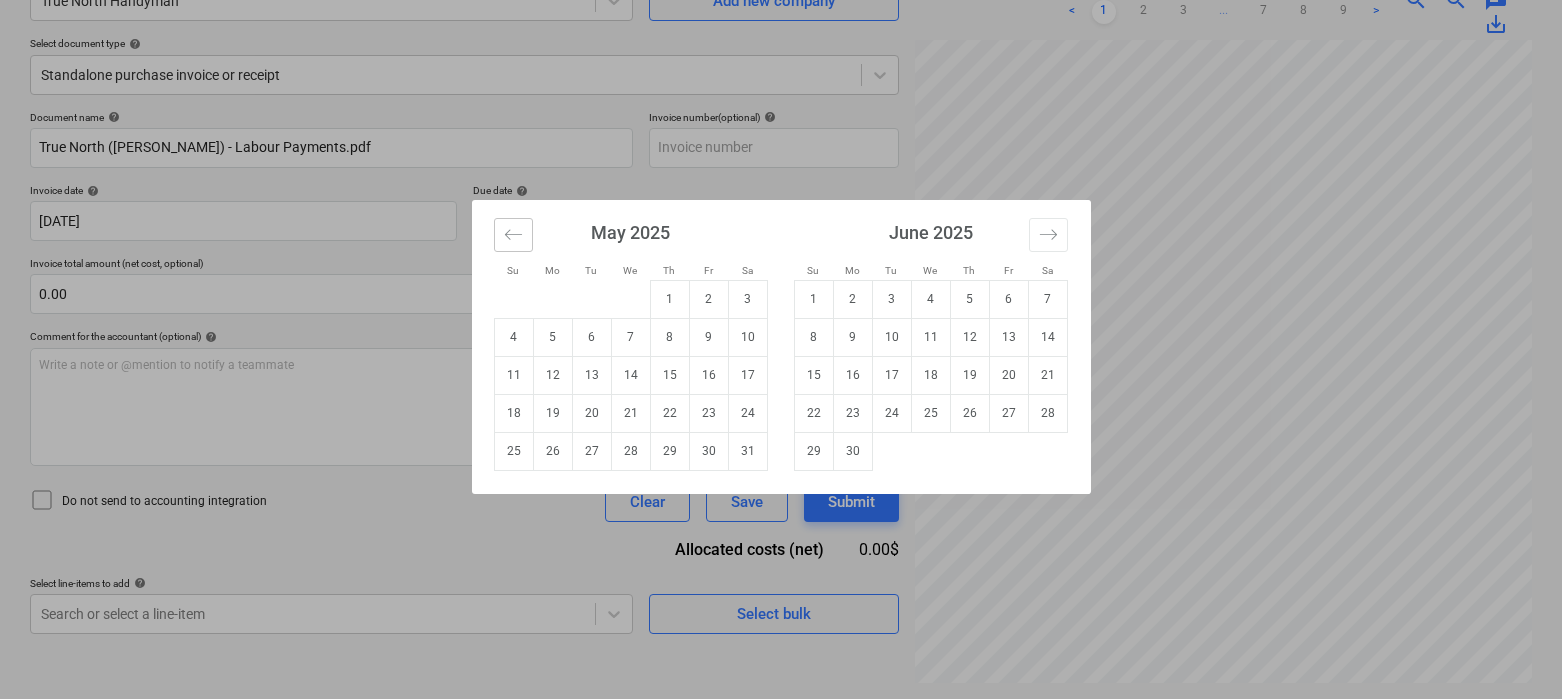 click 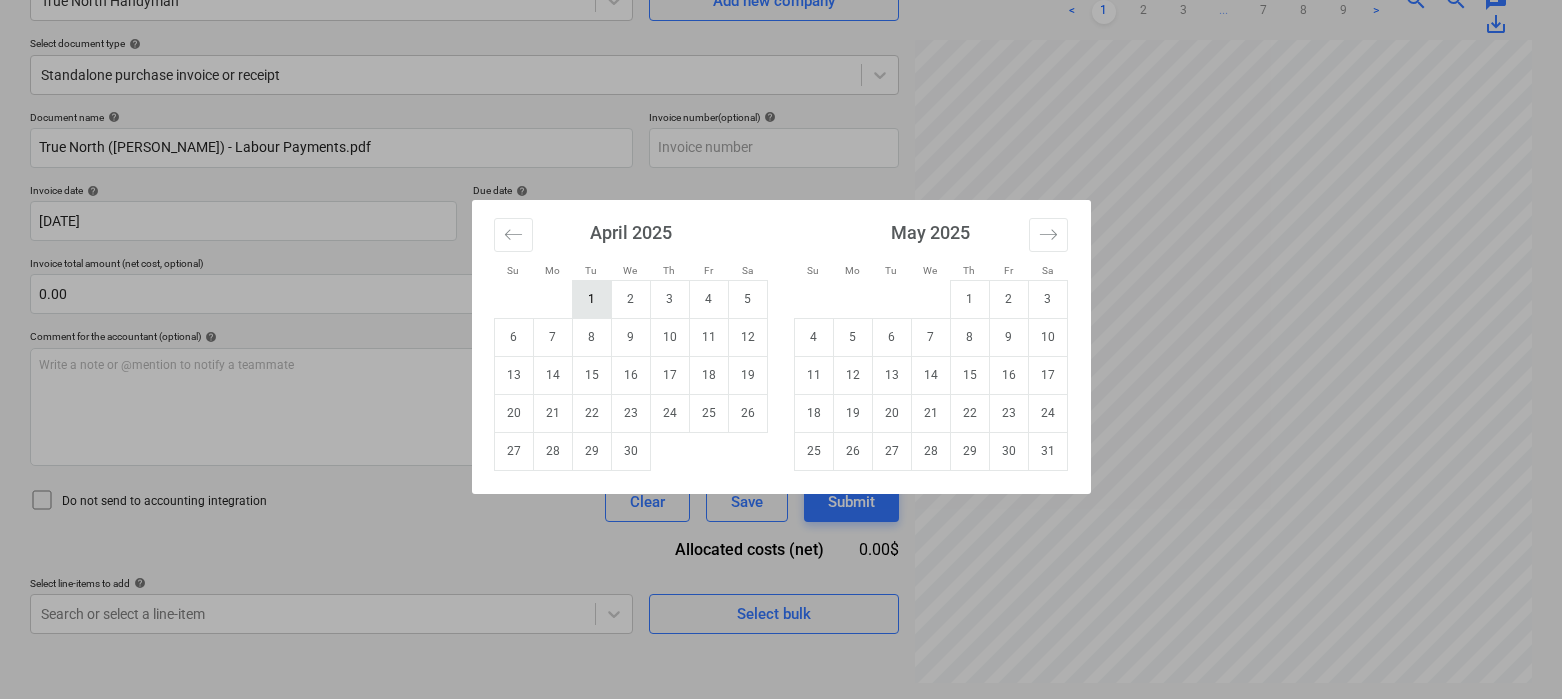click on "1" at bounding box center [591, 299] 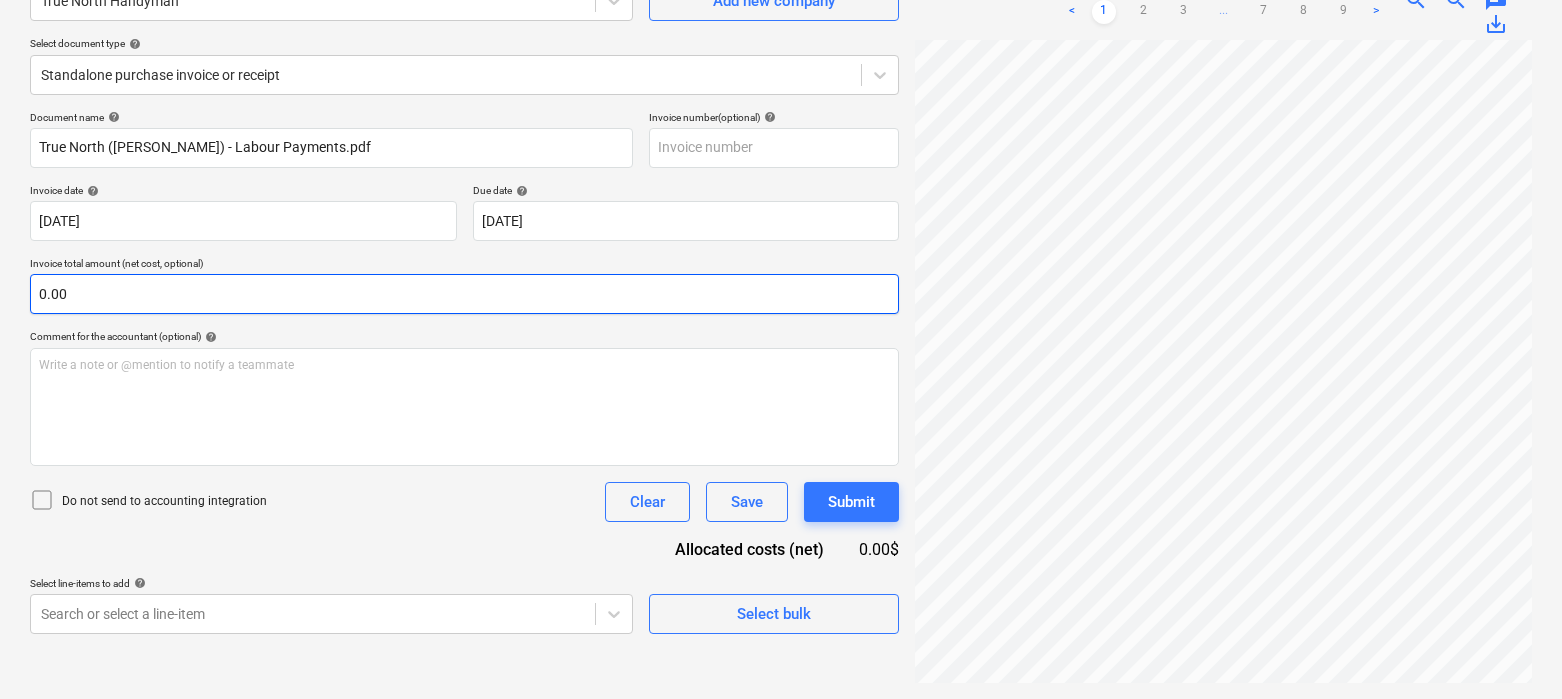 click on "0.00" at bounding box center (464, 294) 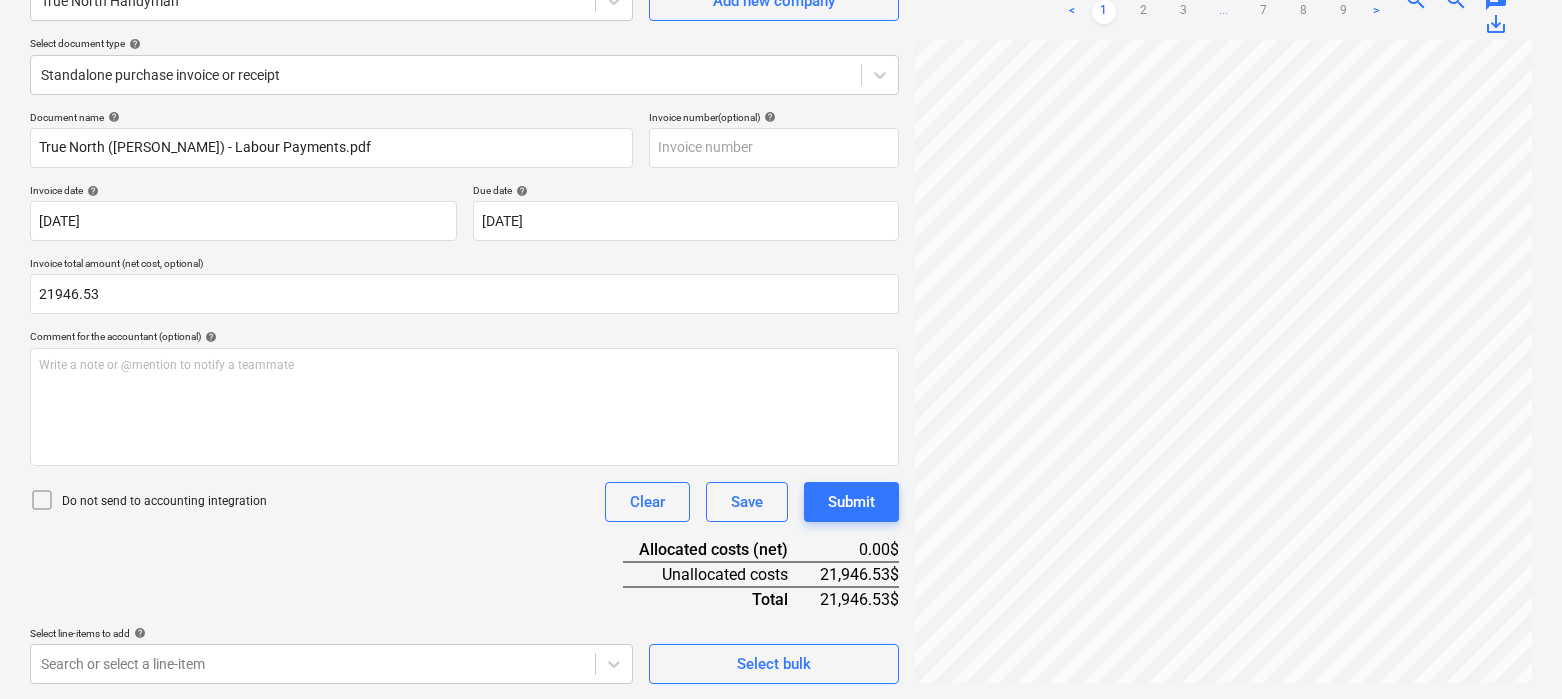 click on "Document name help True North ([PERSON_NAME]) - Labour Payments.pdf Invoice number  (optional) help Invoice date help [DATE] 01.04.2025 Press the down arrow key to interact with the calendar and
select a date. Press the question mark key to get the keyboard shortcuts for changing dates. Due date help [DATE] 01.04.2025 Press the down arrow key to interact with the calendar and
select a date. Press the question mark key to get the keyboard shortcuts for changing dates. Invoice total amount (net cost, optional) 21946.53 Comment for the accountant (optional) help Write a note or @mention to notify a teammate ﻿ Do not send to accounting integration Clear Save Submit Allocated costs (net) 0.00$ Unallocated costs 21,946.53$ Total 21,946.53$ Select line-items to add help Search or select a line-item Select bulk" at bounding box center [464, 397] 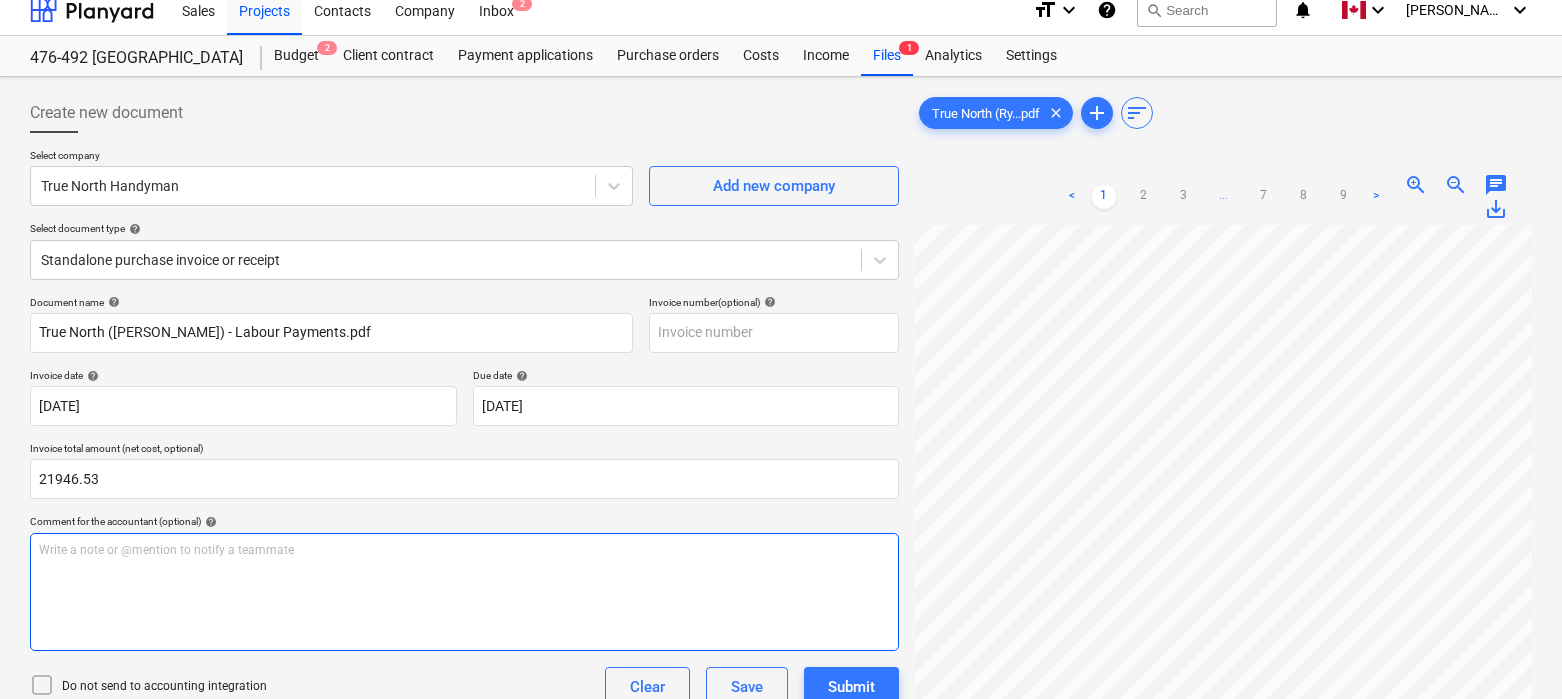 scroll, scrollTop: 0, scrollLeft: 0, axis: both 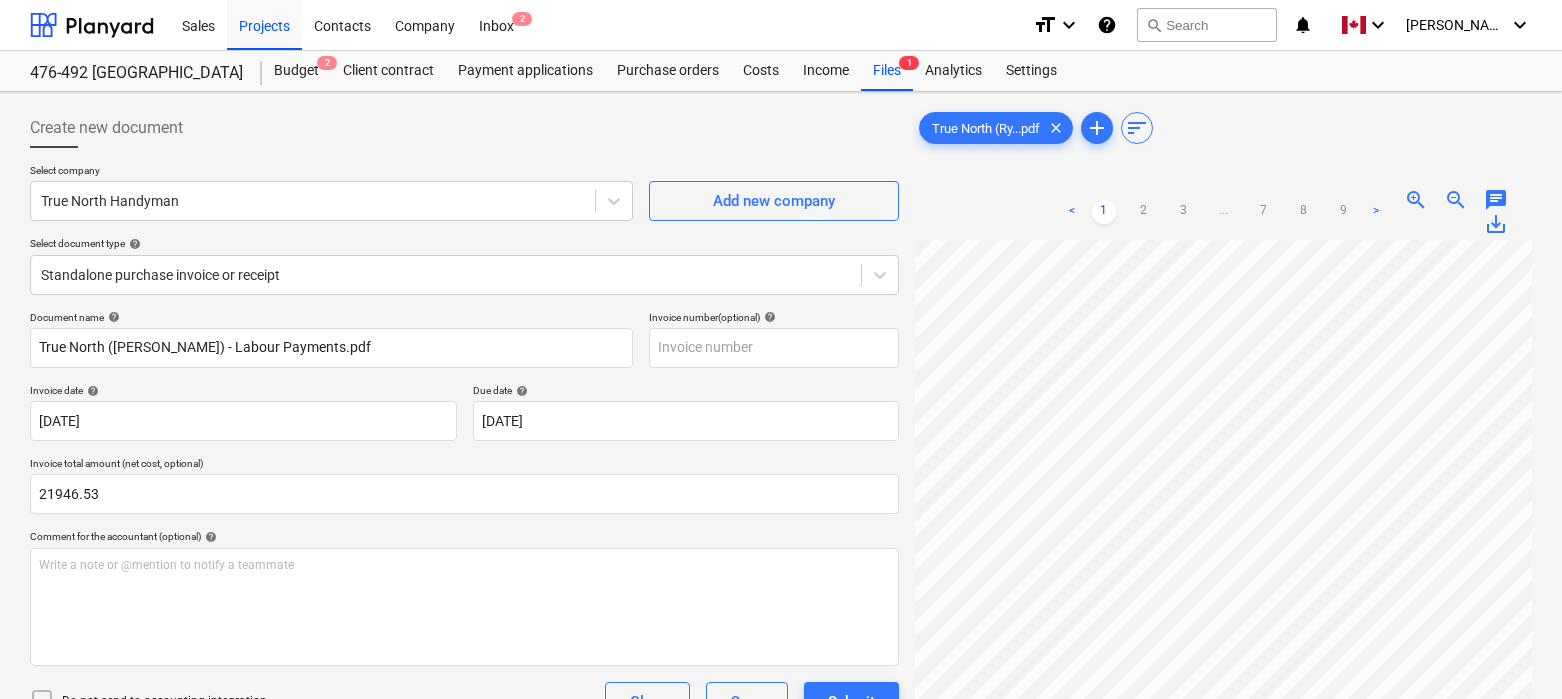 click on "Create new document" at bounding box center [464, 128] 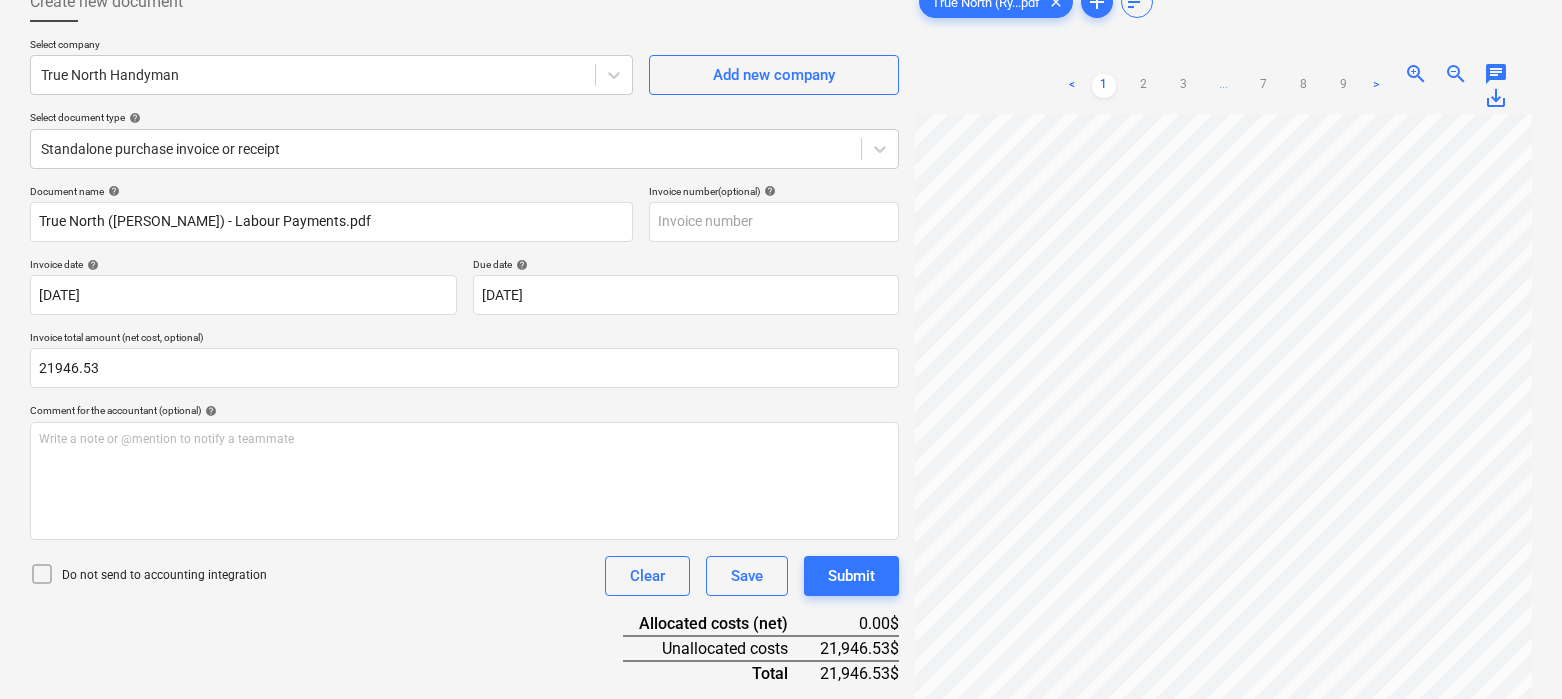 scroll, scrollTop: 201, scrollLeft: 0, axis: vertical 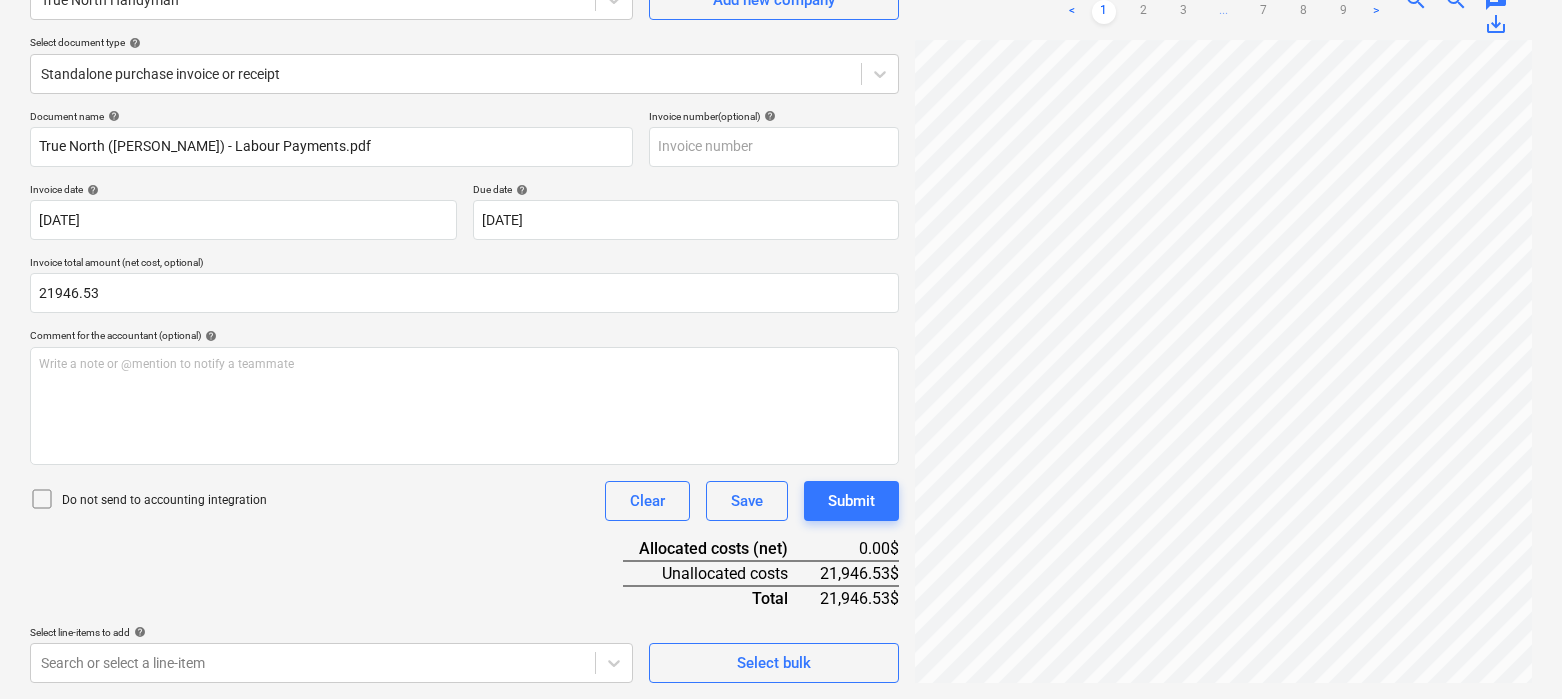 click on "Document name help True North ([PERSON_NAME]) - Labour Payments.pdf Invoice number  (optional) help Invoice date help [DATE] 01.04.2025 Press the down arrow key to interact with the calendar and
select a date. Press the question mark key to get the keyboard shortcuts for changing dates. Due date help [DATE] 01.04.2025 Press the down arrow key to interact with the calendar and
select a date. Press the question mark key to get the keyboard shortcuts for changing dates. Invoice total amount (net cost, optional) 21946.53 Comment for the accountant (optional) help Write a note or @mention to notify a teammate ﻿ Do not send to accounting integration Clear Save Submit Allocated costs (net) 0.00$ Unallocated costs 21,946.53$ Total 21,946.53$ Select line-items to add help Search or select a line-item Select bulk" at bounding box center [464, 396] 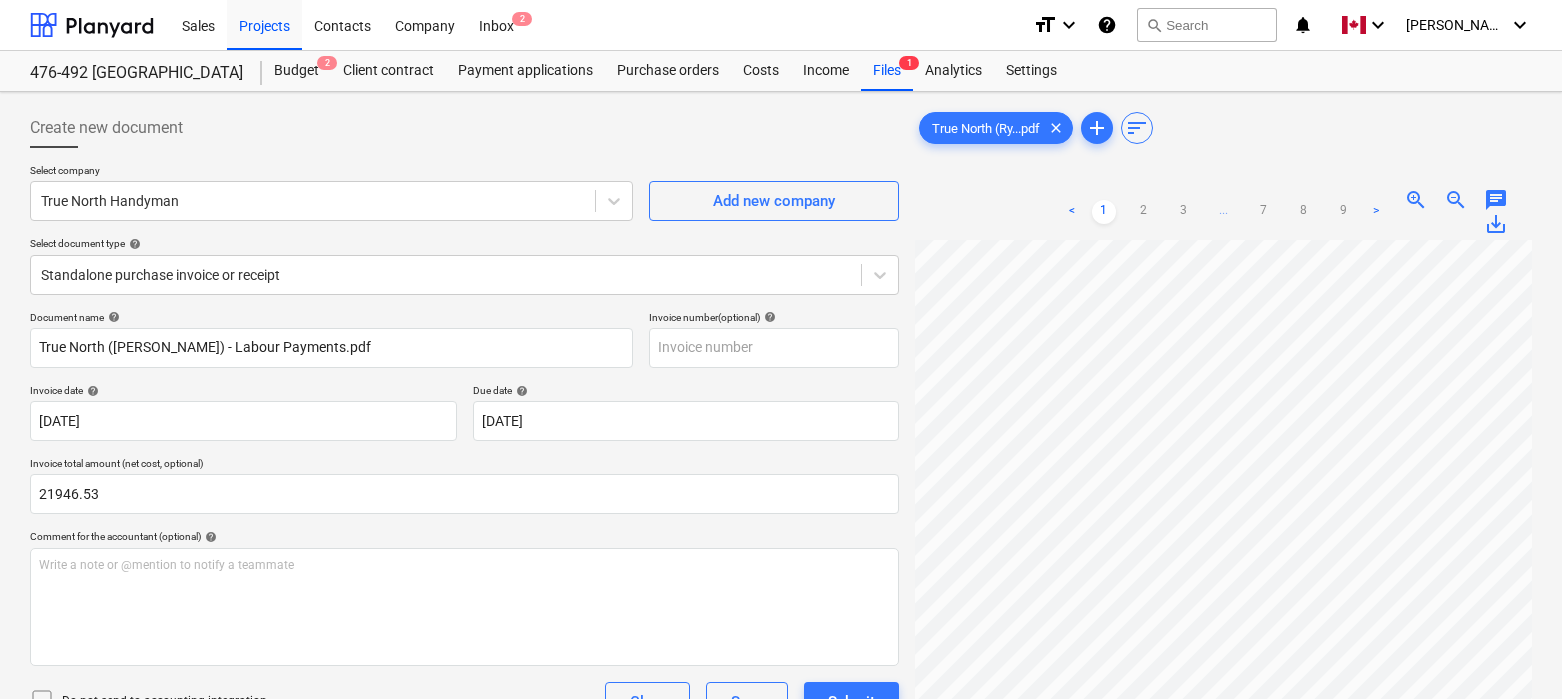 click on "Create new document" at bounding box center (464, 128) 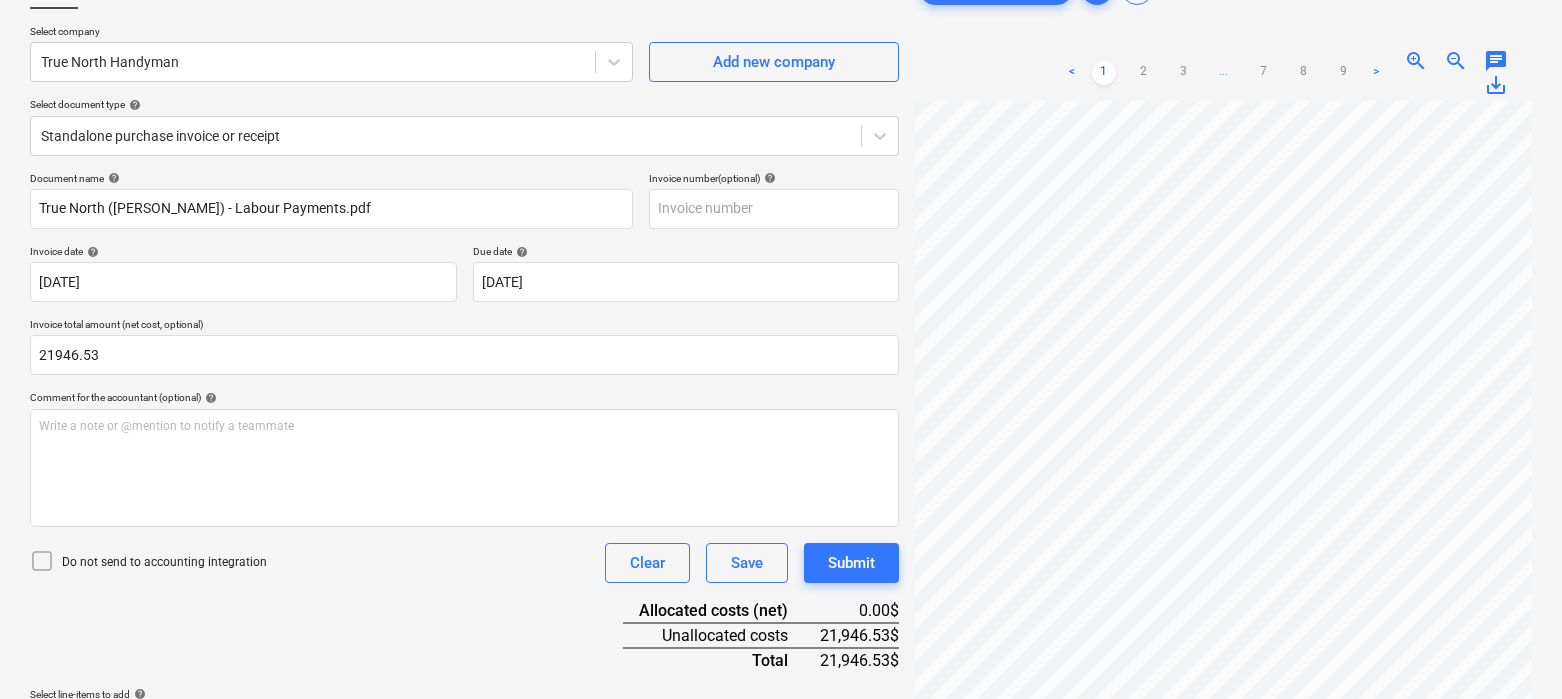 scroll, scrollTop: 201, scrollLeft: 0, axis: vertical 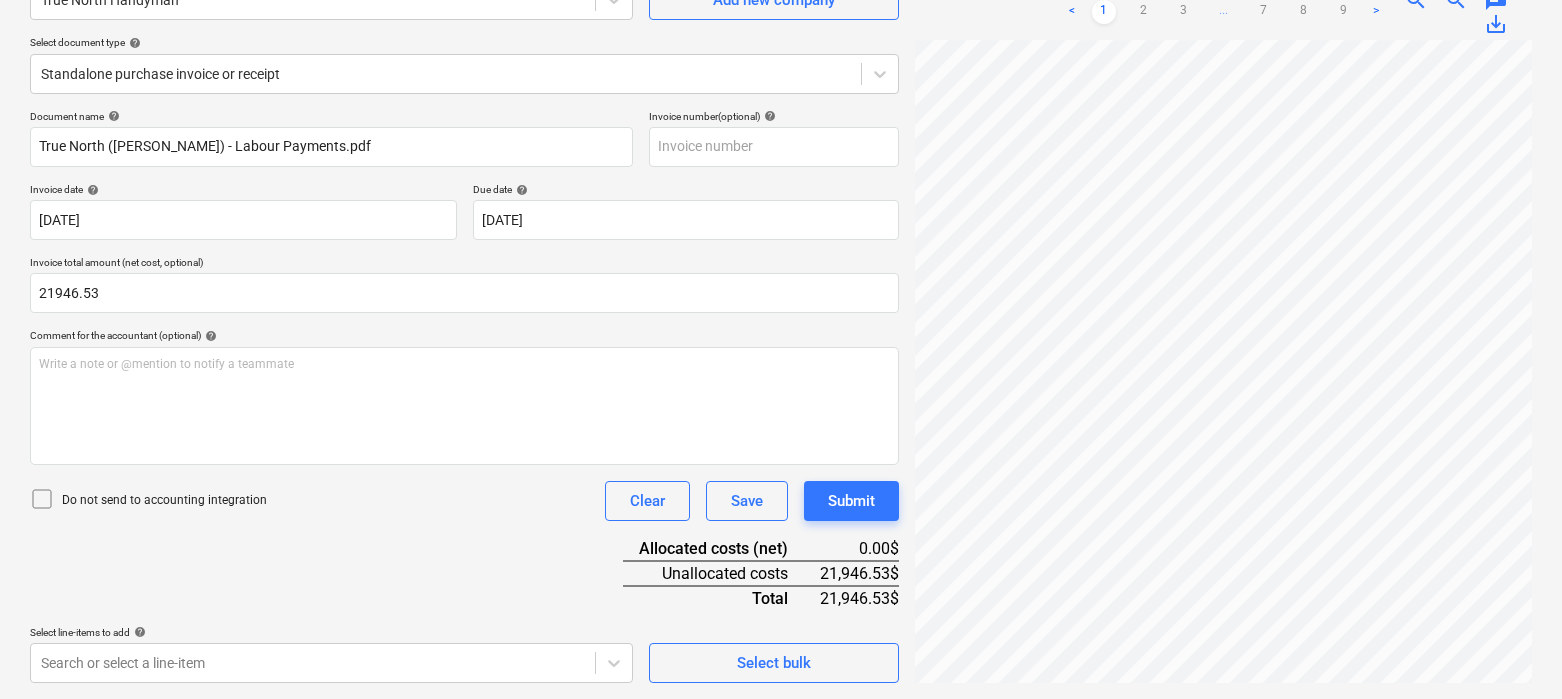 click on "Document name help True North ([PERSON_NAME]) - Labour Payments.pdf Invoice number  (optional) help Invoice date help [DATE] 01.04.2025 Press the down arrow key to interact with the calendar and
select a date. Press the question mark key to get the keyboard shortcuts for changing dates. Due date help [DATE] 01.04.2025 Press the down arrow key to interact with the calendar and
select a date. Press the question mark key to get the keyboard shortcuts for changing dates. Invoice total amount (net cost, optional) 21946.53 Comment for the accountant (optional) help Write a note or @mention to notify a teammate ﻿ Do not send to accounting integration Clear Save Submit Allocated costs (net) 0.00$ Unallocated costs 21,946.53$ Total 21,946.53$ Select line-items to add help Search or select a line-item Select bulk" at bounding box center (464, 396) 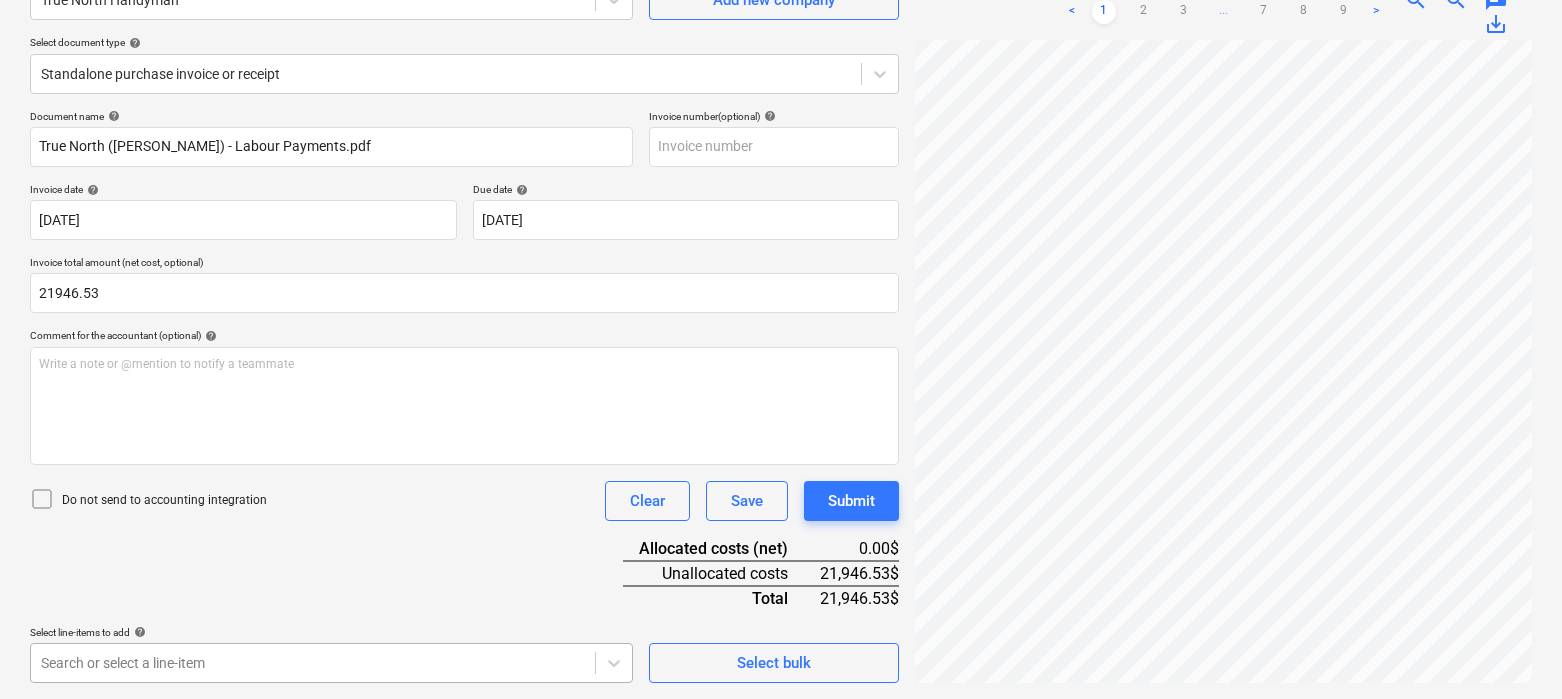click on "Sales Projects Contacts Company Inbox 2 format_size keyboard_arrow_down help search Search notifications 0 keyboard_arrow_down [PERSON_NAME] keyboard_arrow_down 476-492 Hanover Budget 2 Client contract Payment applications Purchase orders Costs Income Files 1 Analytics Settings Create new document Select company True North Handyman   Add new company Select document type help Standalone purchase invoice or receipt Document name help True North ([PERSON_NAME]) - Labour Payments.pdf Invoice number  (optional) help Invoice date help [DATE] 01.04.2025 Press the down arrow key to interact with the calendar and
select a date. Press the question mark key to get the keyboard shortcuts for changing dates. Due date help [DATE] 01.04.2025 Press the down arrow key to interact with the calendar and
select a date. Press the question mark key to get the keyboard shortcuts for changing dates. Invoice total amount (net cost, optional) 21946.53 Comment for the accountant (optional) help ﻿ Clear Save Submit 0.00$ Total" at bounding box center [781, 148] 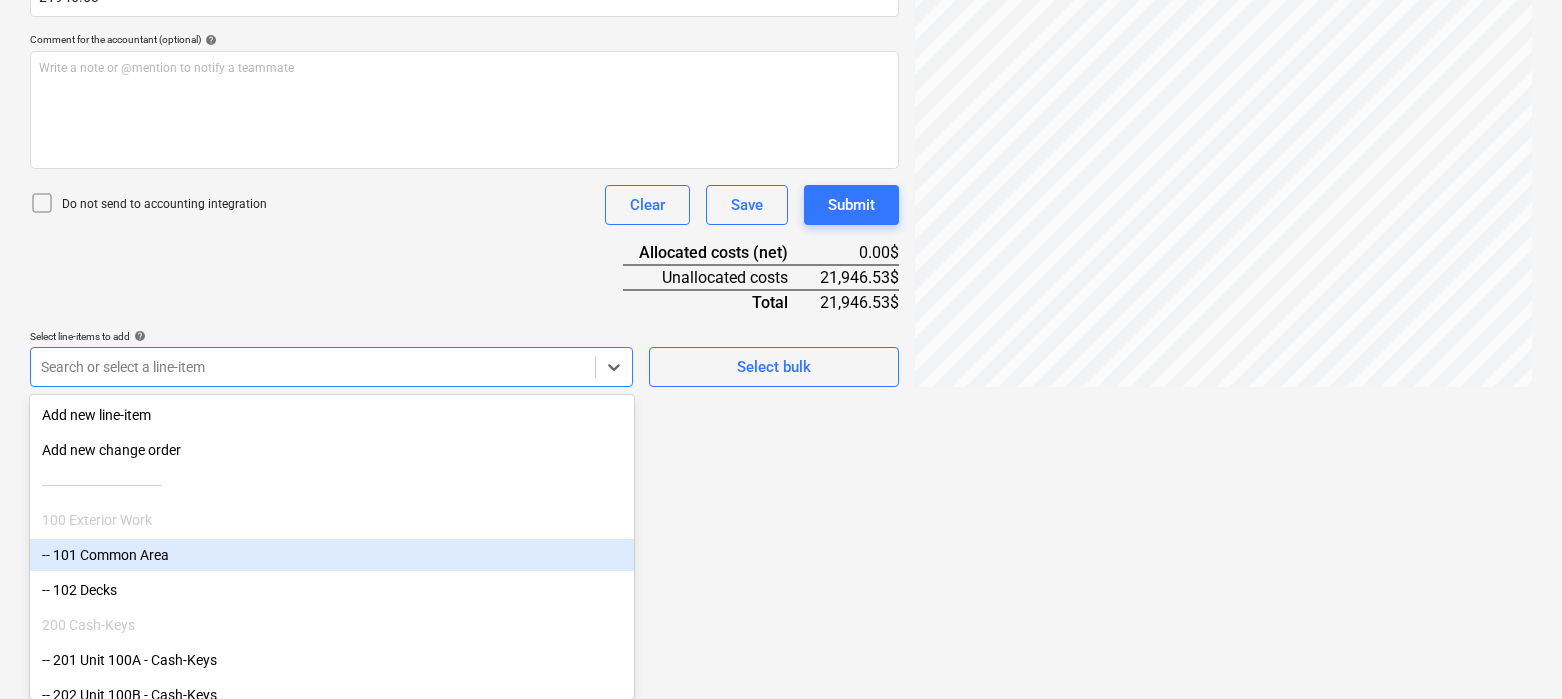 scroll, scrollTop: 201, scrollLeft: 0, axis: vertical 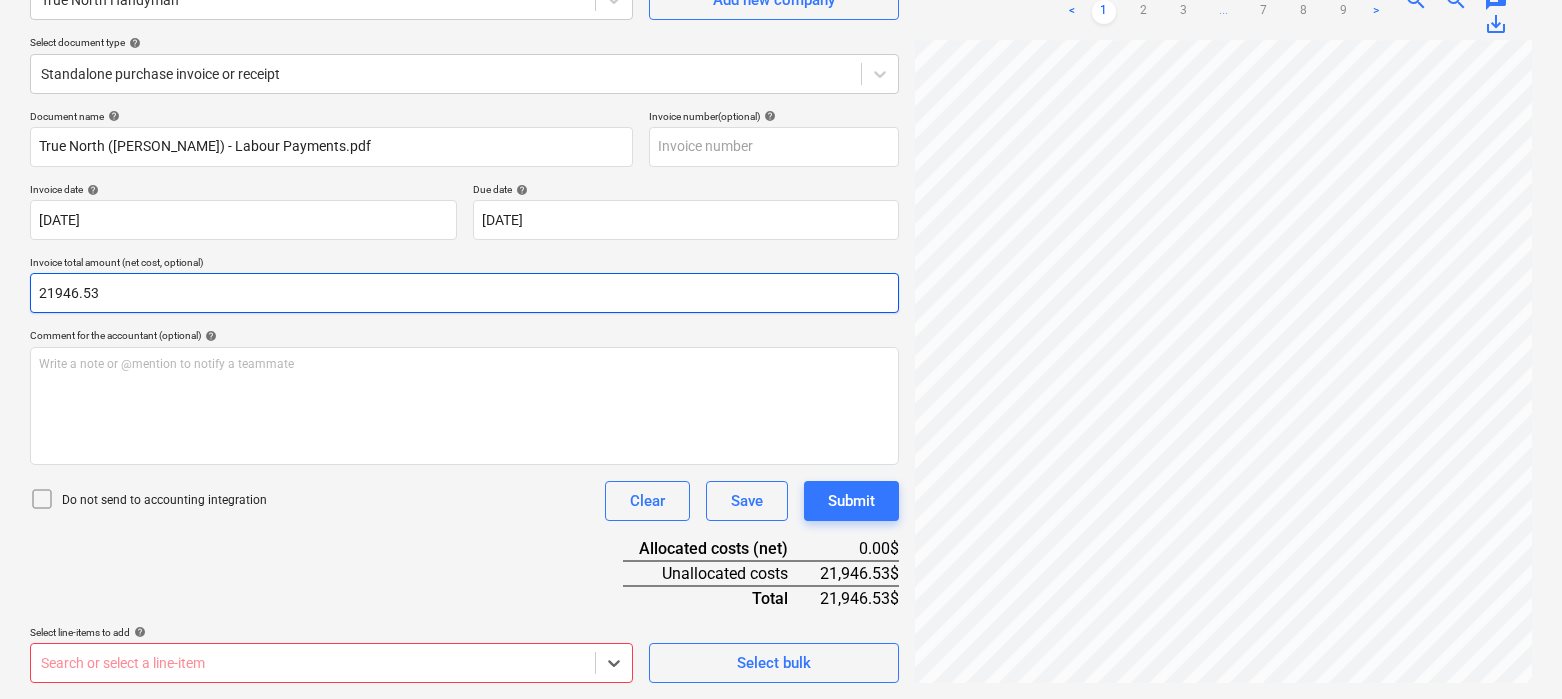 click on "21946.53" at bounding box center [464, 293] 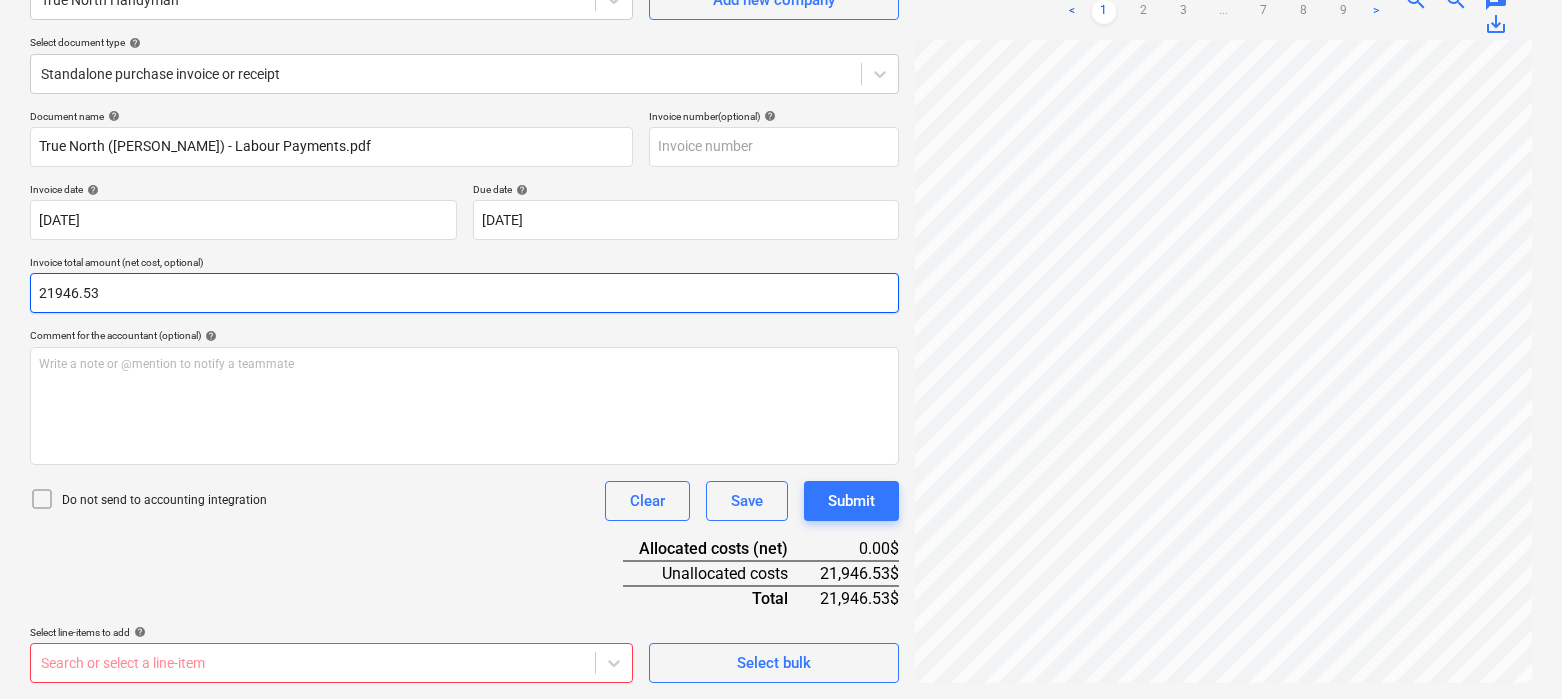 drag, startPoint x: 122, startPoint y: 295, endPoint x: -25, endPoint y: 295, distance: 147 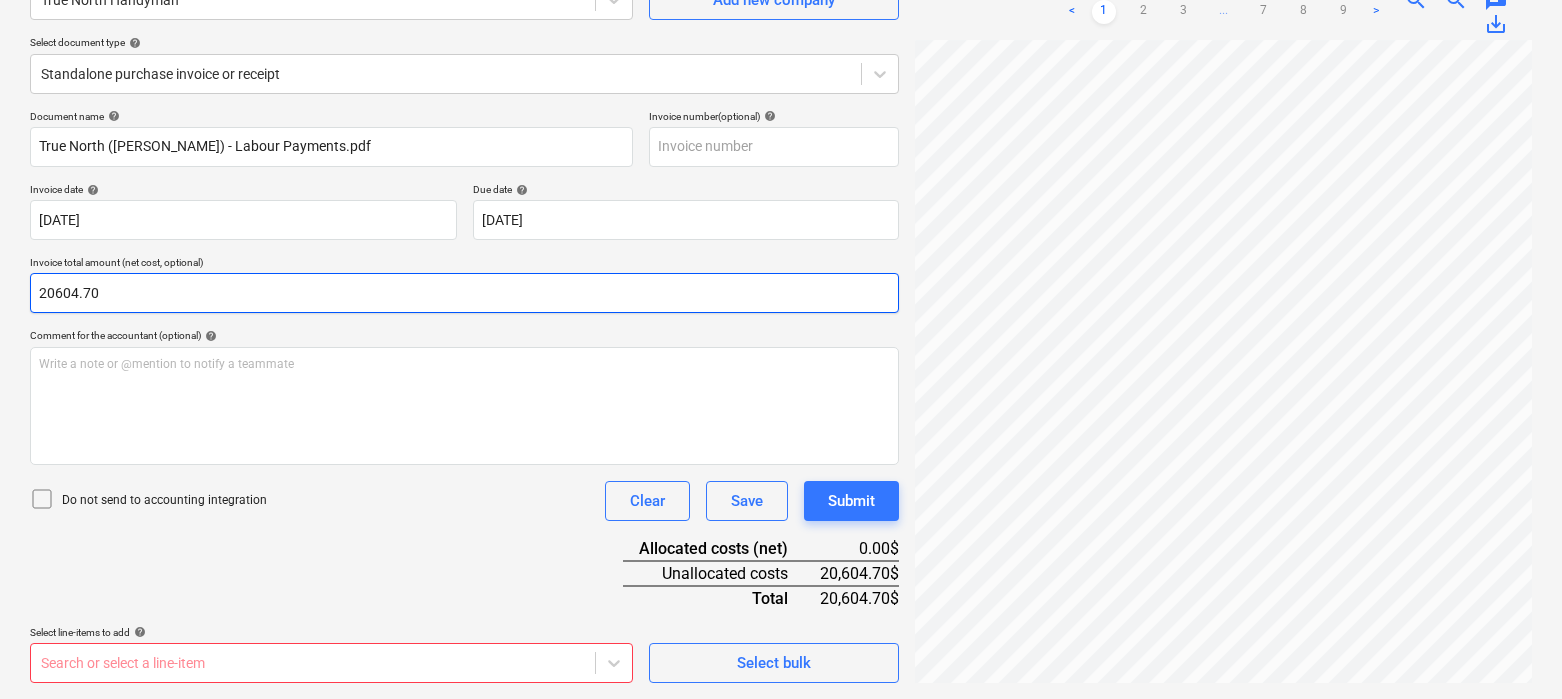type on "20604.70" 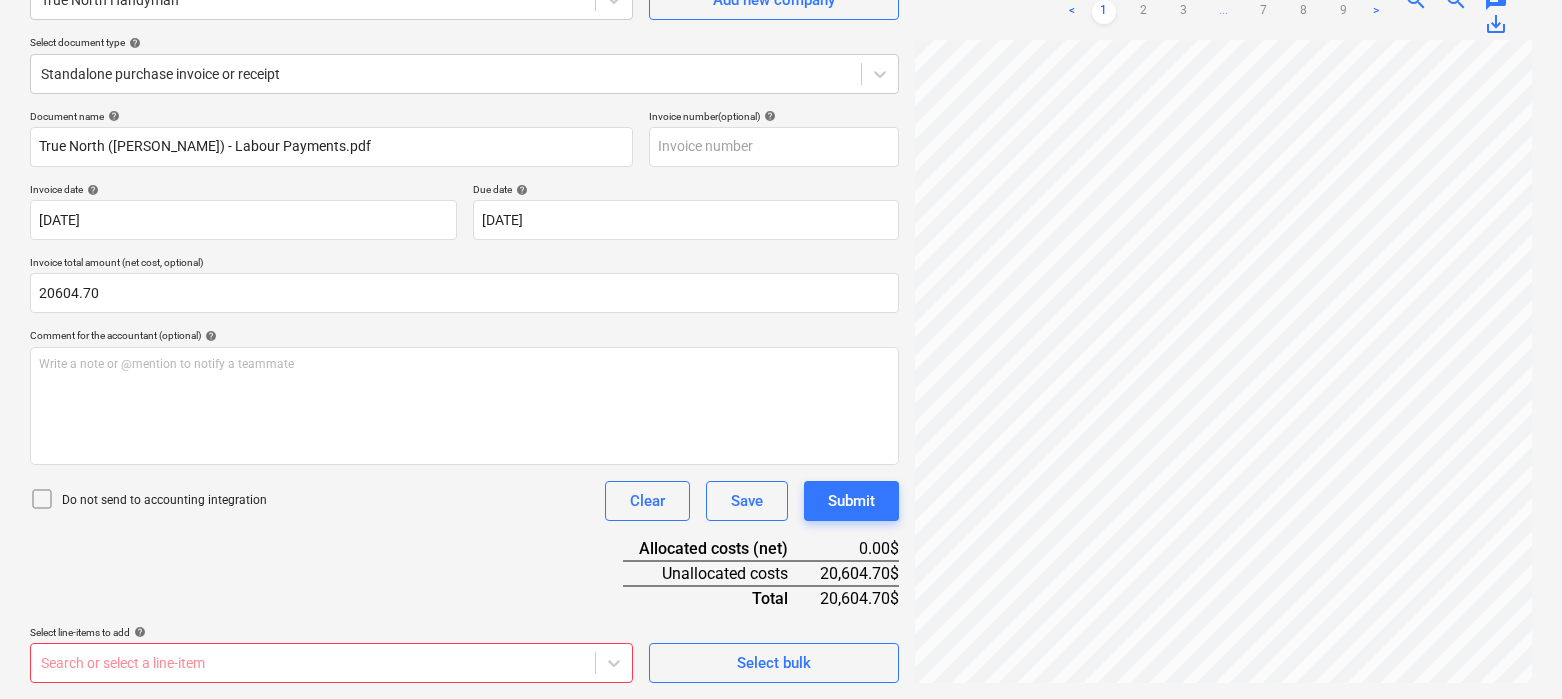 click on "Document name help True North ([PERSON_NAME]) - Labour Payments.pdf Invoice number  (optional) help Invoice date help [DATE] 01.04.2025 Press the down arrow key to interact with the calendar and
select a date. Press the question mark key to get the keyboard shortcuts for changing dates. Due date help [DATE] 01.04.2025 Press the down arrow key to interact with the calendar and
select a date. Press the question mark key to get the keyboard shortcuts for changing dates. Invoice total amount (net cost, optional) 20604.70 Comment for the accountant (optional) help Write a note or @mention to notify a teammate ﻿ Do not send to accounting integration Clear Save Submit Allocated costs (net) 0.00$ Unallocated costs 20,604.70$ Total 20,604.70$ Select line-items to add help Search or select a line-item Select bulk" at bounding box center (464, 396) 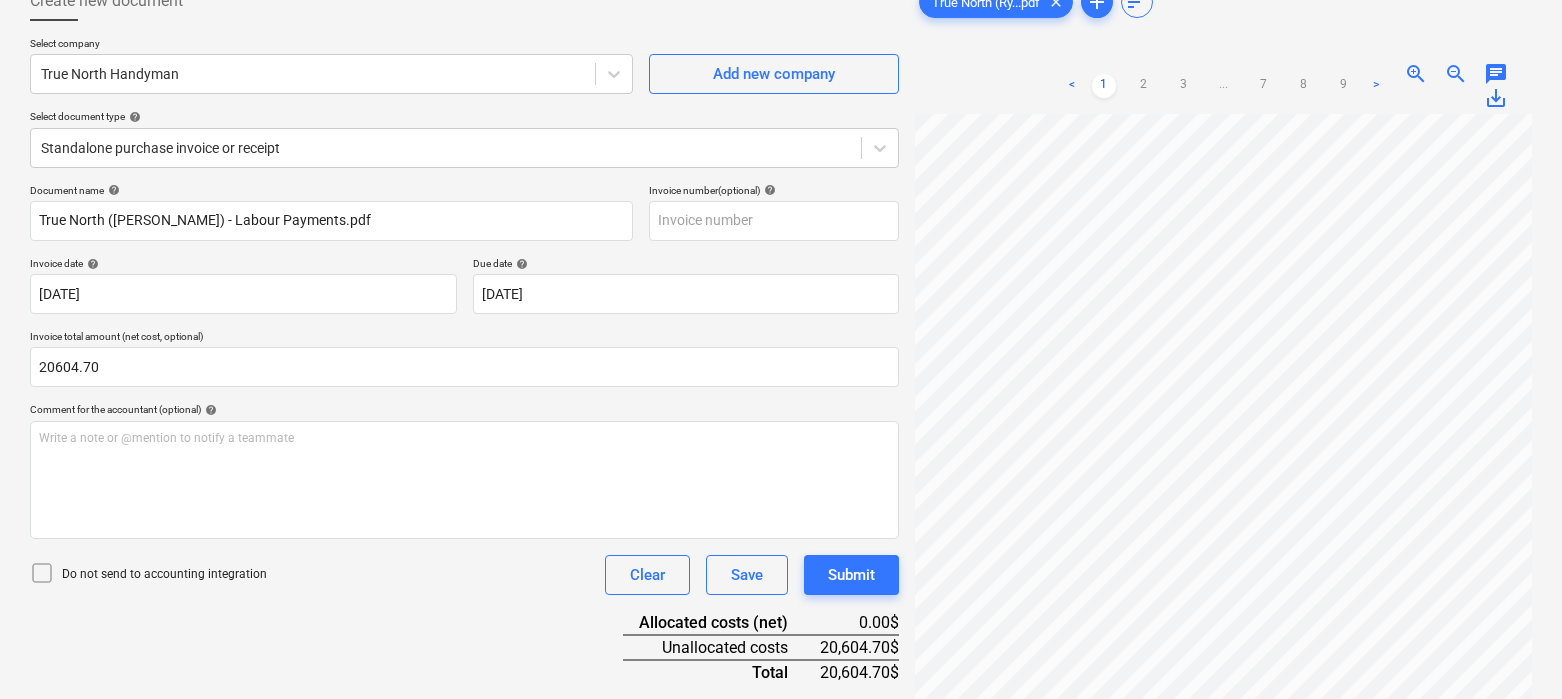 scroll, scrollTop: 0, scrollLeft: 0, axis: both 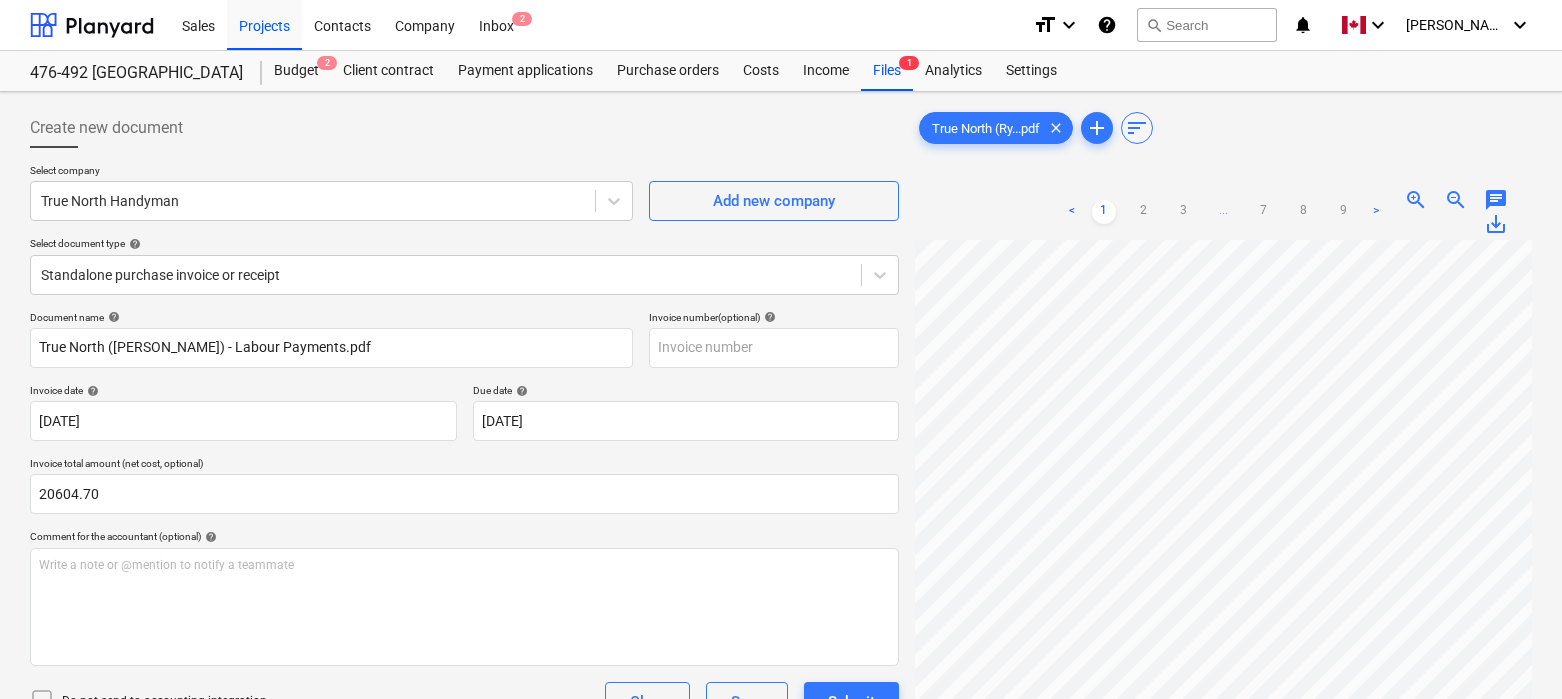 click on "Document name help" at bounding box center [331, 317] 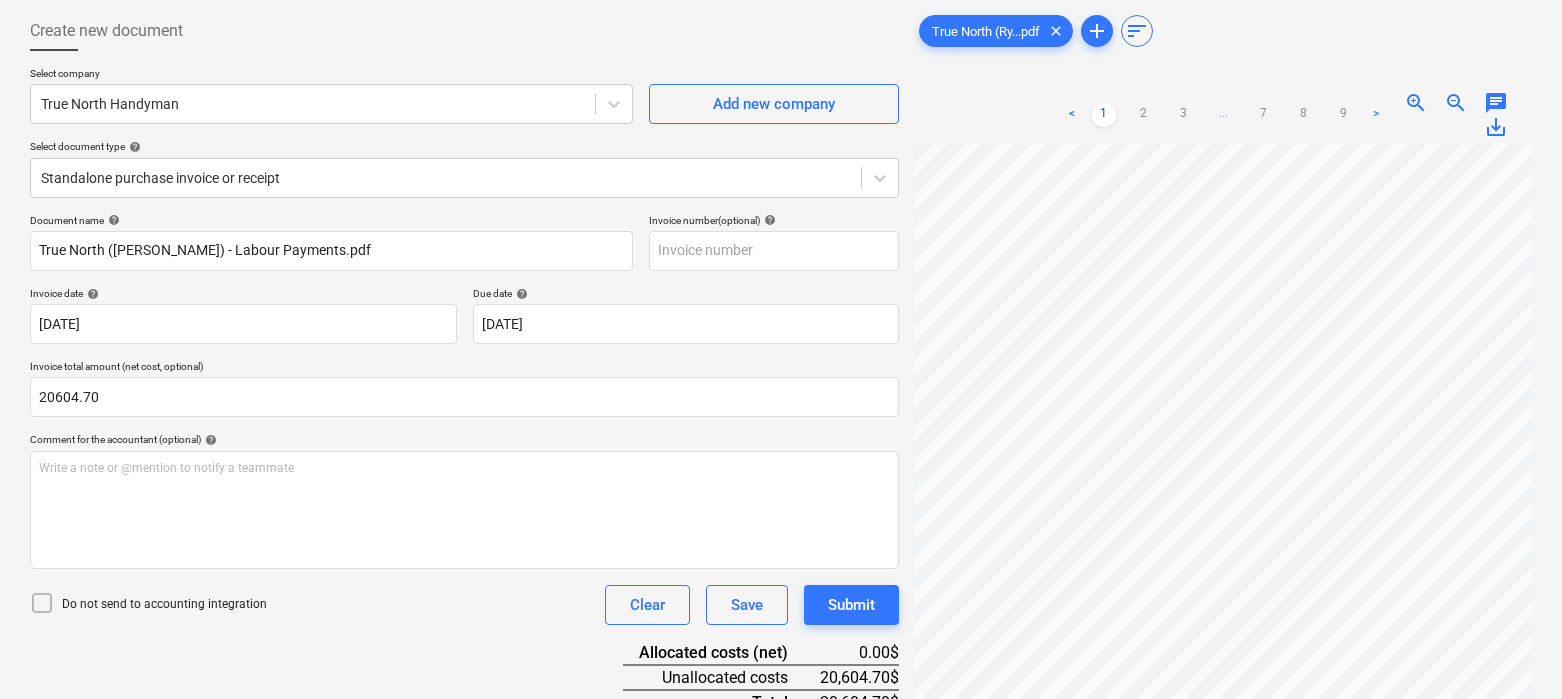 scroll, scrollTop: 201, scrollLeft: 0, axis: vertical 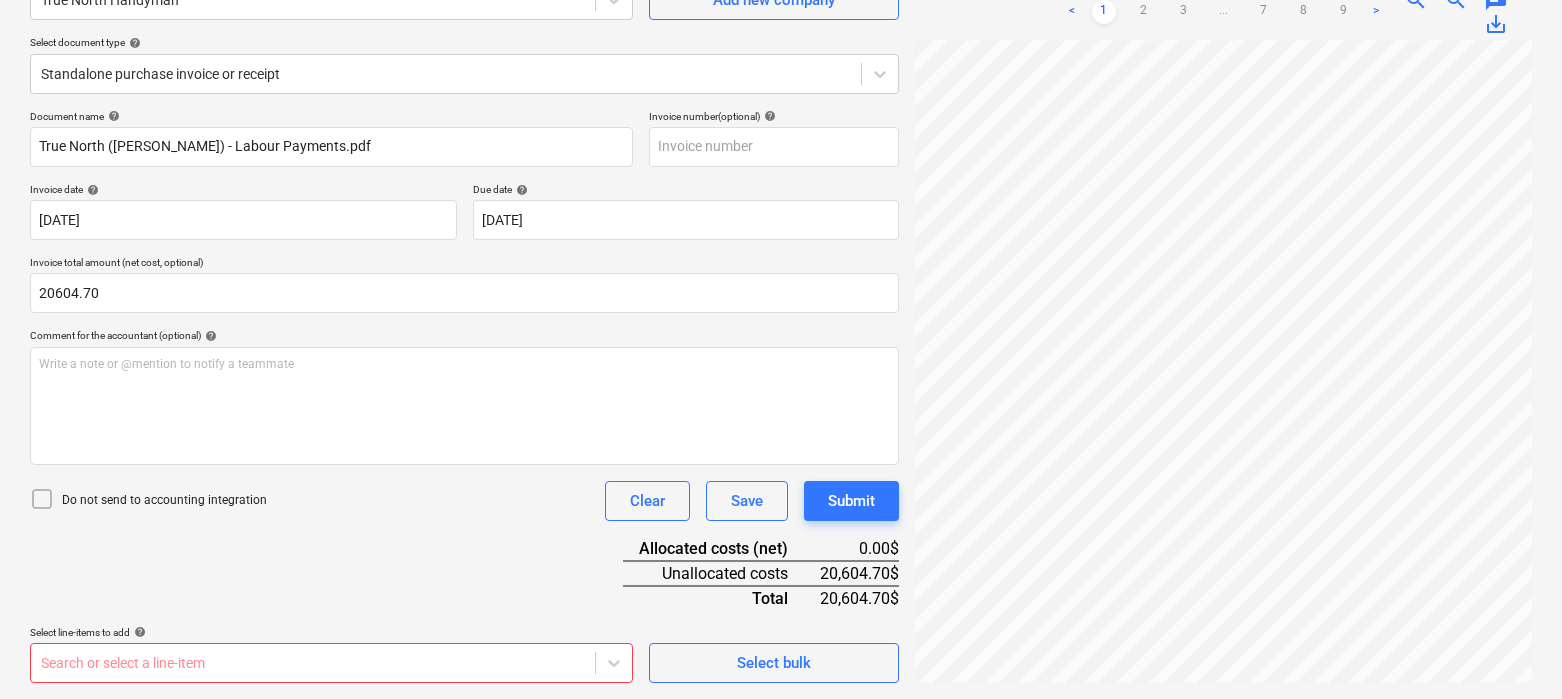 click on "Document name help True North ([PERSON_NAME]) - Labour Payments.pdf Invoice number  (optional) help Invoice date help [DATE] 01.04.2025 Press the down arrow key to interact with the calendar and
select a date. Press the question mark key to get the keyboard shortcuts for changing dates. Due date help [DATE] 01.04.2025 Press the down arrow key to interact with the calendar and
select a date. Press the question mark key to get the keyboard shortcuts for changing dates. Invoice total amount (net cost, optional) 20604.70 Comment for the accountant (optional) help Write a note or @mention to notify a teammate ﻿ Do not send to accounting integration Clear Save Submit Allocated costs (net) 0.00$ Unallocated costs 20,604.70$ Total 20,604.70$ Select line-items to add help Search or select a line-item Select bulk" at bounding box center (464, 396) 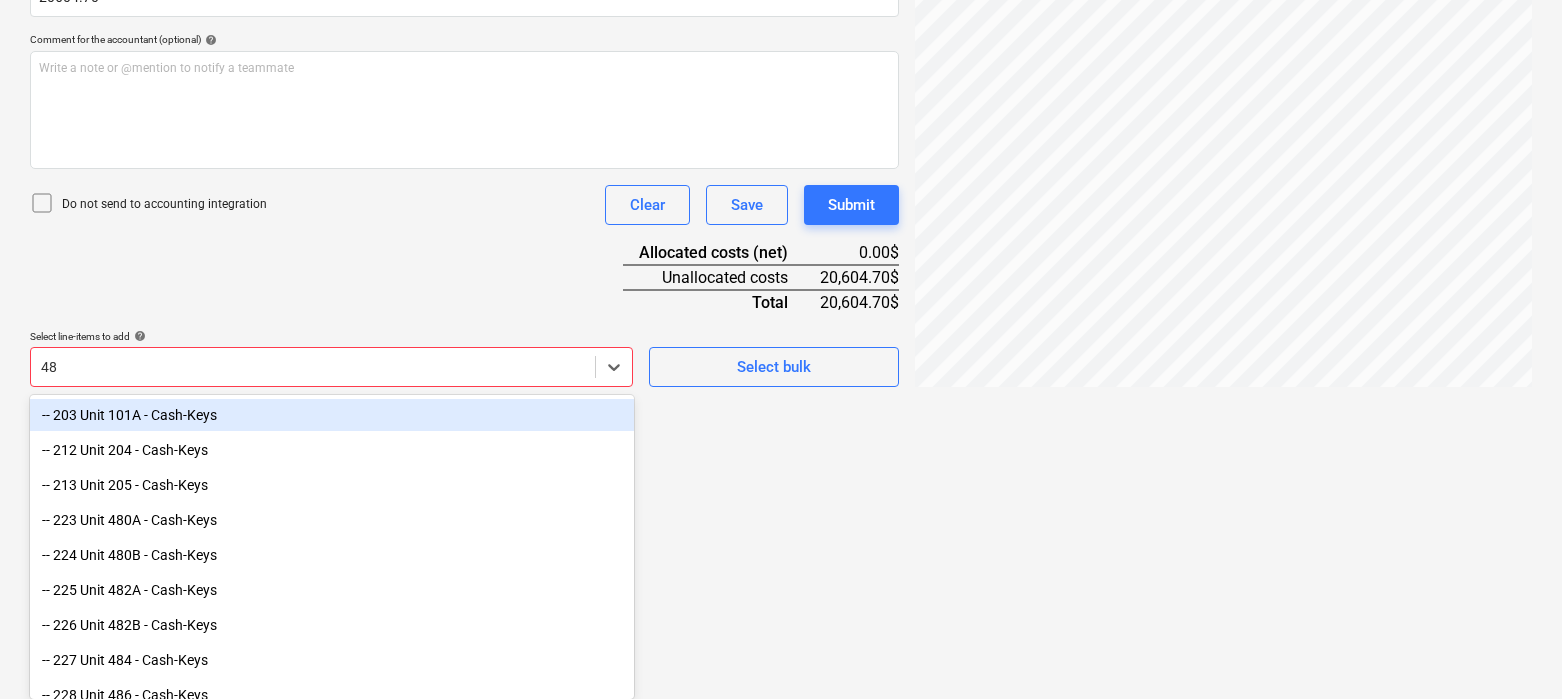 type on "486" 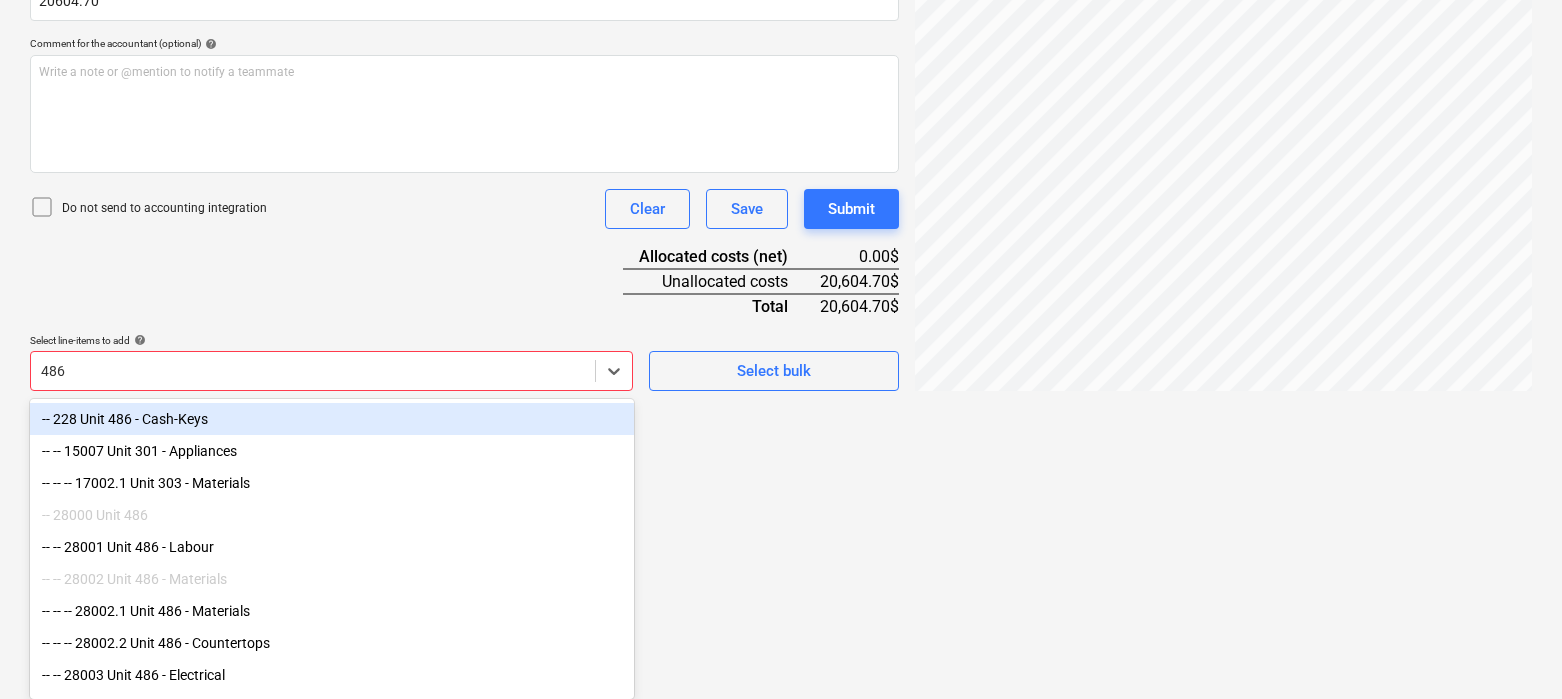 scroll, scrollTop: 493, scrollLeft: 0, axis: vertical 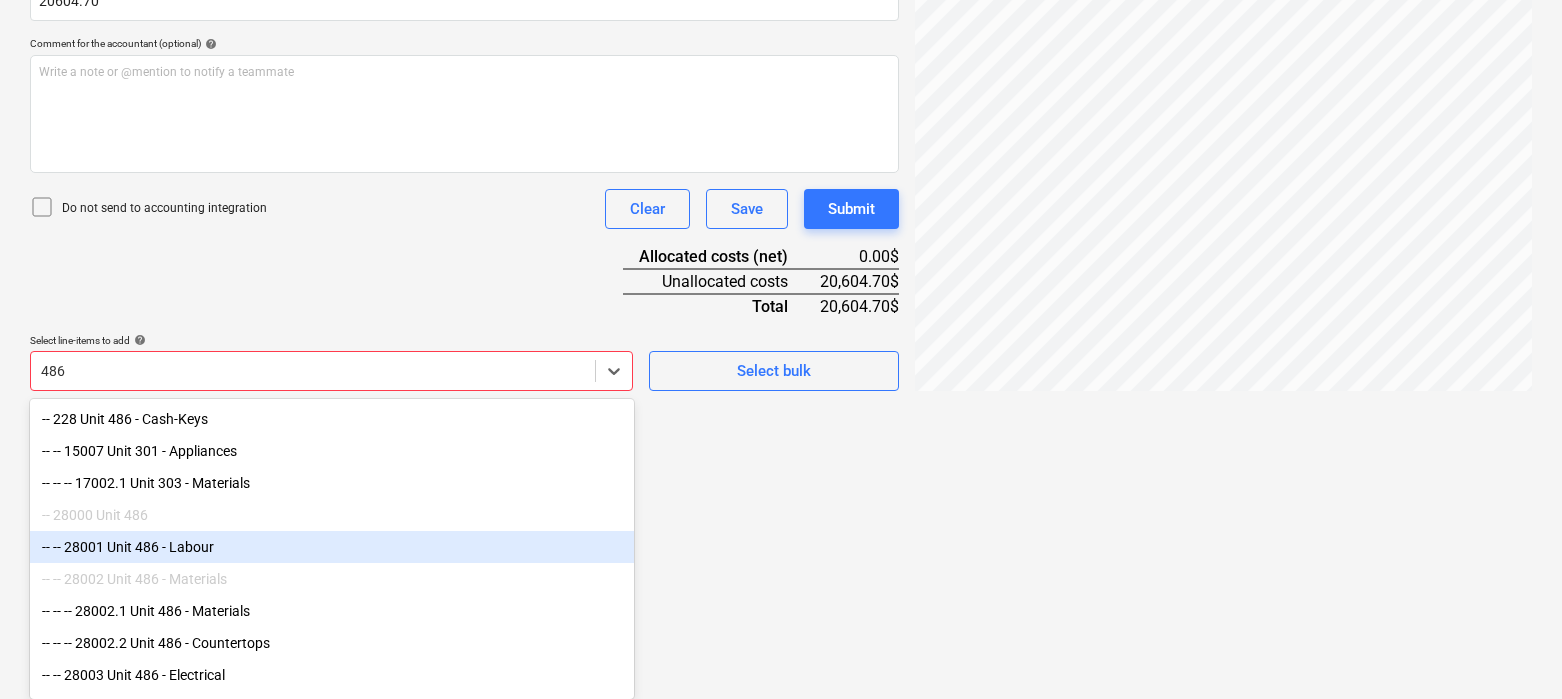 click on "-- --  28001 Unit 486 - Labour" at bounding box center (332, 547) 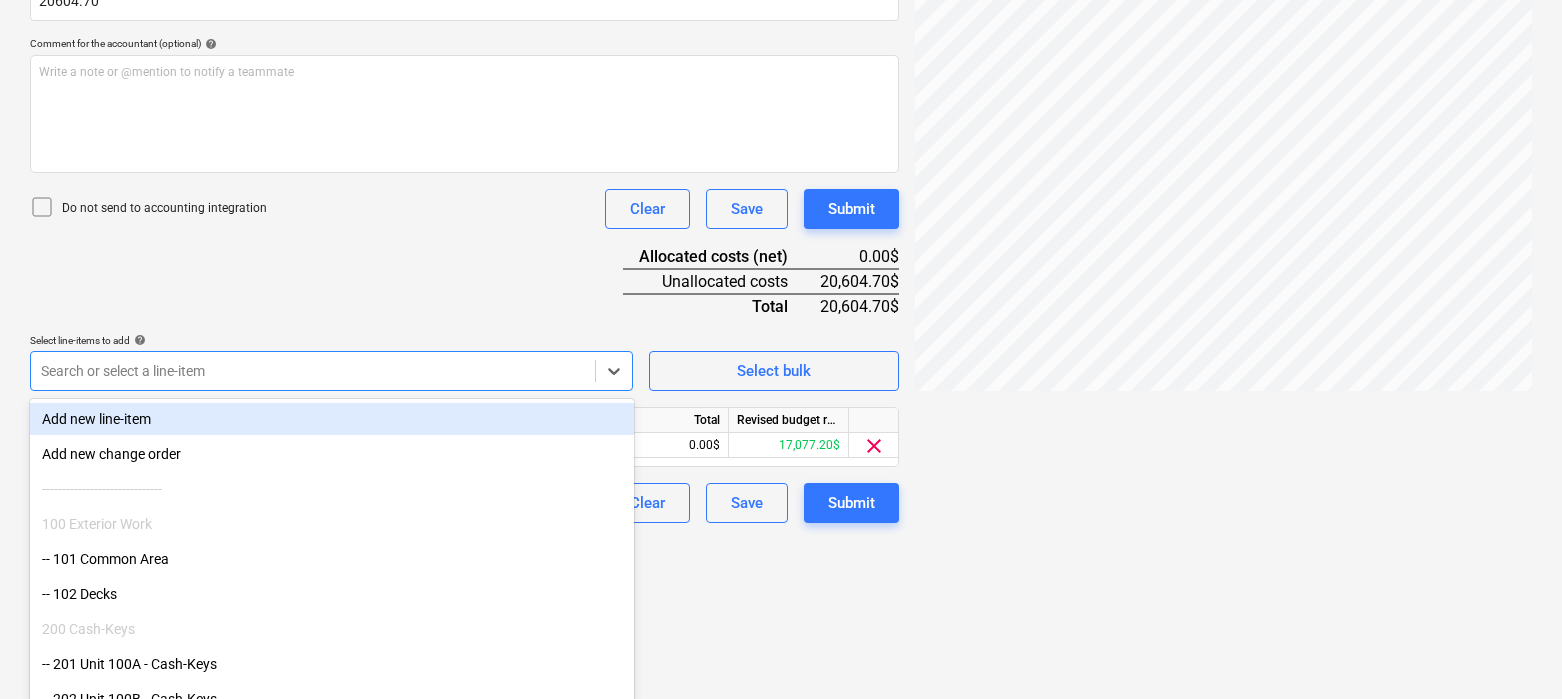 click on "Document name help True North ([PERSON_NAME]) - Labour Payments.pdf Invoice number  (optional) help Invoice date help [DATE] 01.04.2025 Press the down arrow key to interact with the calendar and
select a date. Press the question mark key to get the keyboard shortcuts for changing dates. Due date help [DATE] 01.04.2025 Press the down arrow key to interact with the calendar and
select a date. Press the question mark key to get the keyboard shortcuts for changing dates. Invoice total amount (net cost, optional) 20604.70 Comment for the accountant (optional) help Write a note or @mention to notify a teammate ﻿ Do not send to accounting integration Clear Save Submit Allocated costs (net) 0.00$ Unallocated costs 20,604.70$ Total 20,604.70$ Select line-items to add help option -- --  28001 Unit 486 - Labour, selected. Search or select a line-item Select bulk Line-item name Unit Quantity Unit price Total Revised budget remaining 28001 Unit 486 - Labour 0.00 0.00 0.00$ 17,077.20$ clear Clear Save Submit" at bounding box center [464, 170] 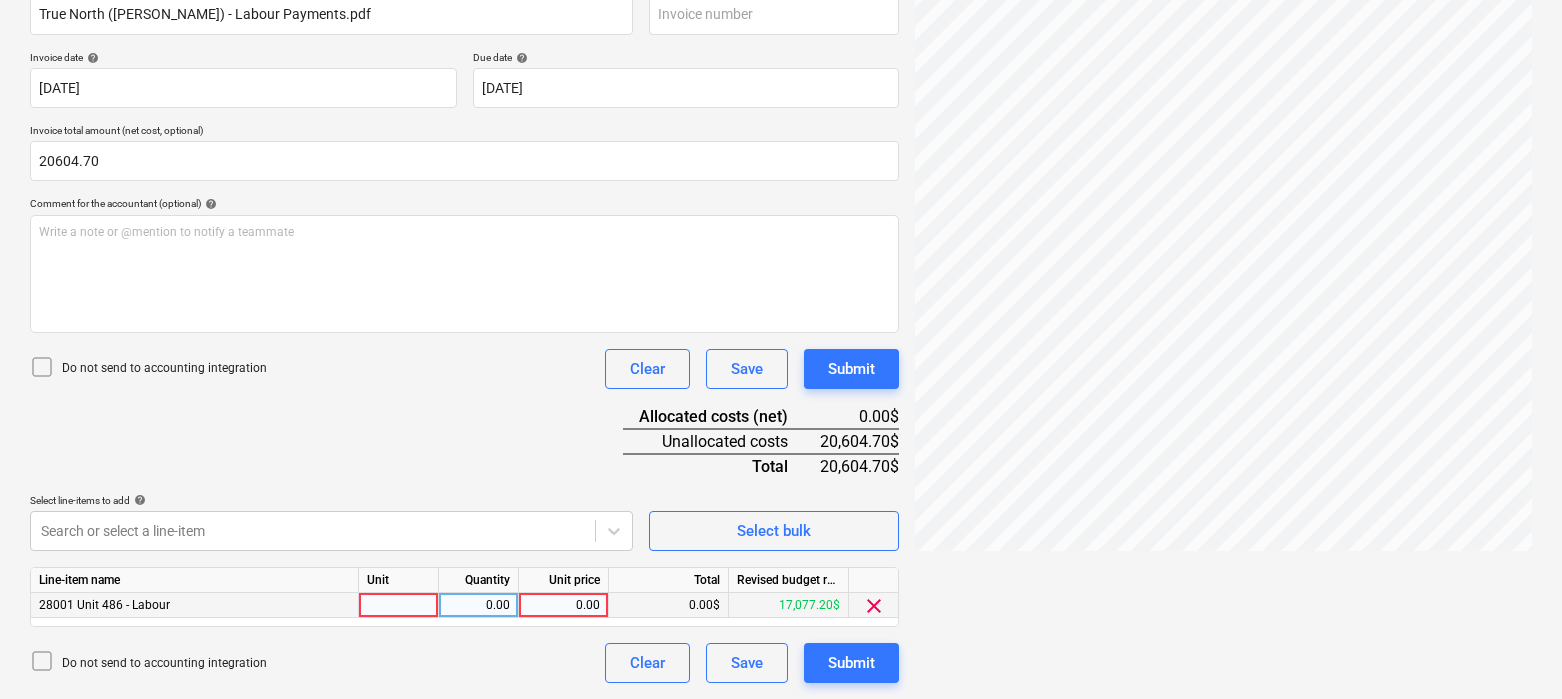 click at bounding box center [399, 605] 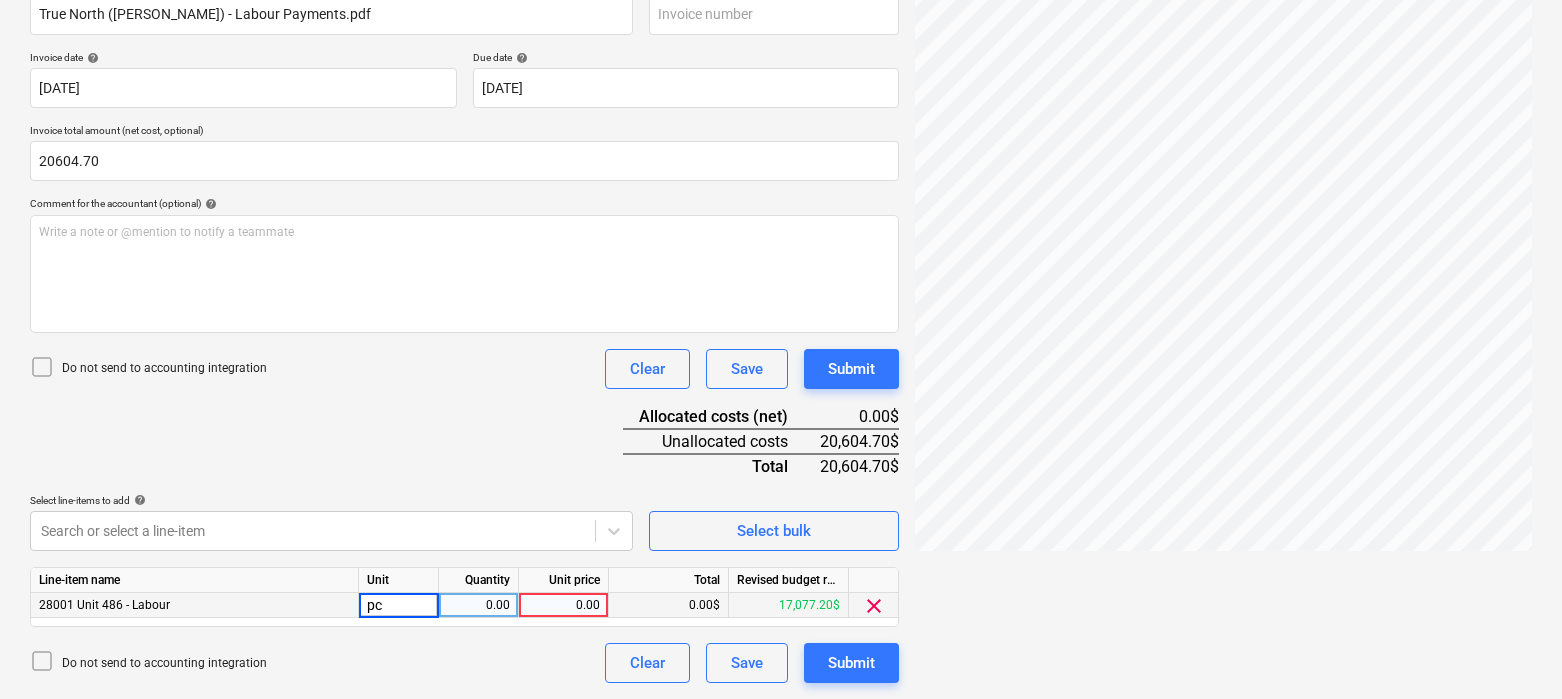 type on "pcs" 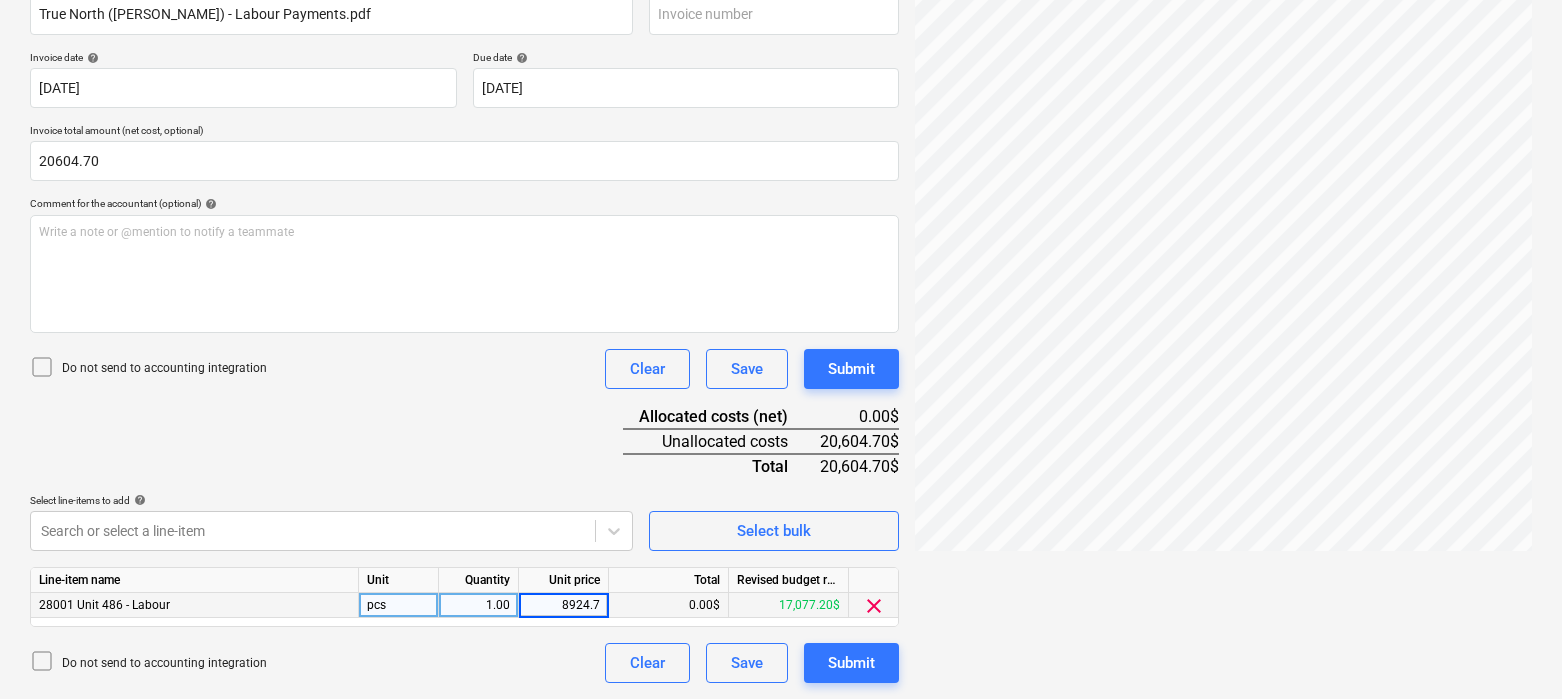type on "8924.70" 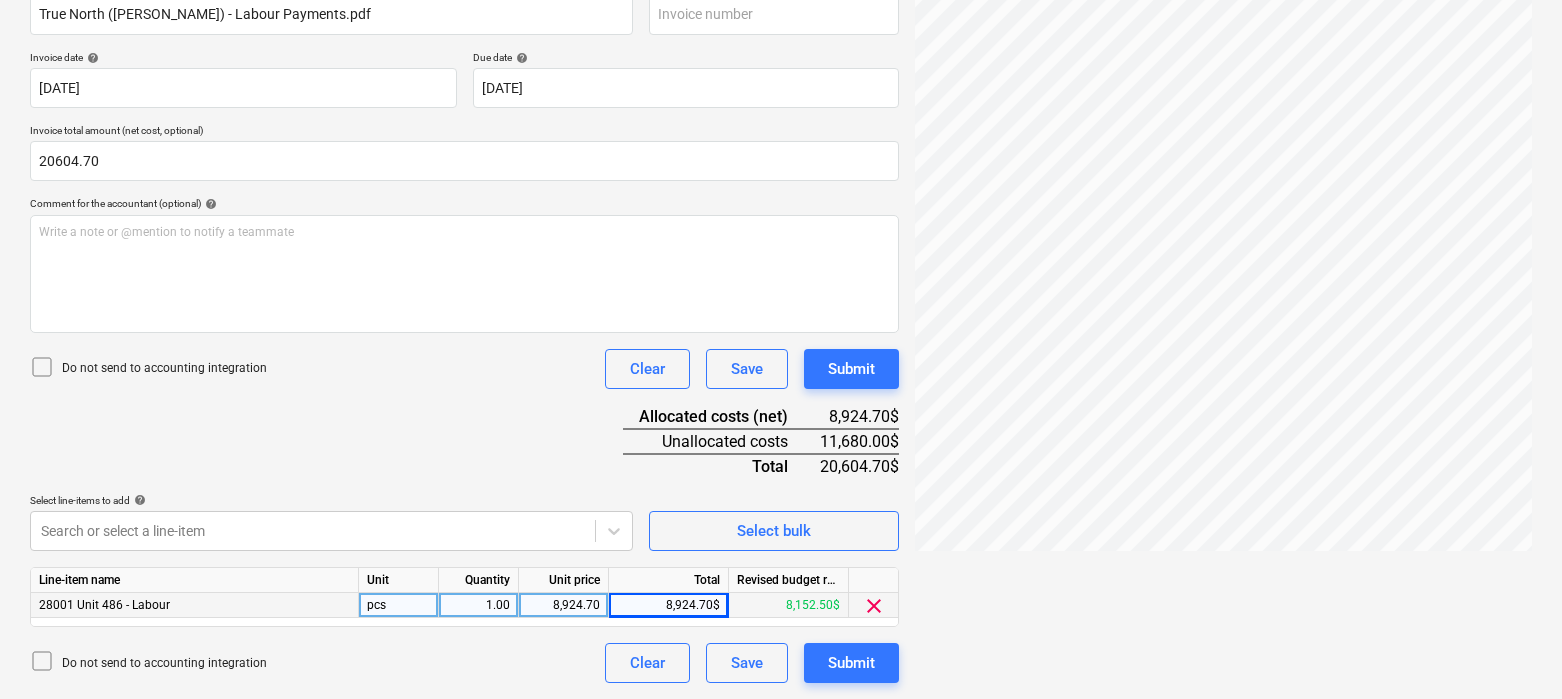 click on "Document name help True North ([PERSON_NAME]) - Labour Payments.pdf Invoice number  (optional) help Invoice date help [DATE] 01.04.2025 Press the down arrow key to interact with the calendar and
select a date. Press the question mark key to get the keyboard shortcuts for changing dates. Due date help [DATE] 01.04.2025 Press the down arrow key to interact with the calendar and
select a date. Press the question mark key to get the keyboard shortcuts for changing dates. Invoice total amount (net cost, optional) 20604.70 Comment for the accountant (optional) help Write a note or @mention to notify a teammate ﻿ Do not send to accounting integration Clear Save Submit Allocated costs (net) 8,924.70$ Unallocated costs 11,680.00$ Total 20,604.70$ Select line-items to add help Search or select a line-item Select bulk Line-item name Unit Quantity Unit price Total Revised budget remaining 28001 Unit 486 - Labour pcs 1.00 8,924.70 8,924.70$ 8,152.50$ clear Do not send to accounting integration Clear Save Submit" at bounding box center [464, 330] 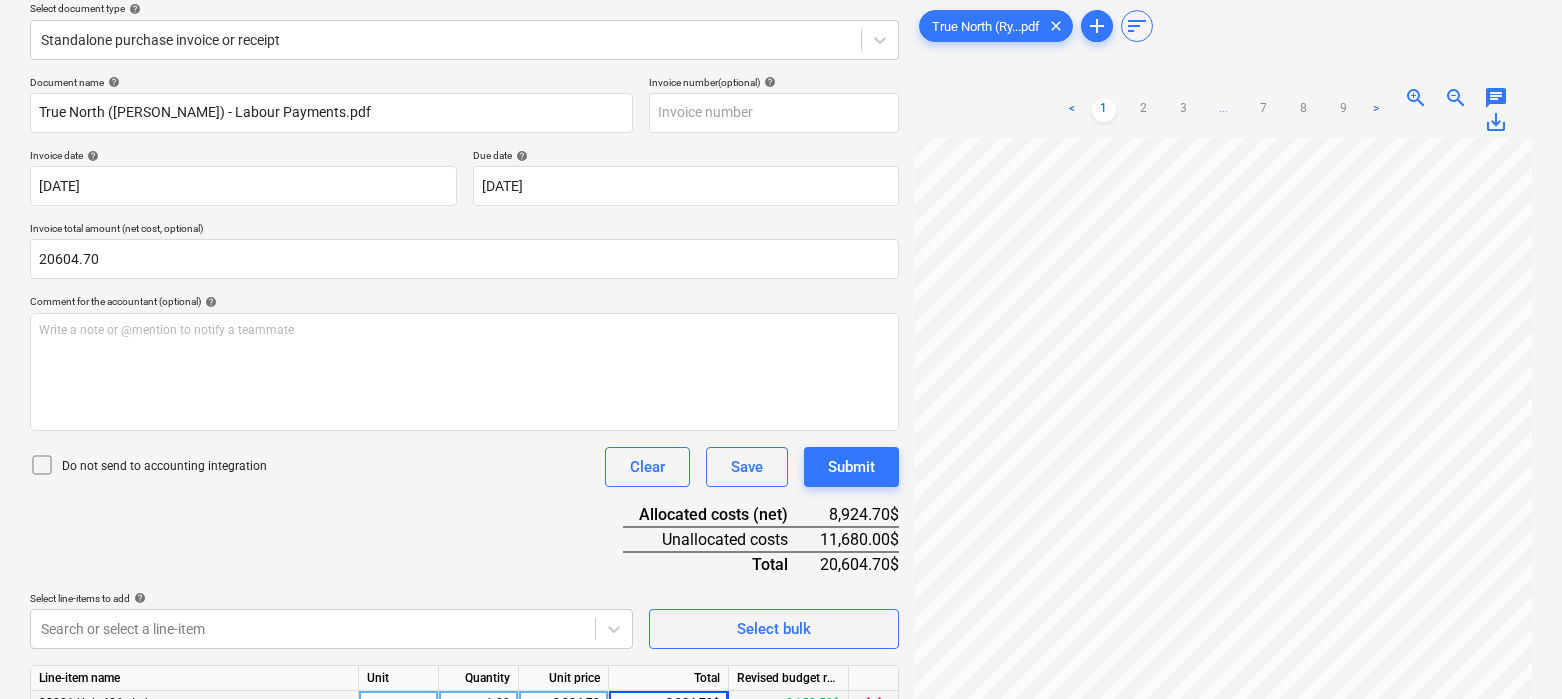 click on "Do not send to accounting integration Clear Save Submit" at bounding box center [464, 467] 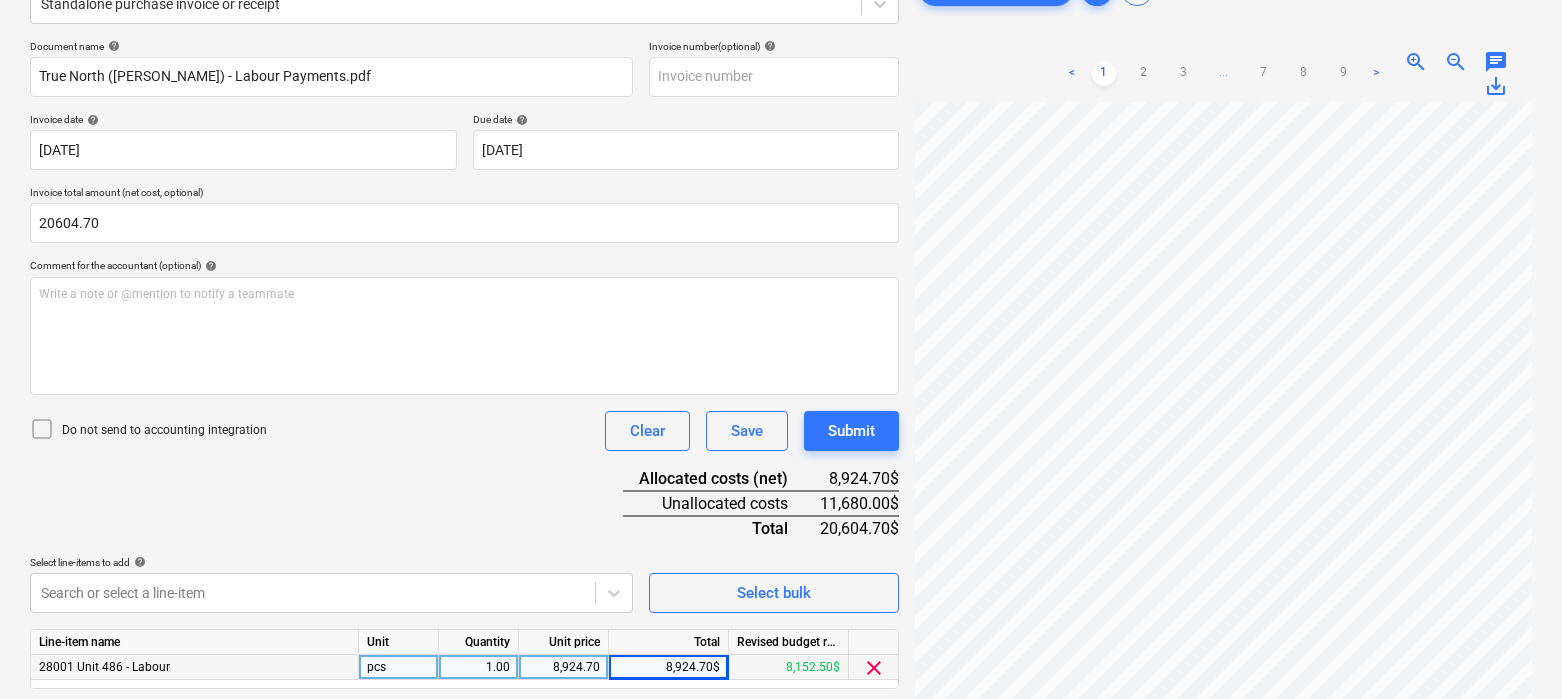 scroll, scrollTop: 333, scrollLeft: 0, axis: vertical 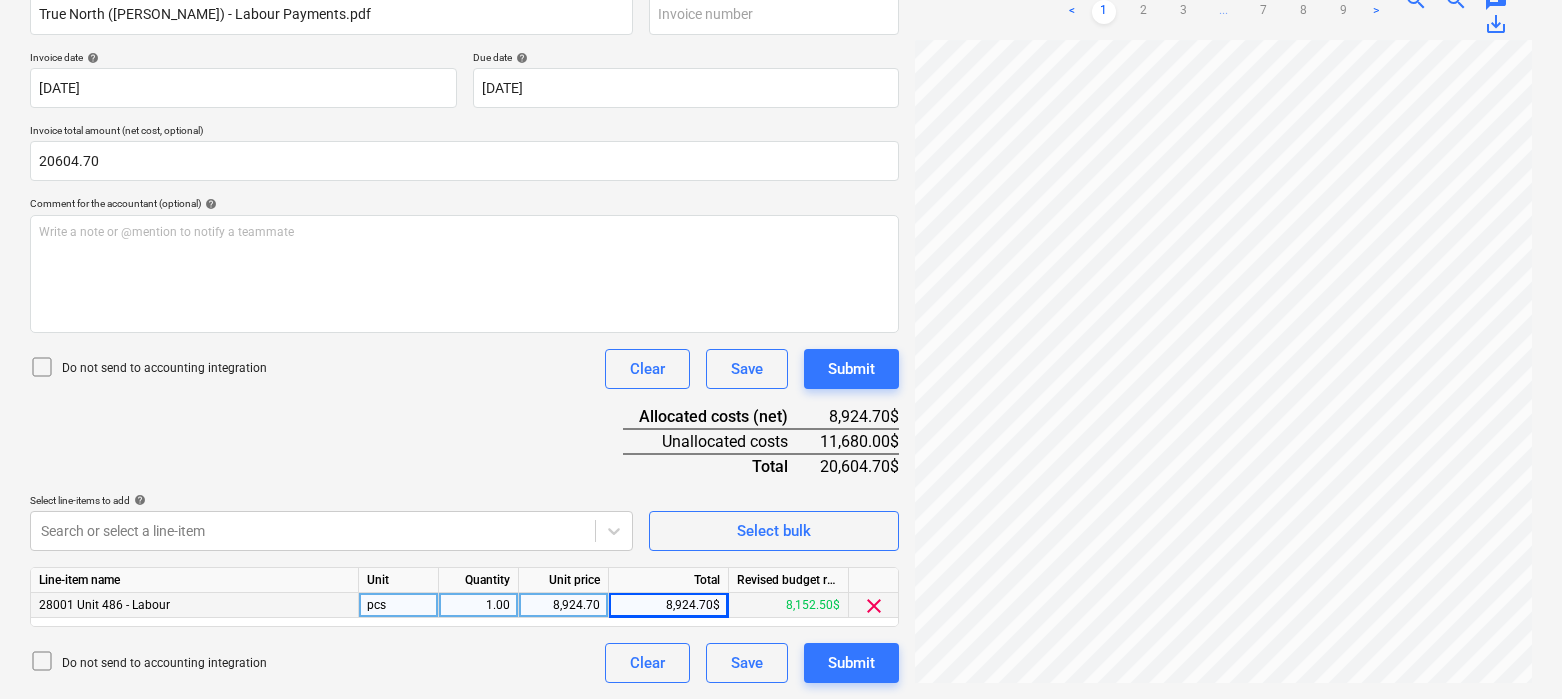 click on "Document name help True North ([PERSON_NAME]) - Labour Payments.pdf Invoice number  (optional) help Invoice date help [DATE] 01.04.2025 Press the down arrow key to interact with the calendar and
select a date. Press the question mark key to get the keyboard shortcuts for changing dates. Due date help [DATE] 01.04.2025 Press the down arrow key to interact with the calendar and
select a date. Press the question mark key to get the keyboard shortcuts for changing dates. Invoice total amount (net cost, optional) 20604.70 Comment for the accountant (optional) help Write a note or @mention to notify a teammate ﻿ Do not send to accounting integration Clear Save Submit Allocated costs (net) 8,924.70$ Unallocated costs 11,680.00$ Total 20,604.70$ Select line-items to add help Search or select a line-item Select bulk Line-item name Unit Quantity Unit price Total Revised budget remaining 28001 Unit 486 - Labour pcs 1.00 8,924.70 8,924.70$ 8,152.50$ clear Do not send to accounting integration Clear Save Submit" at bounding box center (464, 330) 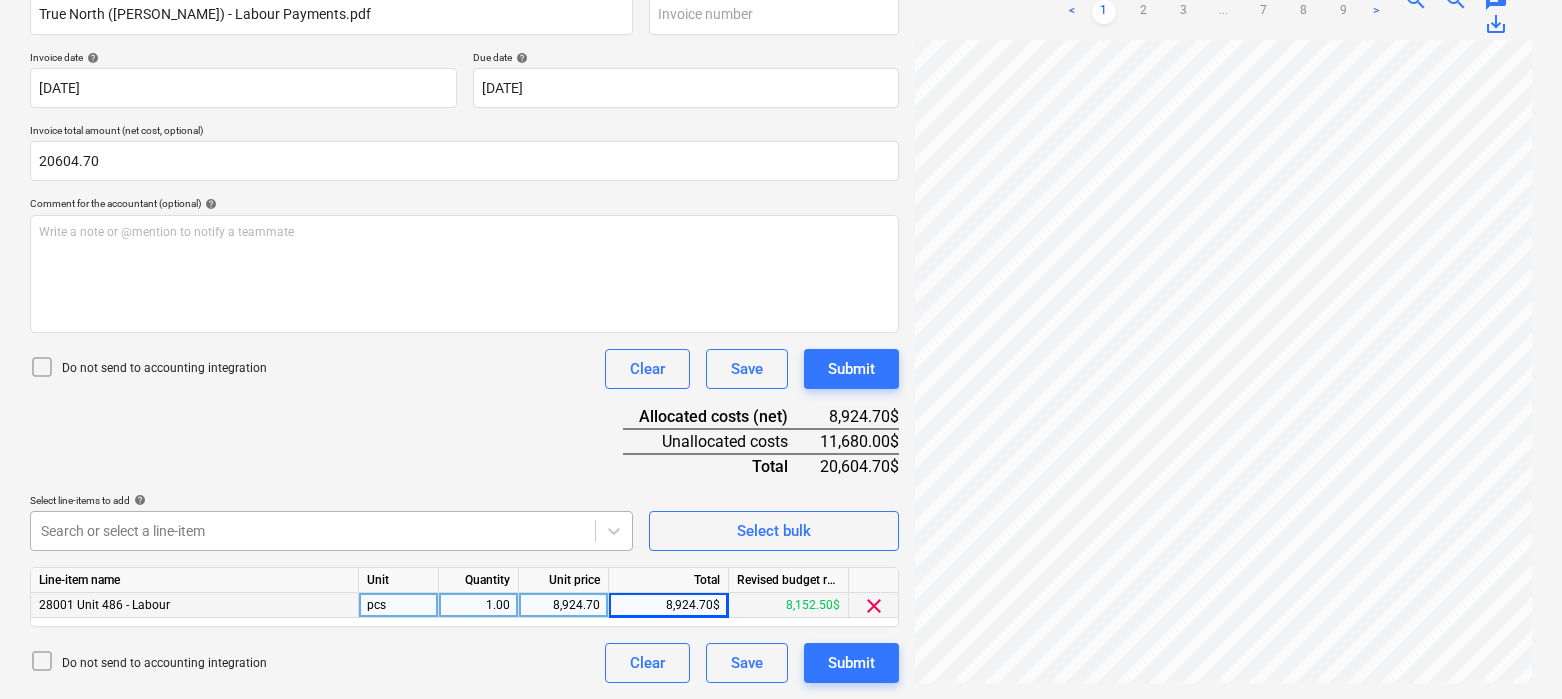 click on "Sales Projects Contacts Company Inbox 2 format_size keyboard_arrow_down help search Search notifications 0 keyboard_arrow_down [PERSON_NAME] keyboard_arrow_down 476-492 Hanover Budget 2 Client contract Payment applications Purchase orders Costs Income Files 1 Analytics Settings Create new document Select company True North Handyman   Add new company Select document type help Standalone purchase invoice or receipt Document name help True North ([PERSON_NAME]) - Labour Payments.pdf Invoice number  (optional) help Invoice date help [DATE] 01.04.2025 Press the down arrow key to interact with the calendar and
select a date. Press the question mark key to get the keyboard shortcuts for changing dates. Due date help [DATE] 01.04.2025 Press the down arrow key to interact with the calendar and
select a date. Press the question mark key to get the keyboard shortcuts for changing dates. Invoice total amount (net cost, optional) 20604.70 Comment for the accountant (optional) help ﻿ Clear Save Submit 8,924.70$ <" at bounding box center [781, 16] 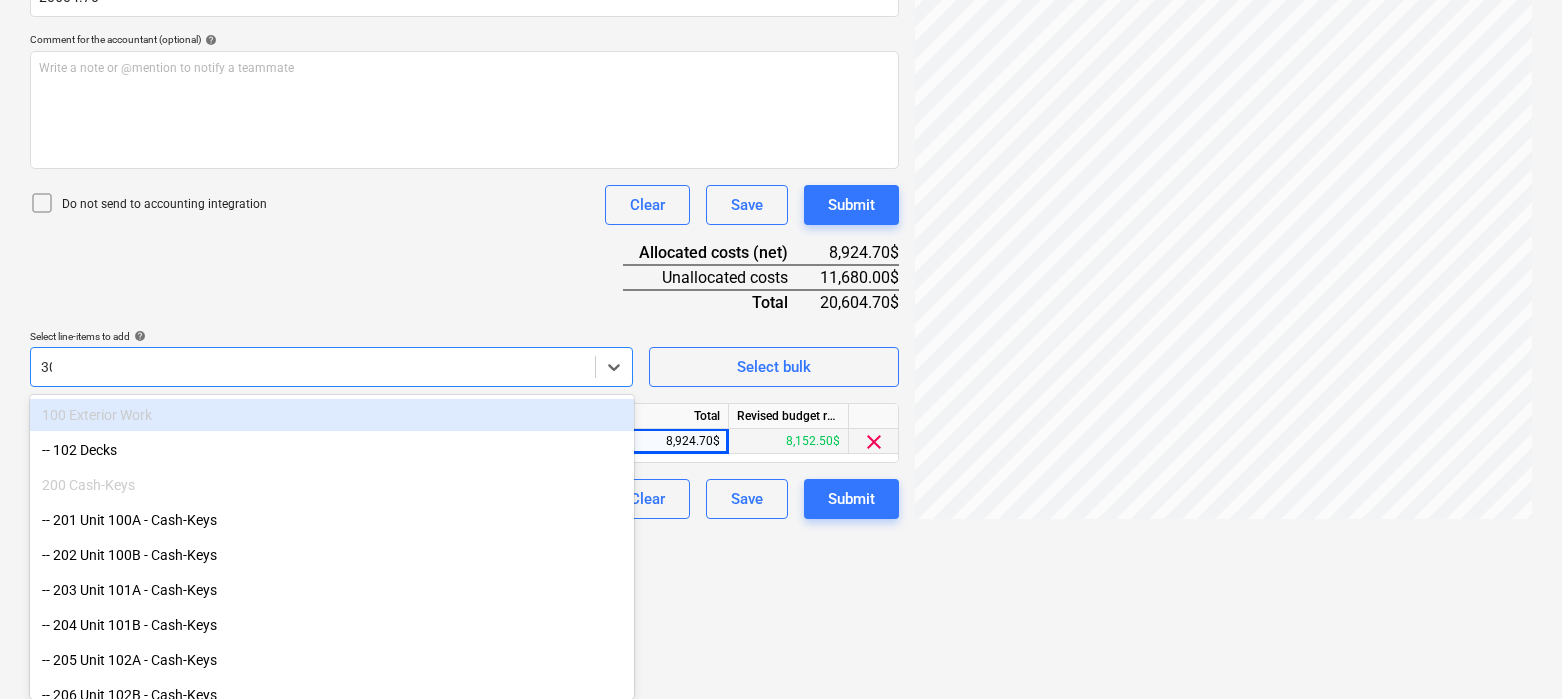 type on "306" 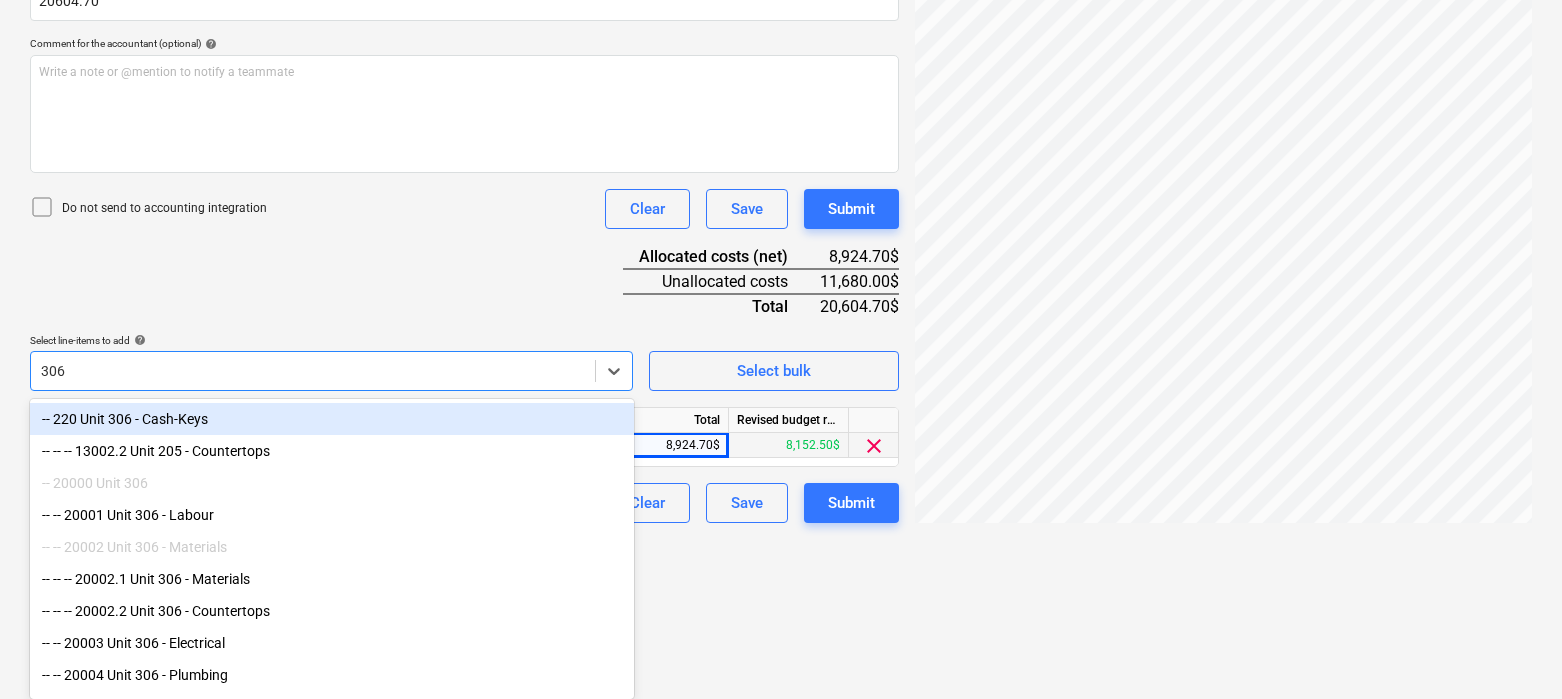 scroll, scrollTop: 493, scrollLeft: 0, axis: vertical 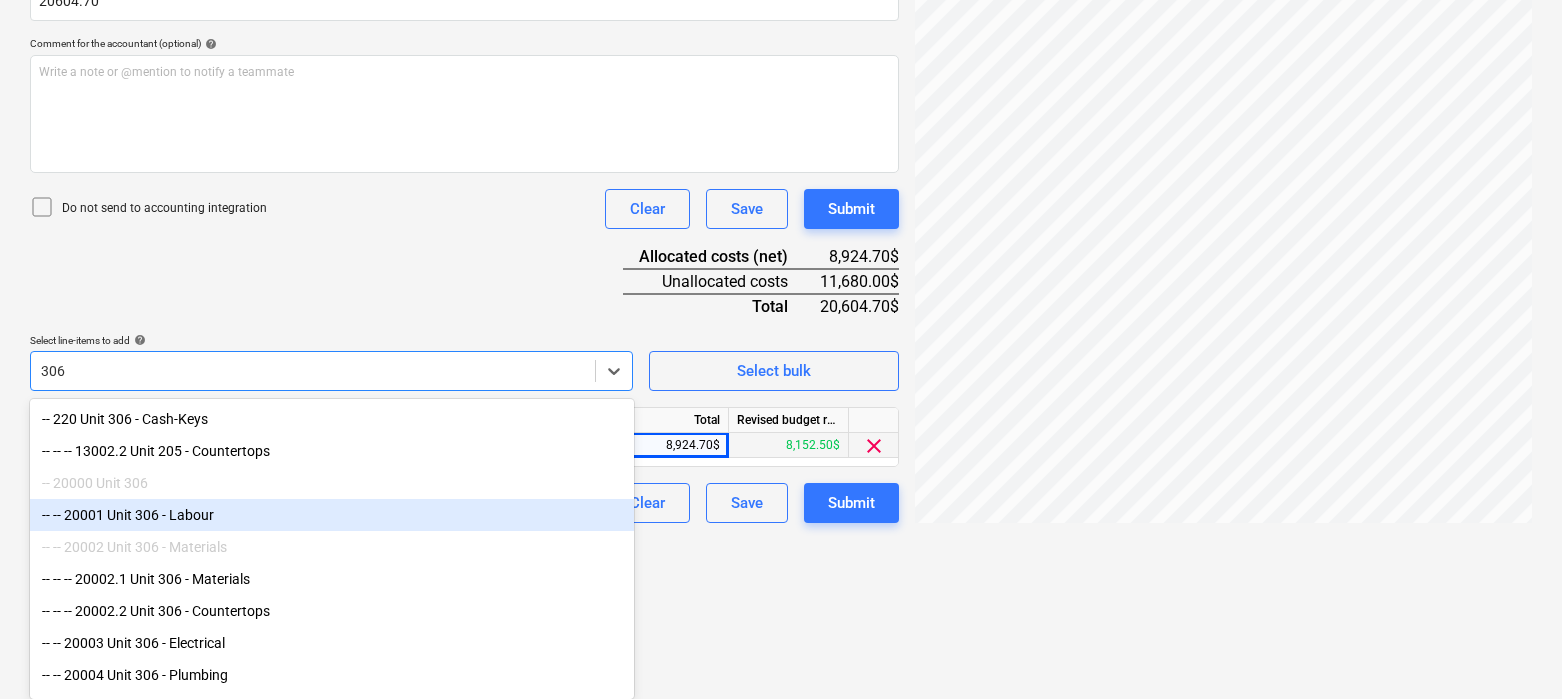 click on "-- --  20001 Unit 306 - Labour" at bounding box center [332, 515] 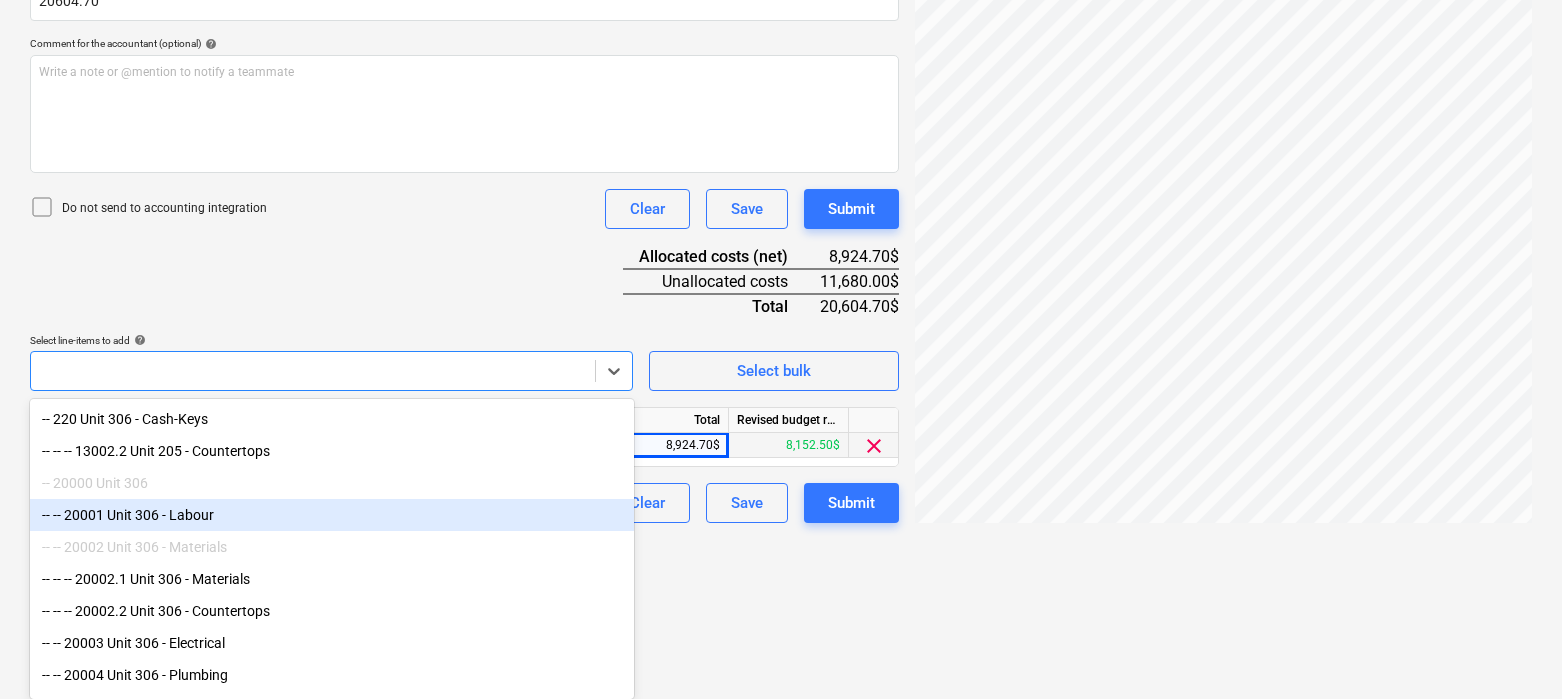 scroll, scrollTop: 497, scrollLeft: 0, axis: vertical 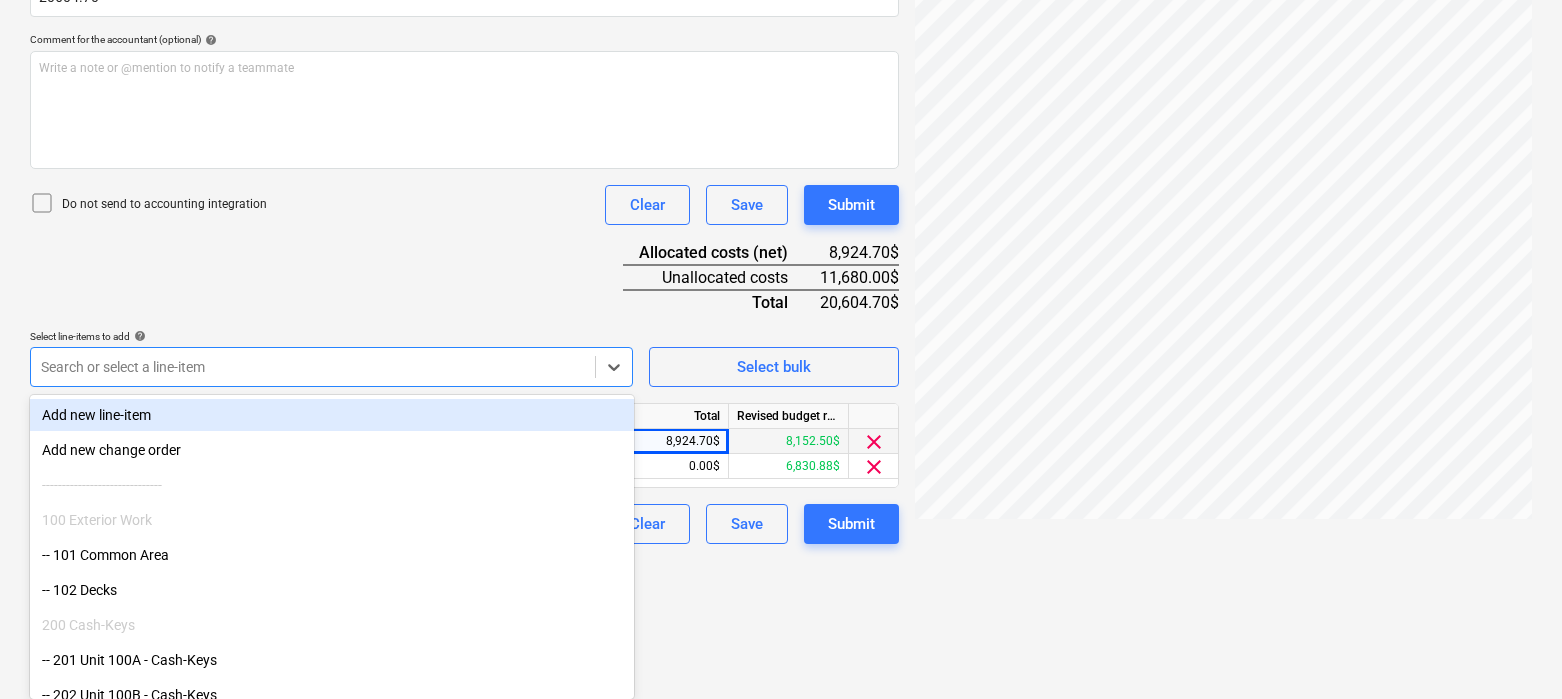 click on "Document name help True North ([PERSON_NAME]) - Labour Payments.pdf Invoice number  (optional) help Invoice date help [DATE] 01.04.2025 Press the down arrow key to interact with the calendar and
select a date. Press the question mark key to get the keyboard shortcuts for changing dates. Due date help [DATE] 01.04.2025 Press the down arrow key to interact with the calendar and
select a date. Press the question mark key to get the keyboard shortcuts for changing dates. Invoice total amount (net cost, optional) 20604.70 Comment for the accountant (optional) help Write a note or @mention to notify a teammate ﻿ Do not send to accounting integration Clear Save Submit Allocated costs (net) 8,924.70$ Unallocated costs 11,680.00$ Total 20,604.70$ Select line-items to add help option -- --  20001 Unit 306 - Labour, selected. Search or select a line-item Select bulk Line-item name Unit Quantity Unit price Total Revised budget remaining 28001 Unit 486 - Labour pcs 1.00 8,924.70 8,924.70$ 8,152.50$ clear 0.00 0.00" at bounding box center [464, 179] 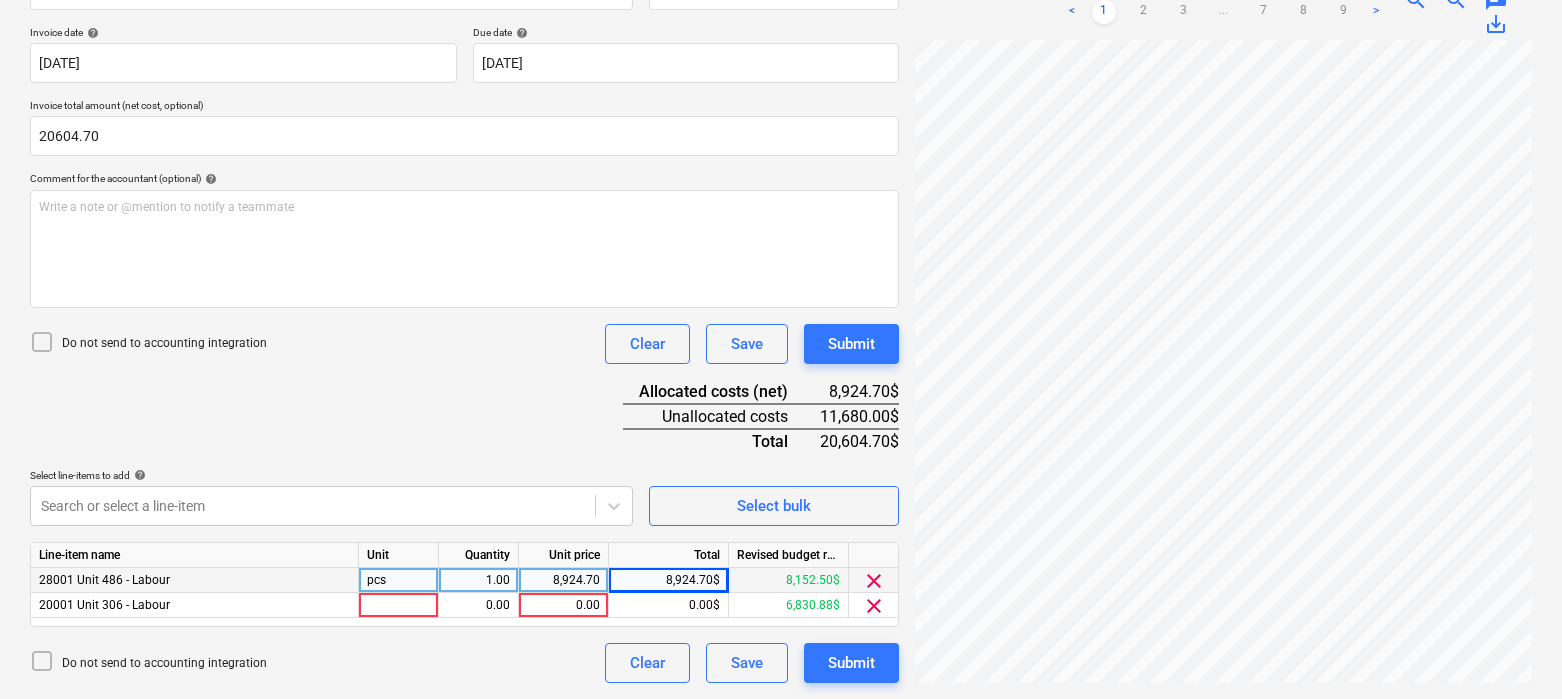scroll, scrollTop: 358, scrollLeft: 0, axis: vertical 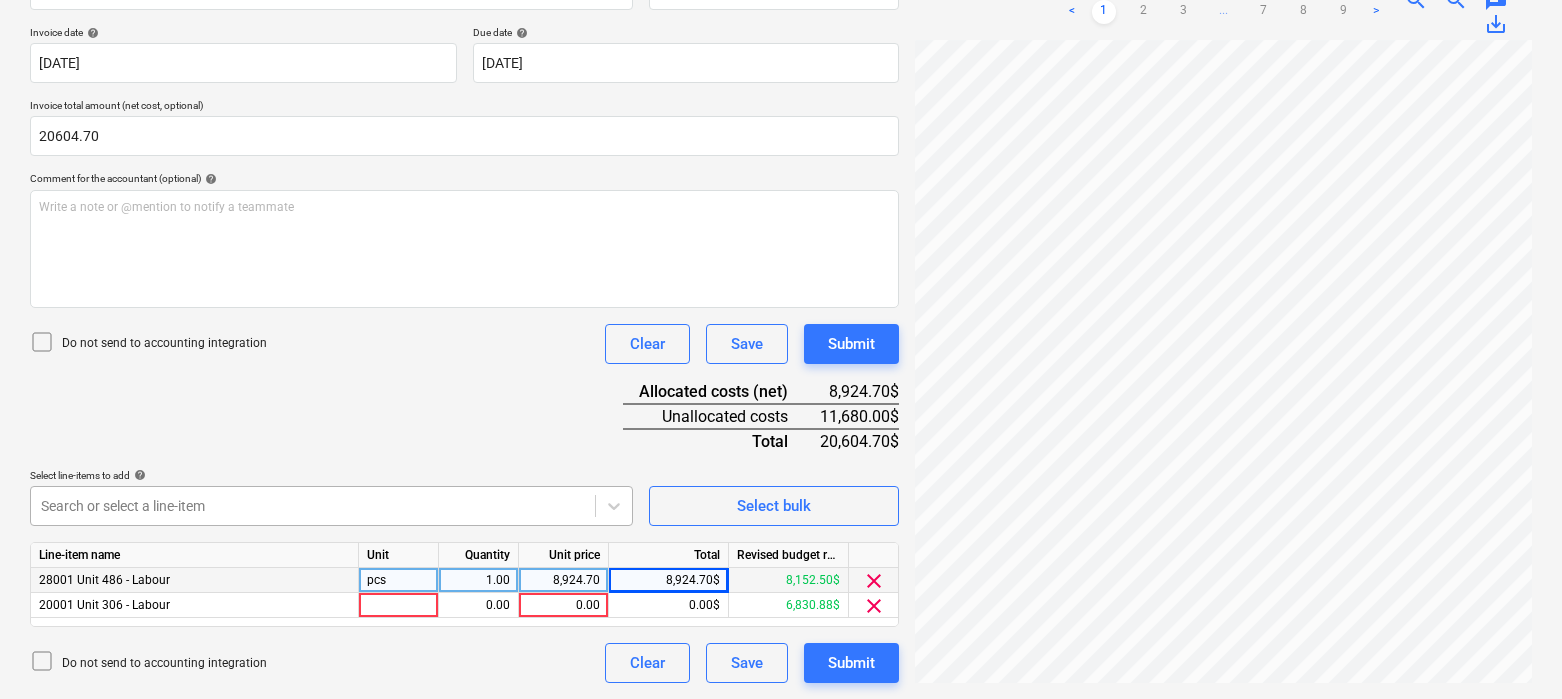 click on "Sales Projects Contacts Company Inbox 2 format_size keyboard_arrow_down help search Search notifications 0 keyboard_arrow_down [PERSON_NAME] keyboard_arrow_down 476-492 Hanover Budget 2 Client contract Payment applications Purchase orders Costs Income Files 1 Analytics Settings Create new document Select company True North Handyman   Add new company Select document type help Standalone purchase invoice or receipt Document name help True North ([PERSON_NAME]) - Labour Payments.pdf Invoice number  (optional) help Invoice date help [DATE] 01.04.2025 Press the down arrow key to interact with the calendar and
select a date. Press the question mark key to get the keyboard shortcuts for changing dates. Due date help [DATE] 01.04.2025 Press the down arrow key to interact with the calendar and
select a date. Press the question mark key to get the keyboard shortcuts for changing dates. Invoice total amount (net cost, optional) 20604.70 Comment for the accountant (optional) help ﻿ Clear Save Submit 8,924.70$ <" at bounding box center (781, -9) 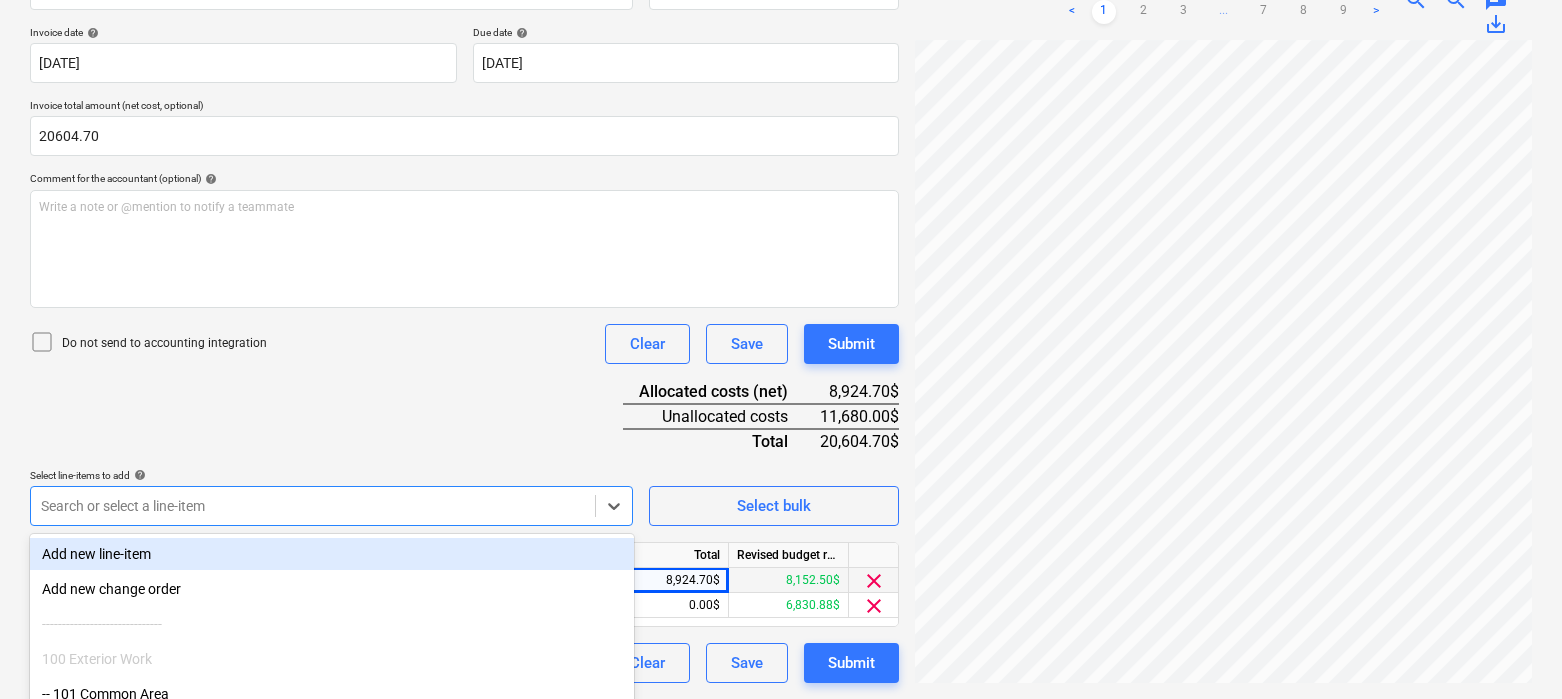 scroll, scrollTop: 497, scrollLeft: 0, axis: vertical 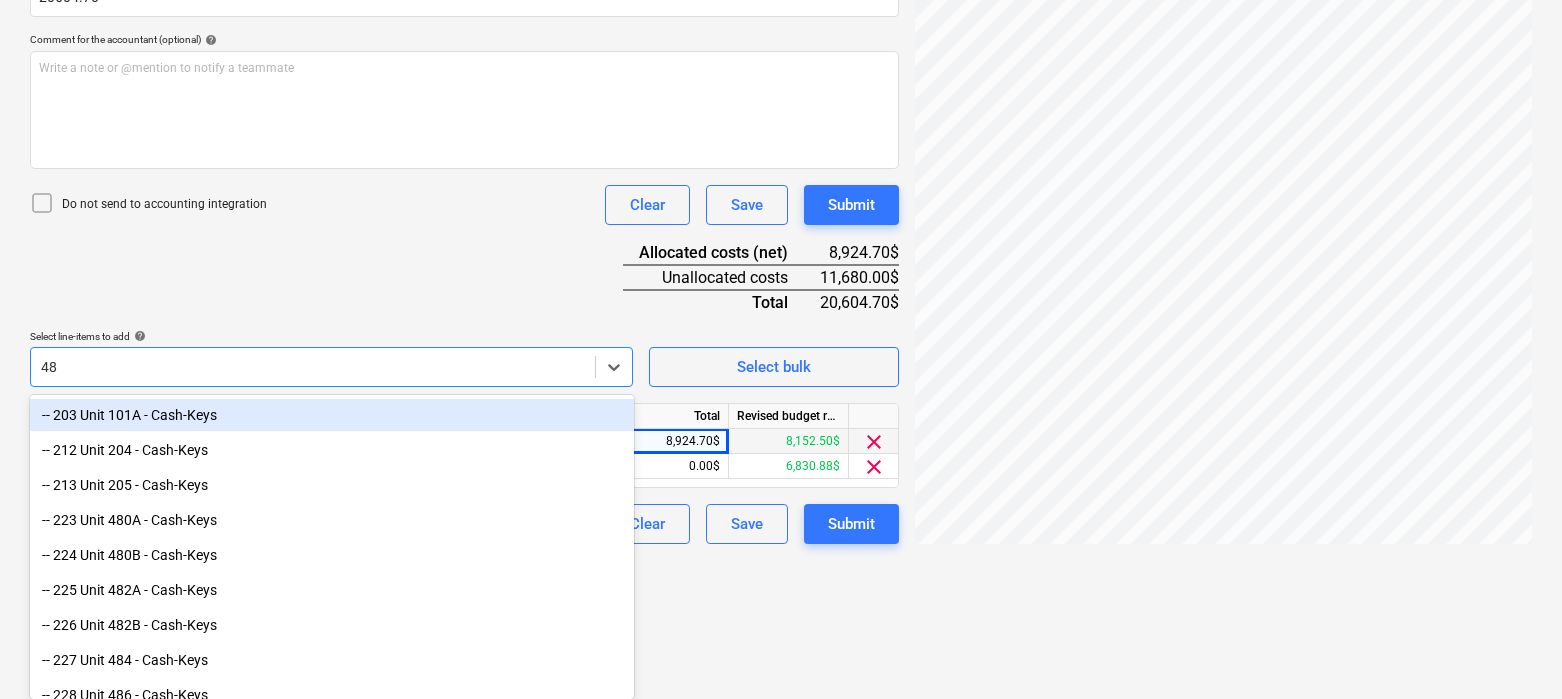 type on "482" 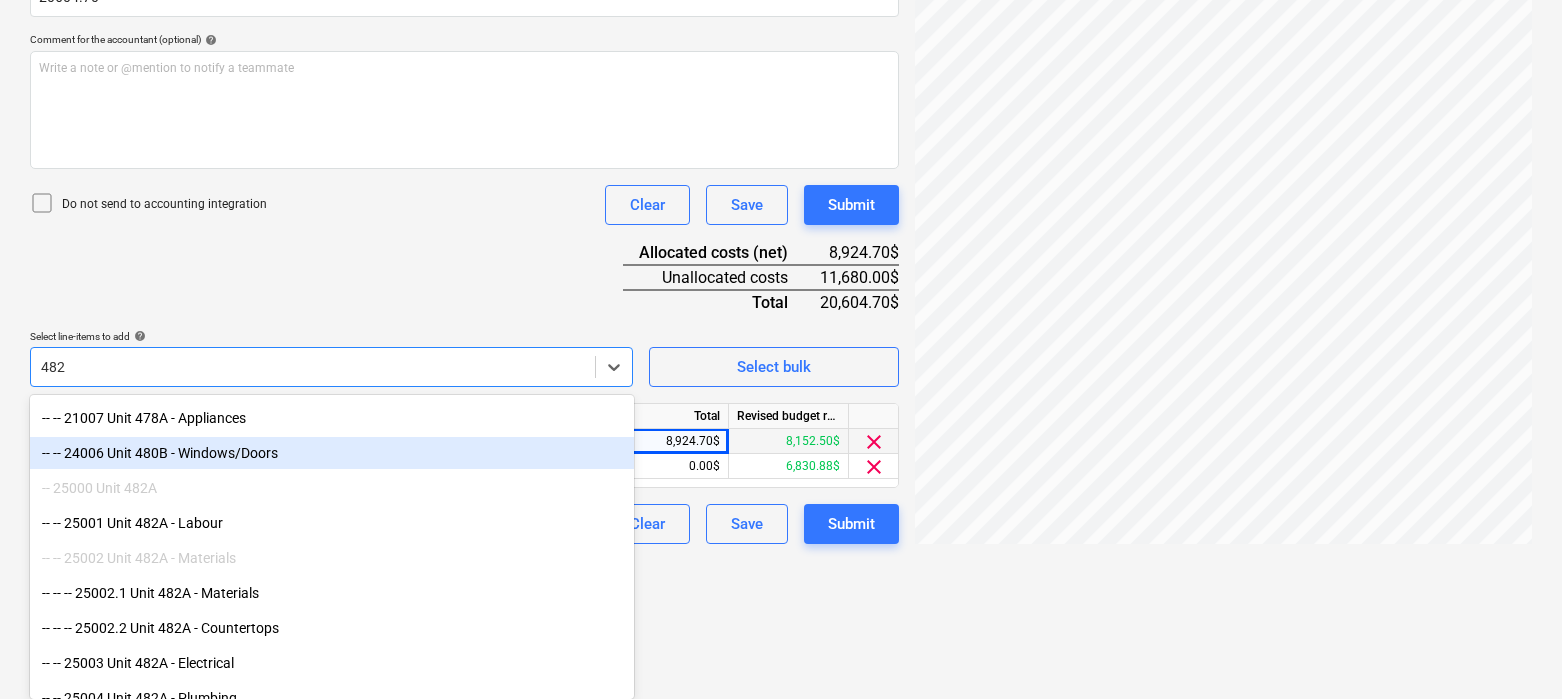 scroll, scrollTop: 245, scrollLeft: 0, axis: vertical 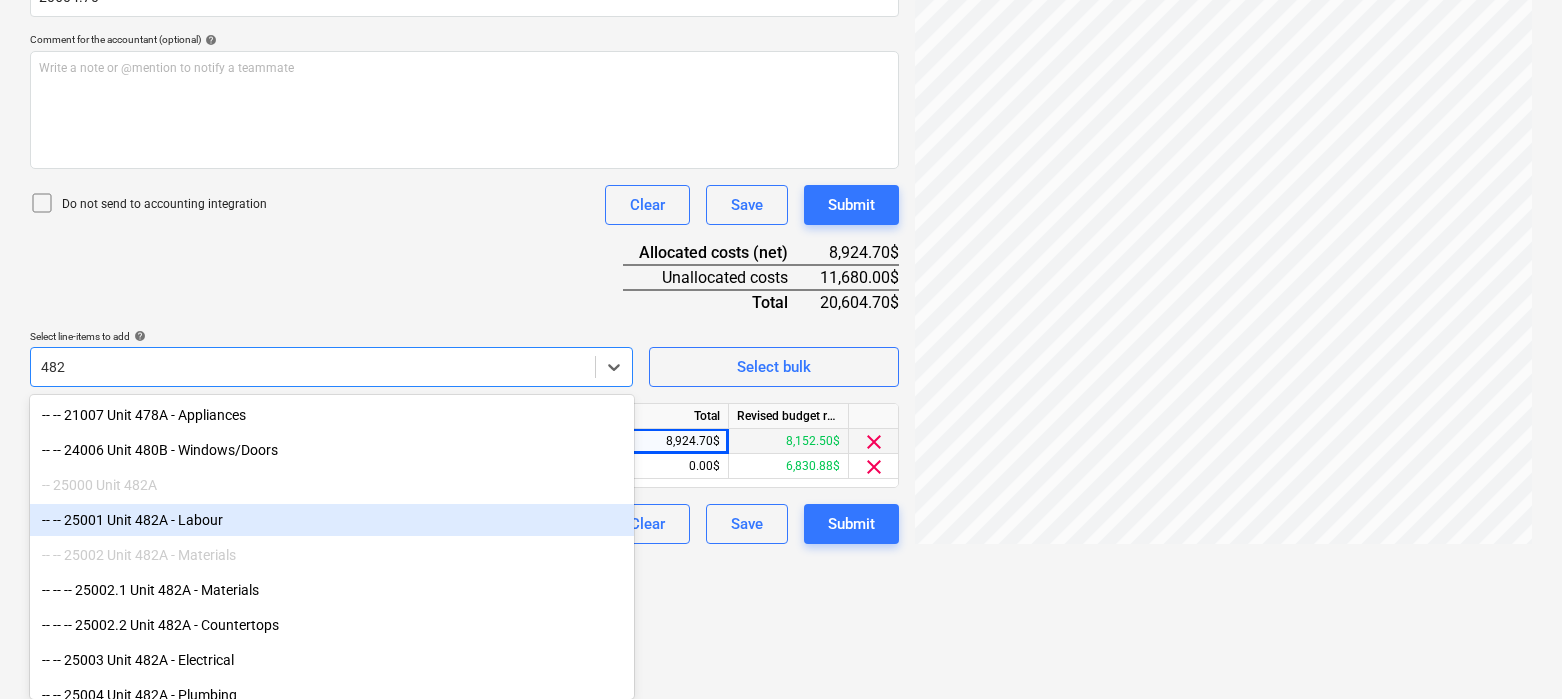 click on "-- --  25001 Unit 482A - Labour" at bounding box center (332, 520) 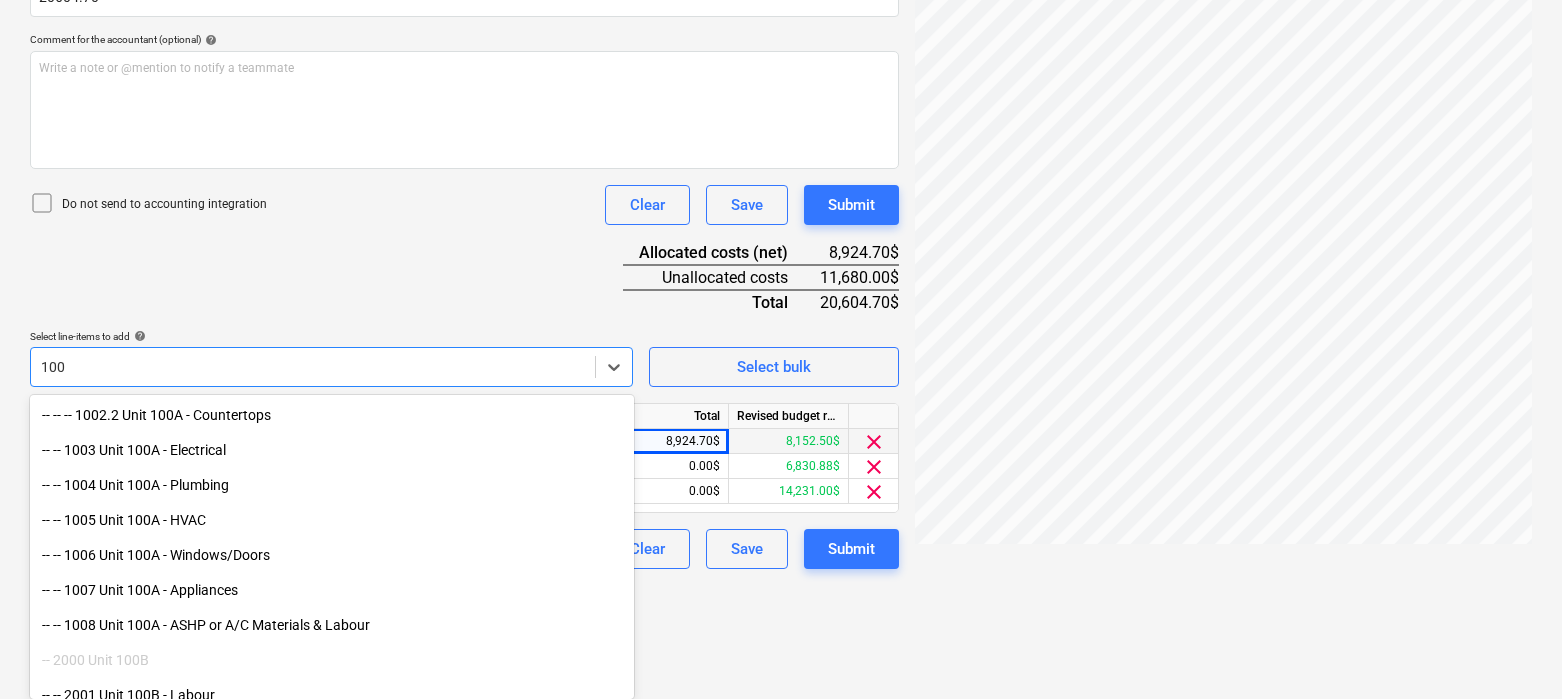 type on "100A" 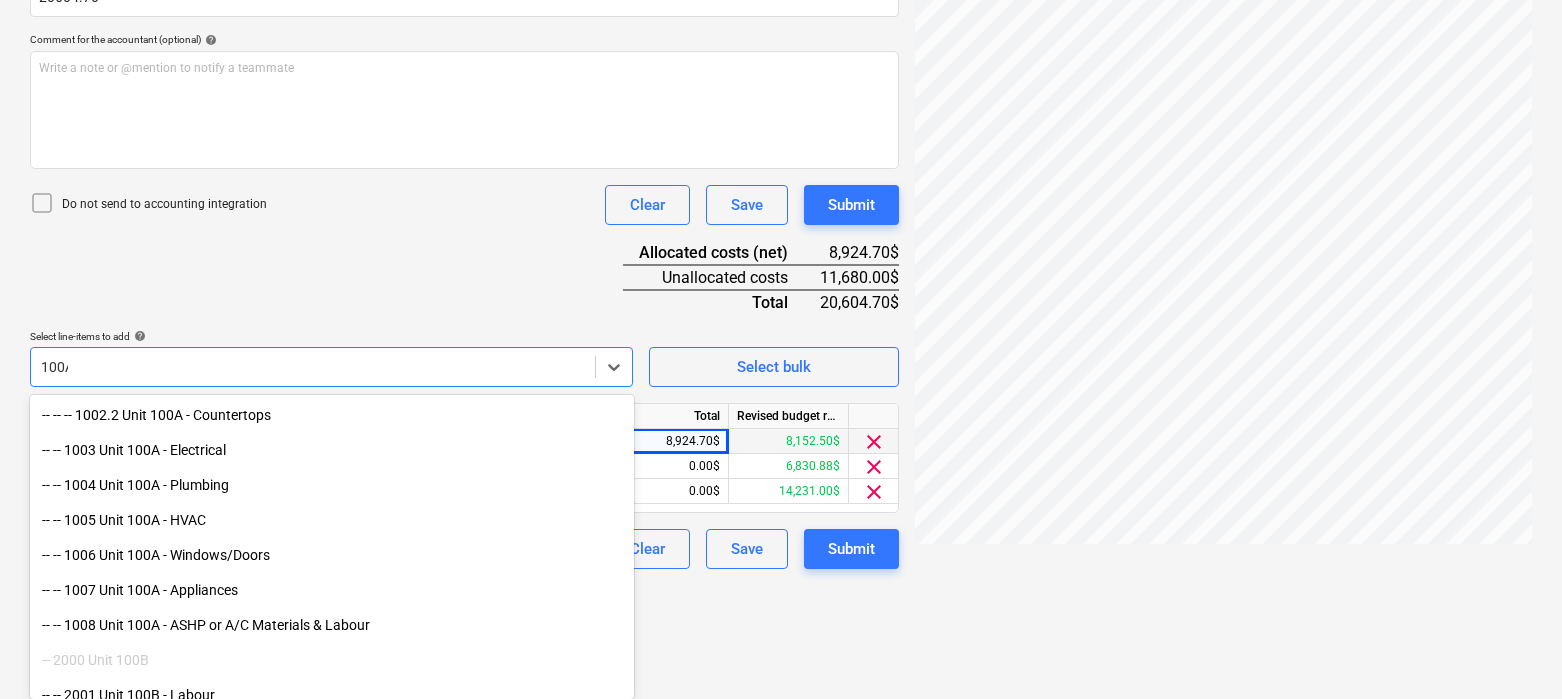 scroll, scrollTop: 493, scrollLeft: 0, axis: vertical 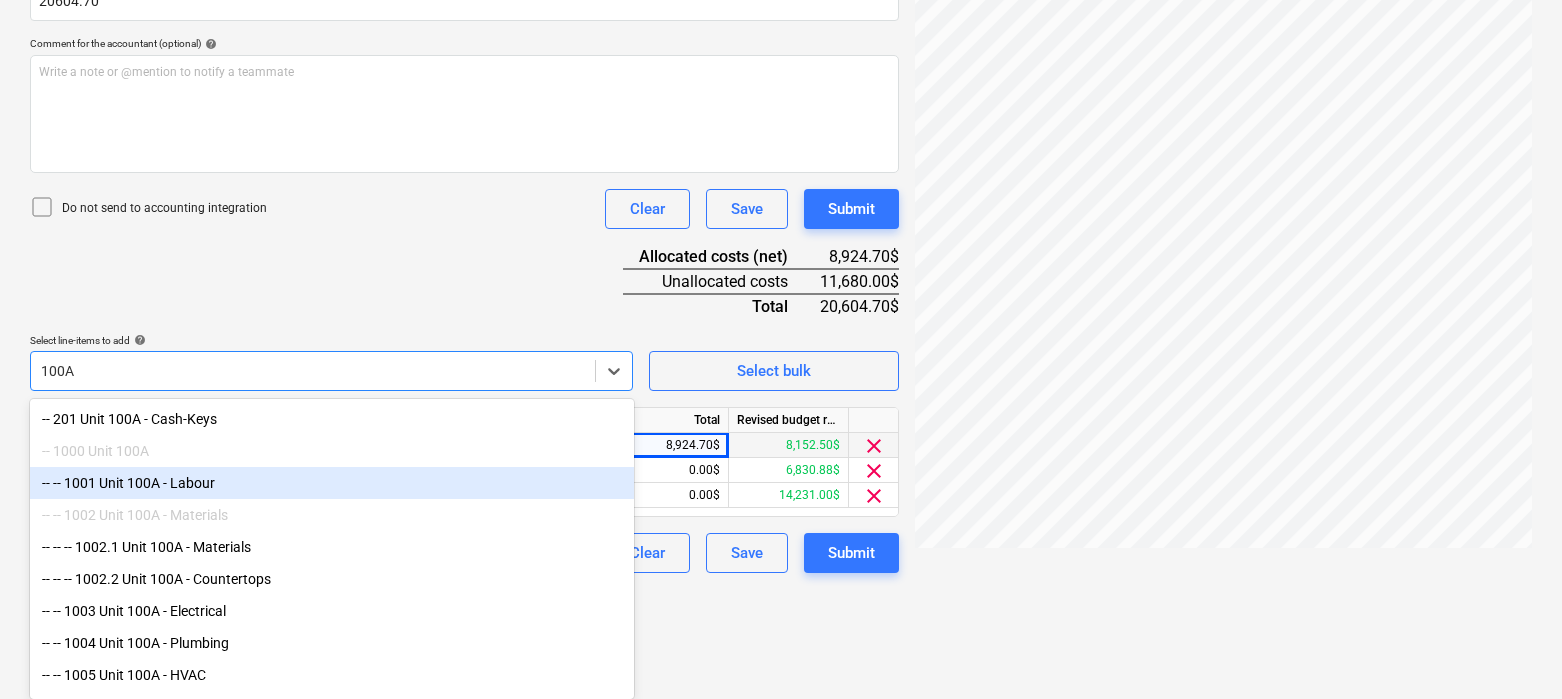 click on "-- --  1001 Unit 100A - Labour" at bounding box center (332, 483) 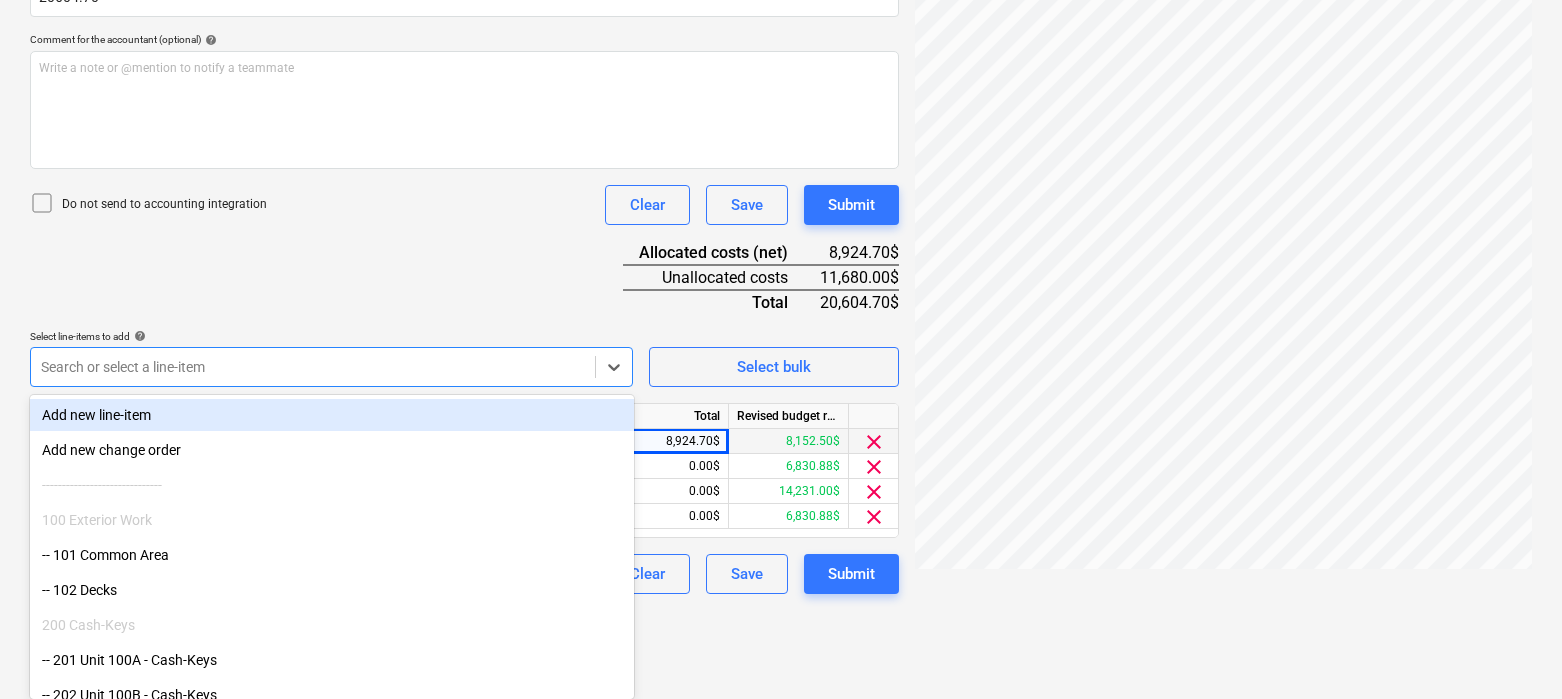 click on "Document name help True North ([PERSON_NAME]) - Labour Payments.pdf Invoice number  (optional) help Invoice date help [DATE] 01.04.2025 Press the down arrow key to interact with the calendar and
select a date. Press the question mark key to get the keyboard shortcuts for changing dates. Due date help [DATE] 01.04.2025 Press the down arrow key to interact with the calendar and
select a date. Press the question mark key to get the keyboard shortcuts for changing dates. Invoice total amount (net cost, optional) 20604.70 Comment for the accountant (optional) help Write a note or @mention to notify a teammate ﻿ Do not send to accounting integration Clear Save Submit Allocated costs (net) 8,924.70$ Unallocated costs 11,680.00$ Total 20,604.70$ Select line-items to add help option -- --  1001 Unit 100A - Labour, selected. Search or select a line-item Select bulk Line-item name Unit Quantity Unit price Total Revised budget remaining 28001 Unit 486 - Labour pcs 1.00 8,924.70 8,924.70$ 8,152.50$ clear 0.00 0.00" at bounding box center [464, 204] 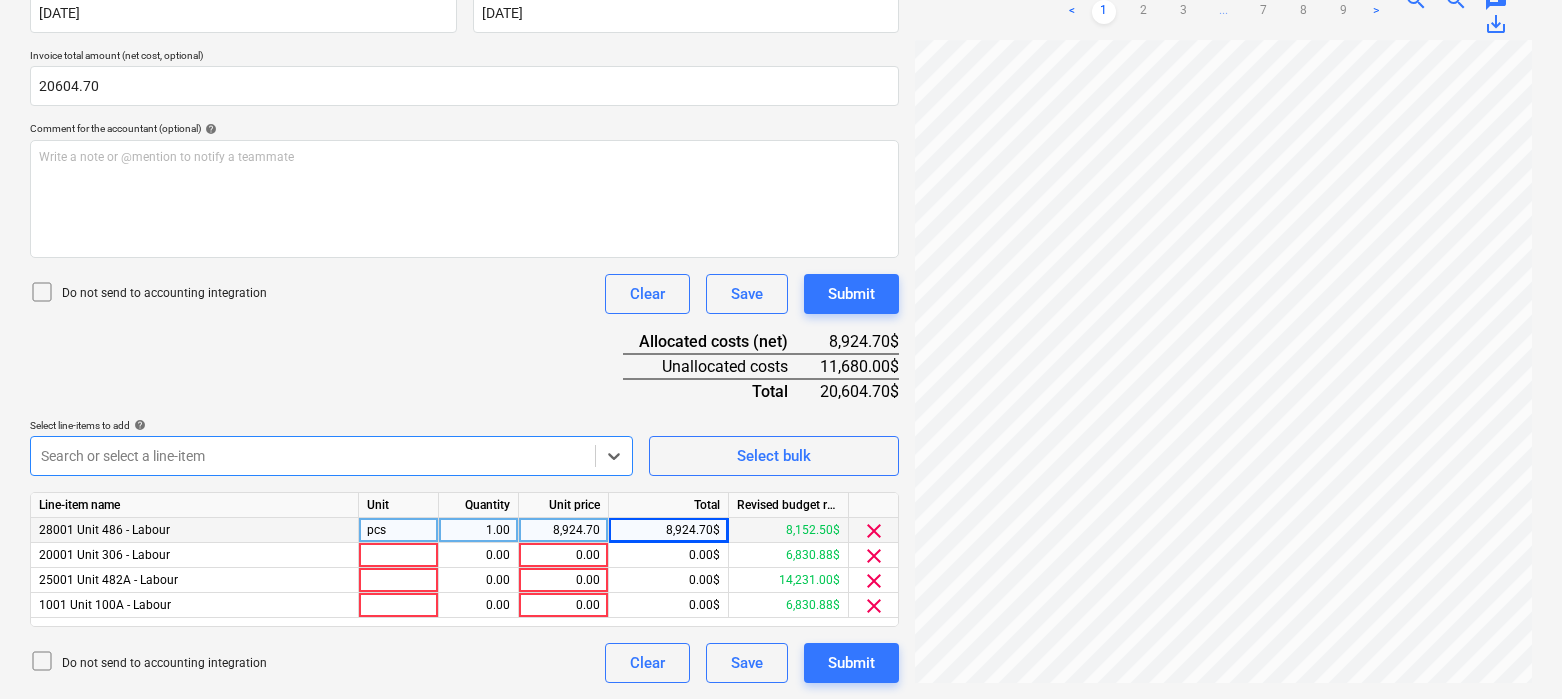 scroll, scrollTop: 408, scrollLeft: 0, axis: vertical 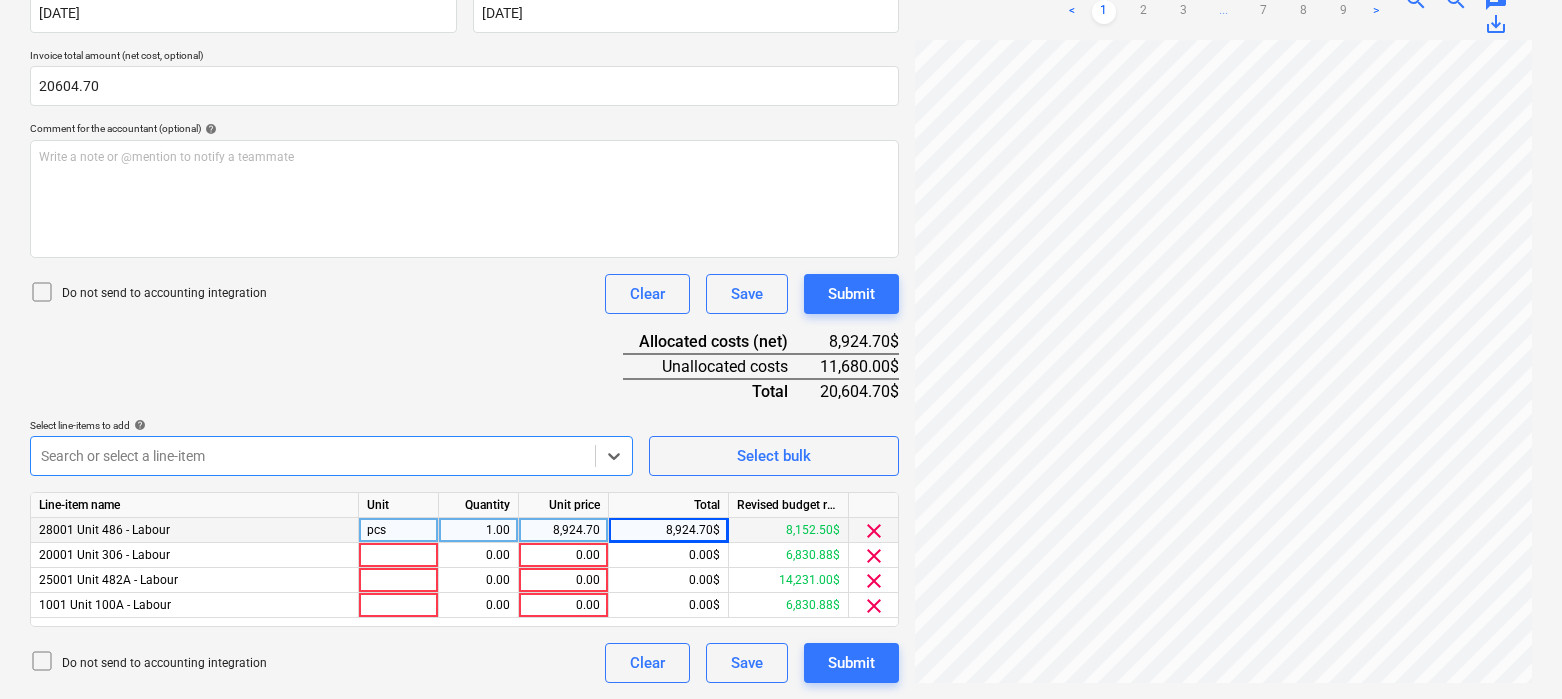 click on "Sales Projects Contacts Company Inbox 2 format_size keyboard_arrow_down help search Search notifications 0 keyboard_arrow_down [PERSON_NAME] keyboard_arrow_down 476-492 Hanover Budget 2 Client contract Payment applications Purchase orders Costs Income Files 1 Analytics Settings Create new document Select company True North Handyman   Add new company Select document type help Standalone purchase invoice or receipt Document name help True North ([PERSON_NAME]) - Labour Payments.pdf Invoice number  (optional) help Invoice date help [DATE] 01.04.2025 Press the down arrow key to interact with the calendar and
select a date. Press the question mark key to get the keyboard shortcuts for changing dates. Due date help [DATE] 01.04.2025 Press the down arrow key to interact with the calendar and
select a date. Press the question mark key to get the keyboard shortcuts for changing dates. Invoice total amount (net cost, optional) 20604.70 Comment for the accountant (optional) help ﻿ Clear Save Submit 8,924.70$ <" at bounding box center (781, -59) 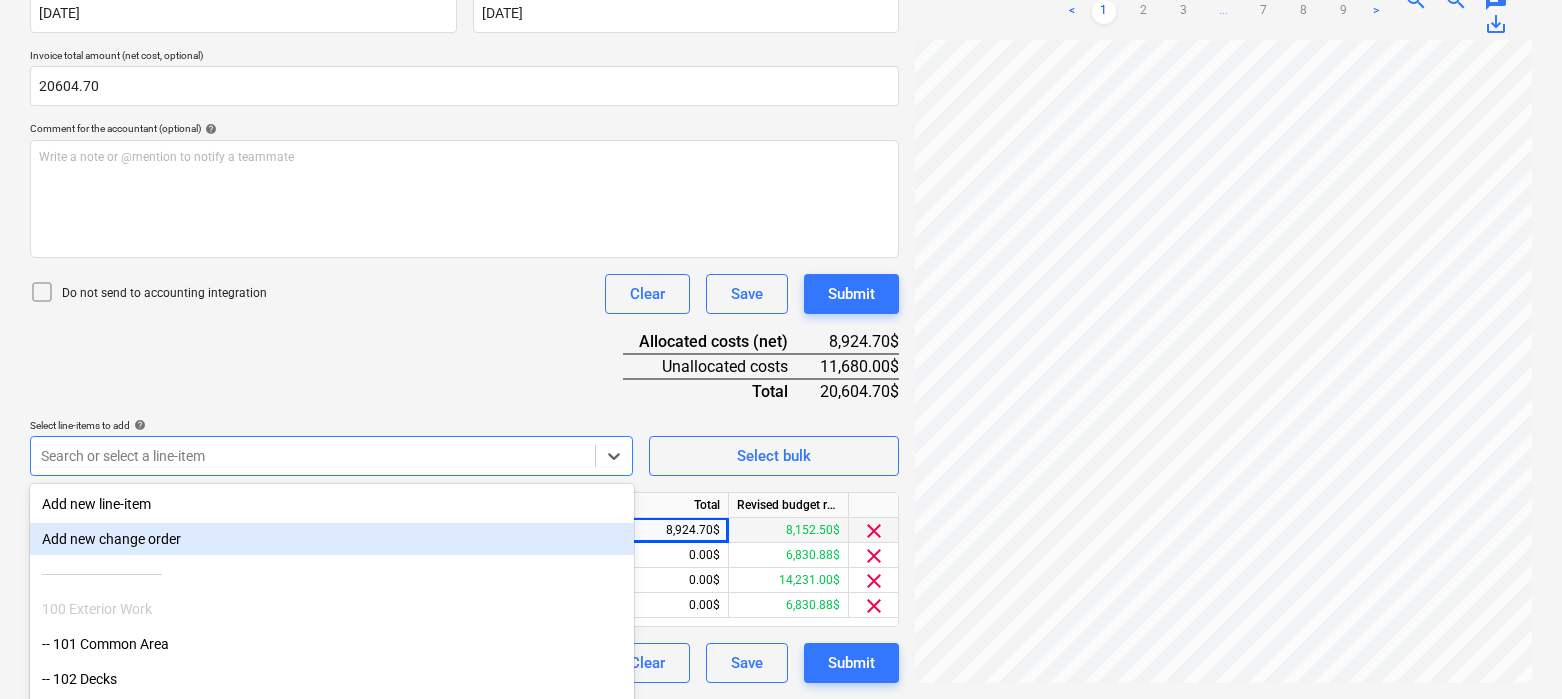 scroll, scrollTop: 497, scrollLeft: 0, axis: vertical 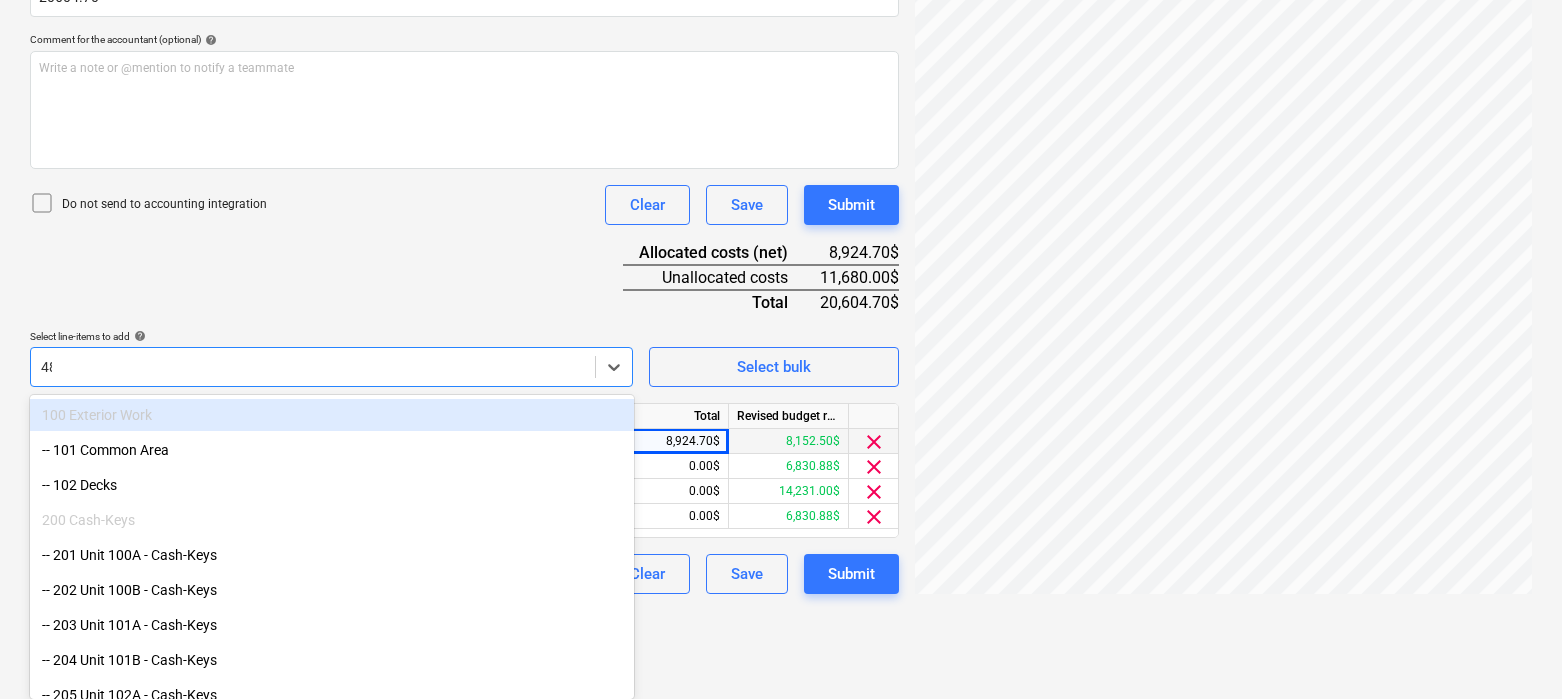 type on "484" 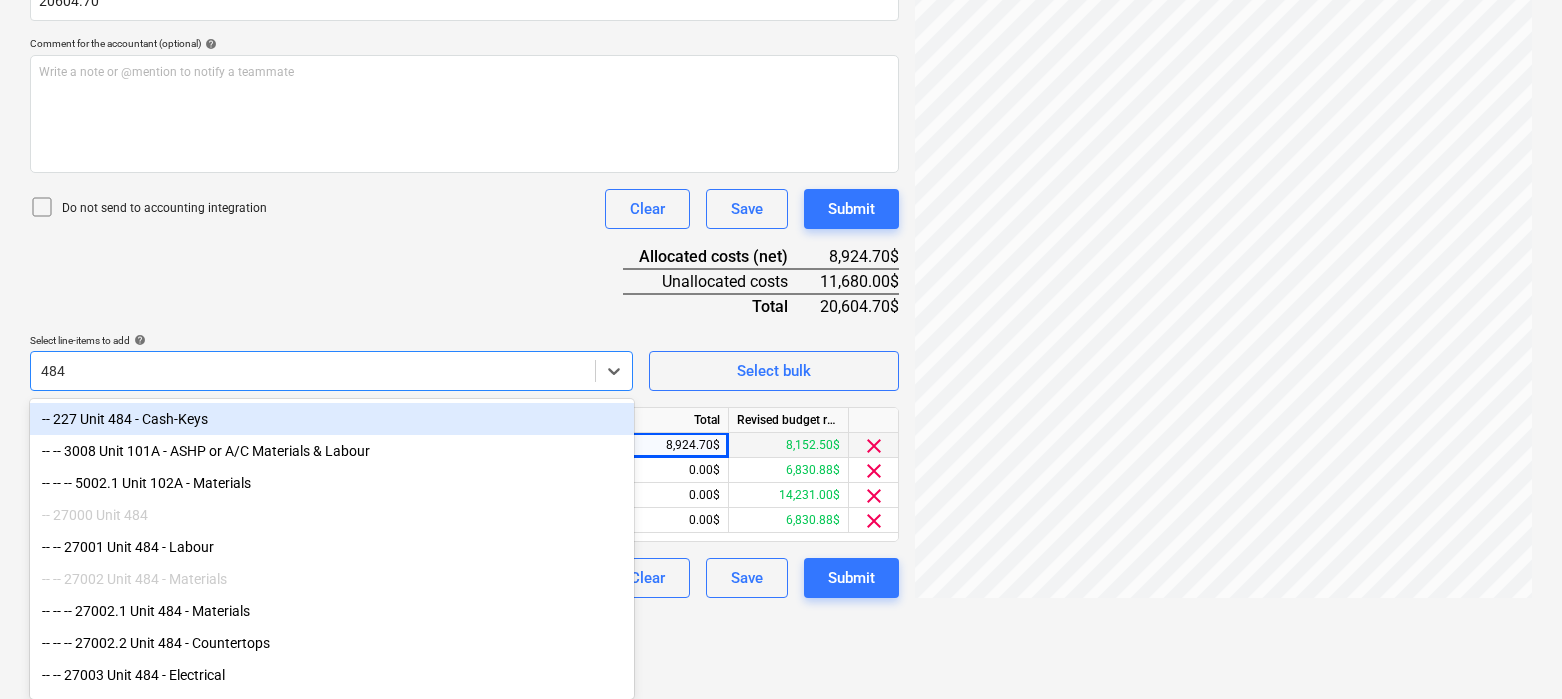 scroll, scrollTop: 493, scrollLeft: 0, axis: vertical 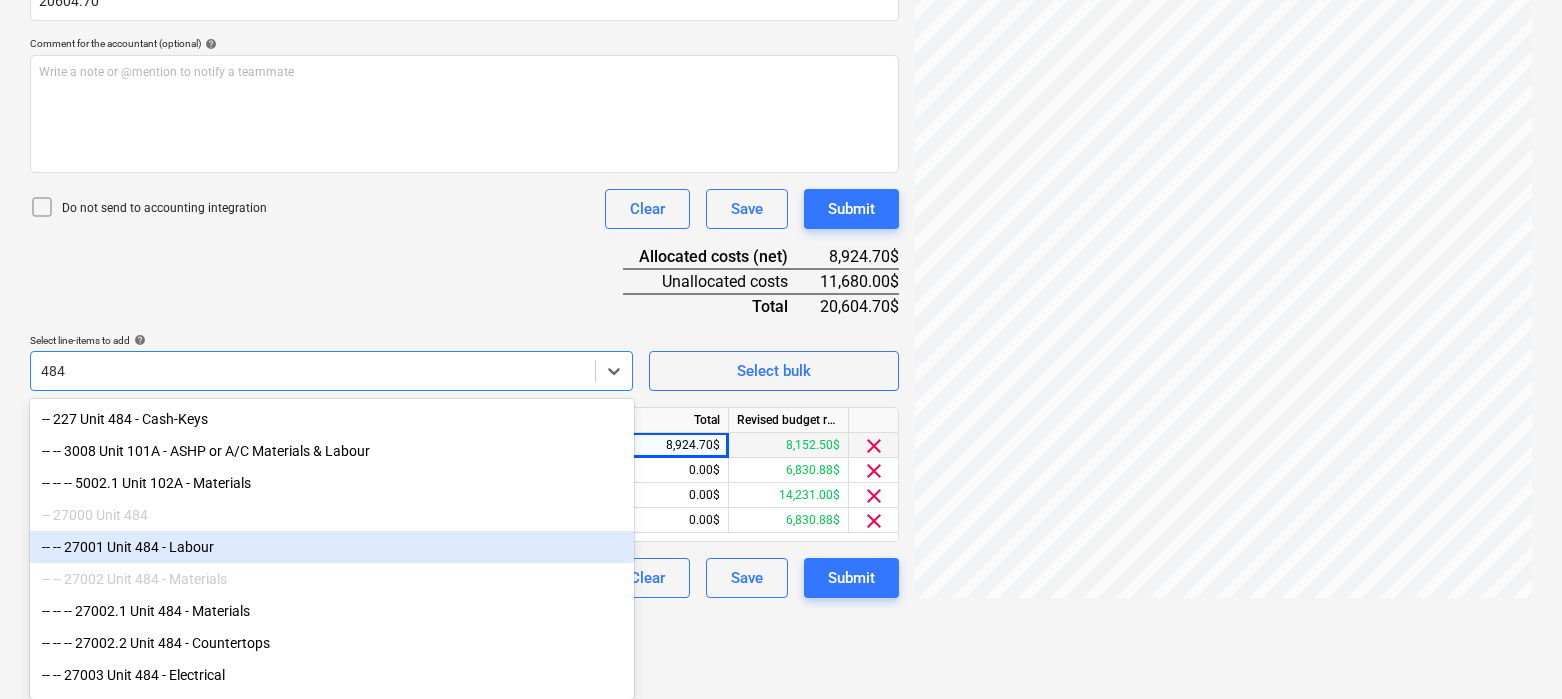 click on "-- --  27001 Unit 484 - Labour" at bounding box center [332, 547] 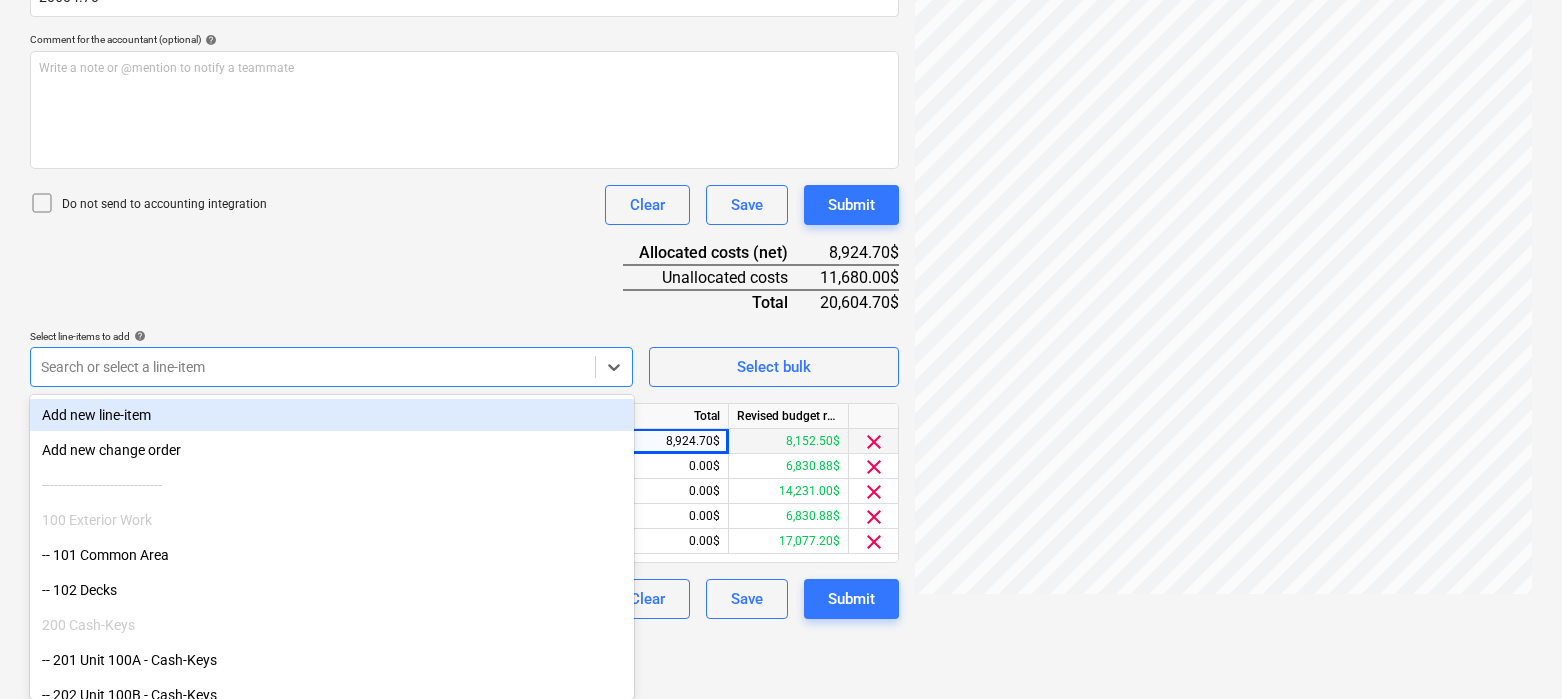 click on "Document name help True North ([PERSON_NAME]) - Labour Payments.pdf Invoice number  (optional) help Invoice date help [DATE] 01.04.2025 Press the down arrow key to interact with the calendar and
select a date. Press the question mark key to get the keyboard shortcuts for changing dates. Due date help [DATE] 01.04.2025 Press the down arrow key to interact with the calendar and
select a date. Press the question mark key to get the keyboard shortcuts for changing dates. Invoice total amount (net cost, optional) 20604.70 Comment for the accountant (optional) help Write a note or @mention to notify a teammate ﻿ Do not send to accounting integration Clear Save Submit Allocated costs (net) 8,924.70$ Unallocated costs 11,680.00$ Total 20,604.70$ Select line-items to add help option -- --  27001 Unit 484 - Labour, selected. Search or select a line-item Select bulk Line-item name Unit Quantity Unit price Total Revised budget remaining 28001 Unit 486 - Labour pcs 1.00 8,924.70 8,924.70$ 8,152.50$ clear 0.00 0.00" at bounding box center (464, 216) 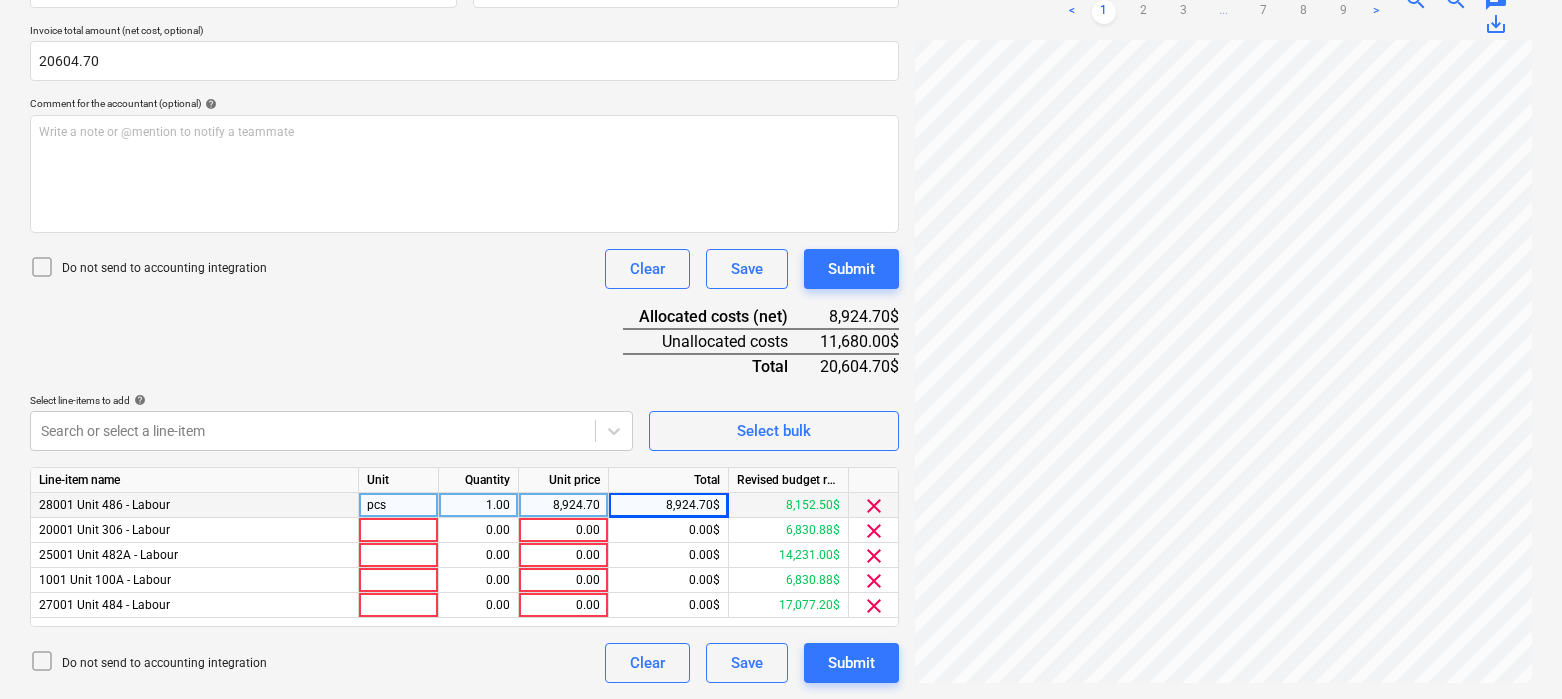 scroll, scrollTop: 433, scrollLeft: 0, axis: vertical 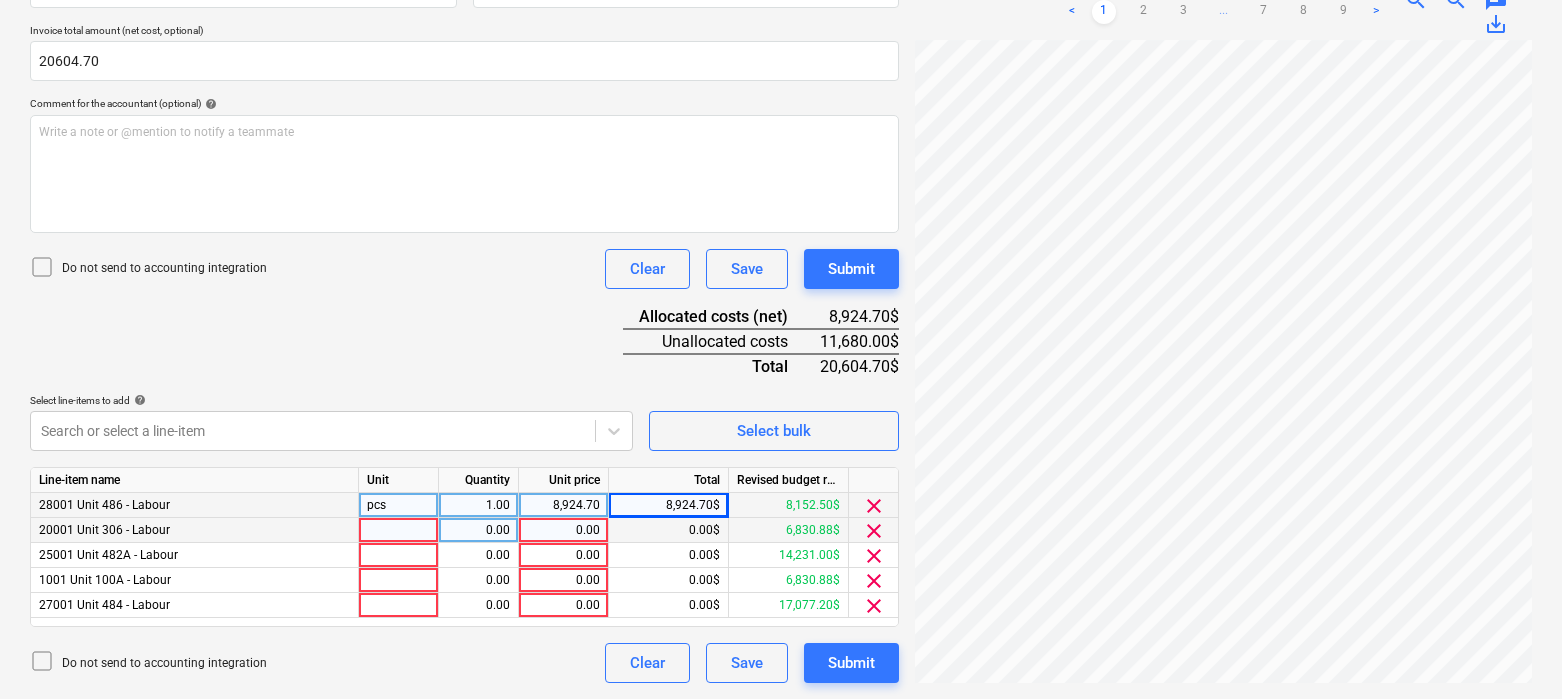 click at bounding box center (399, 530) 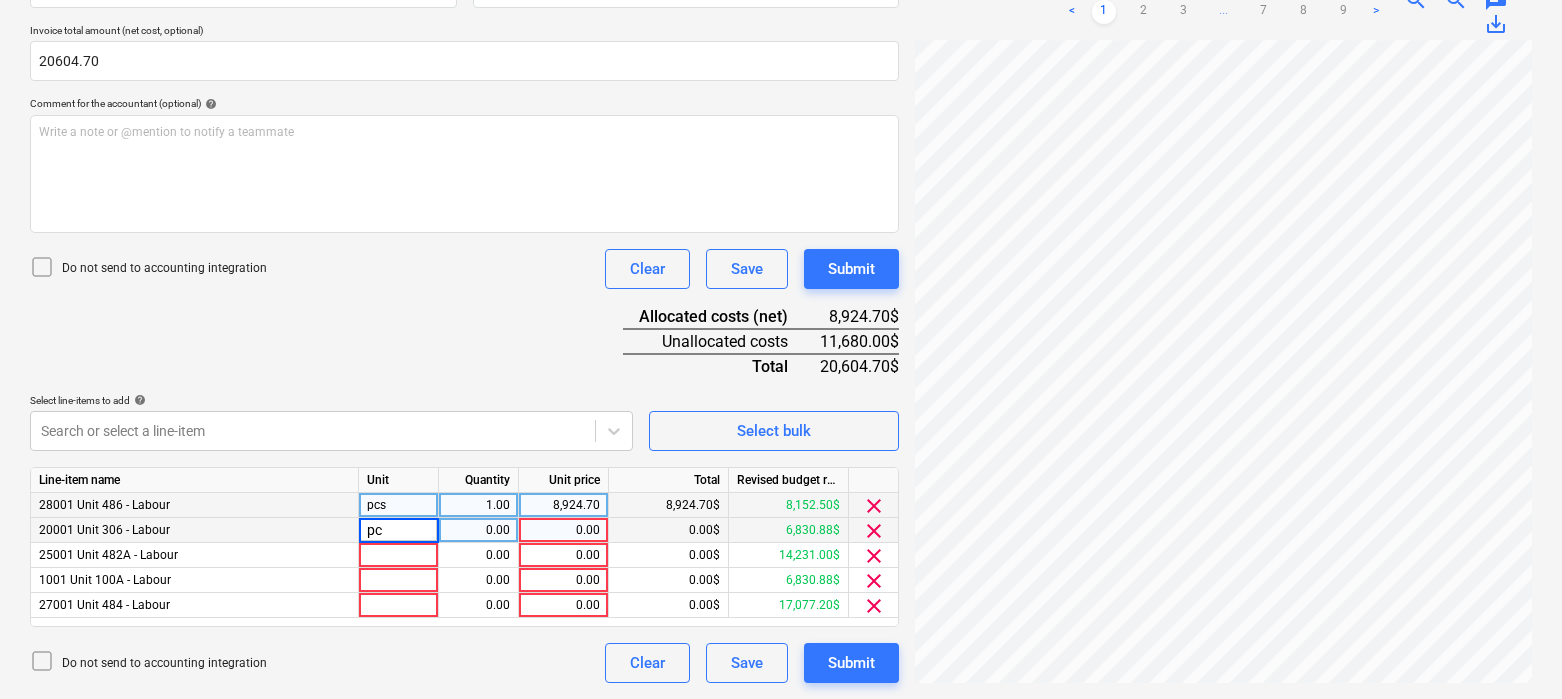type on "pcs" 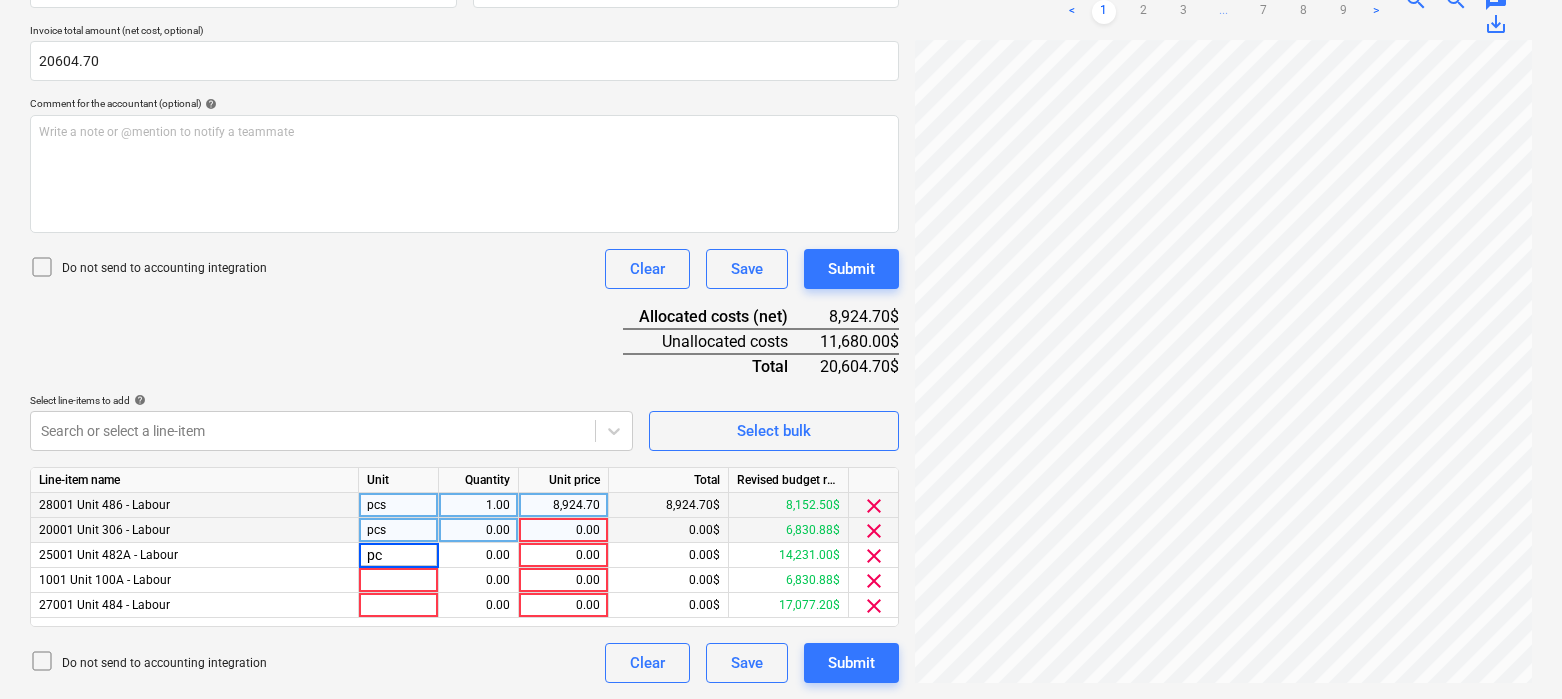 type on "pcs" 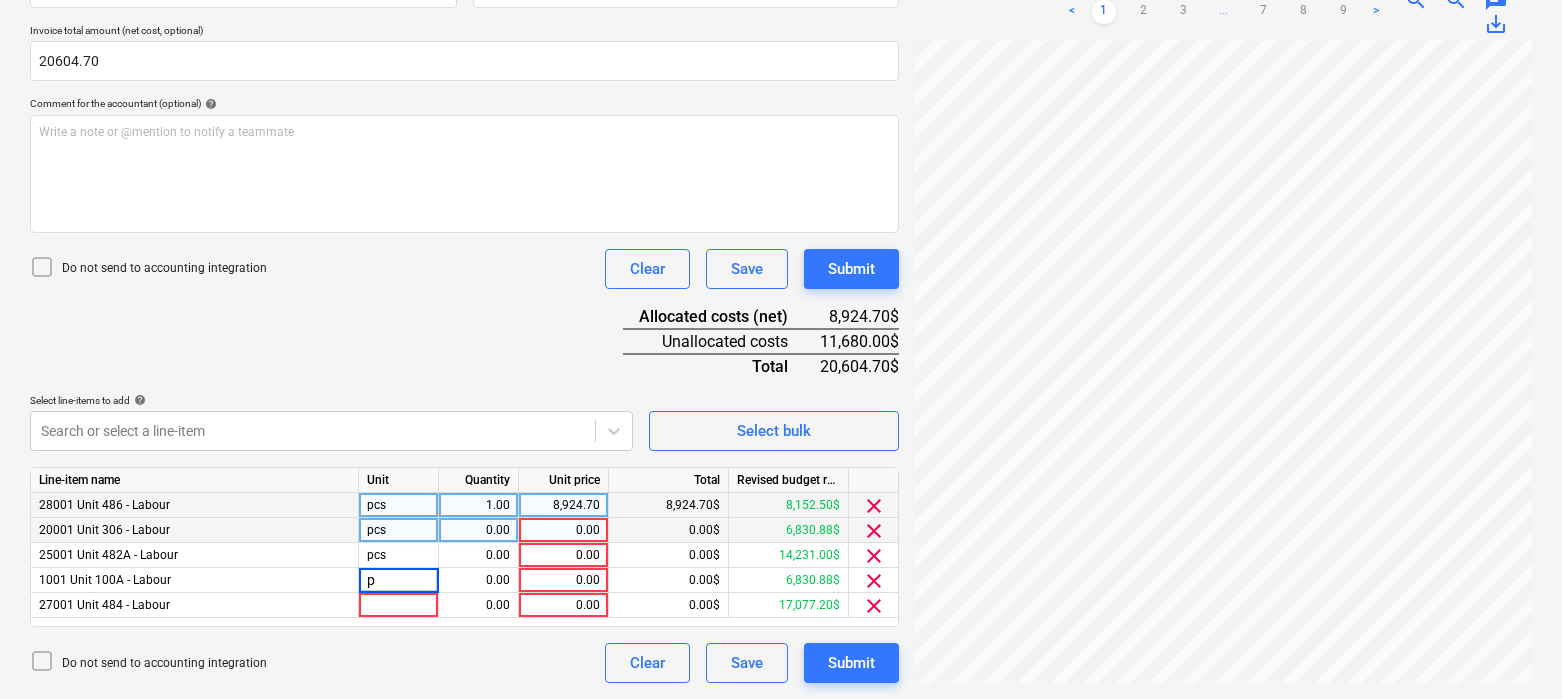 type on "ps" 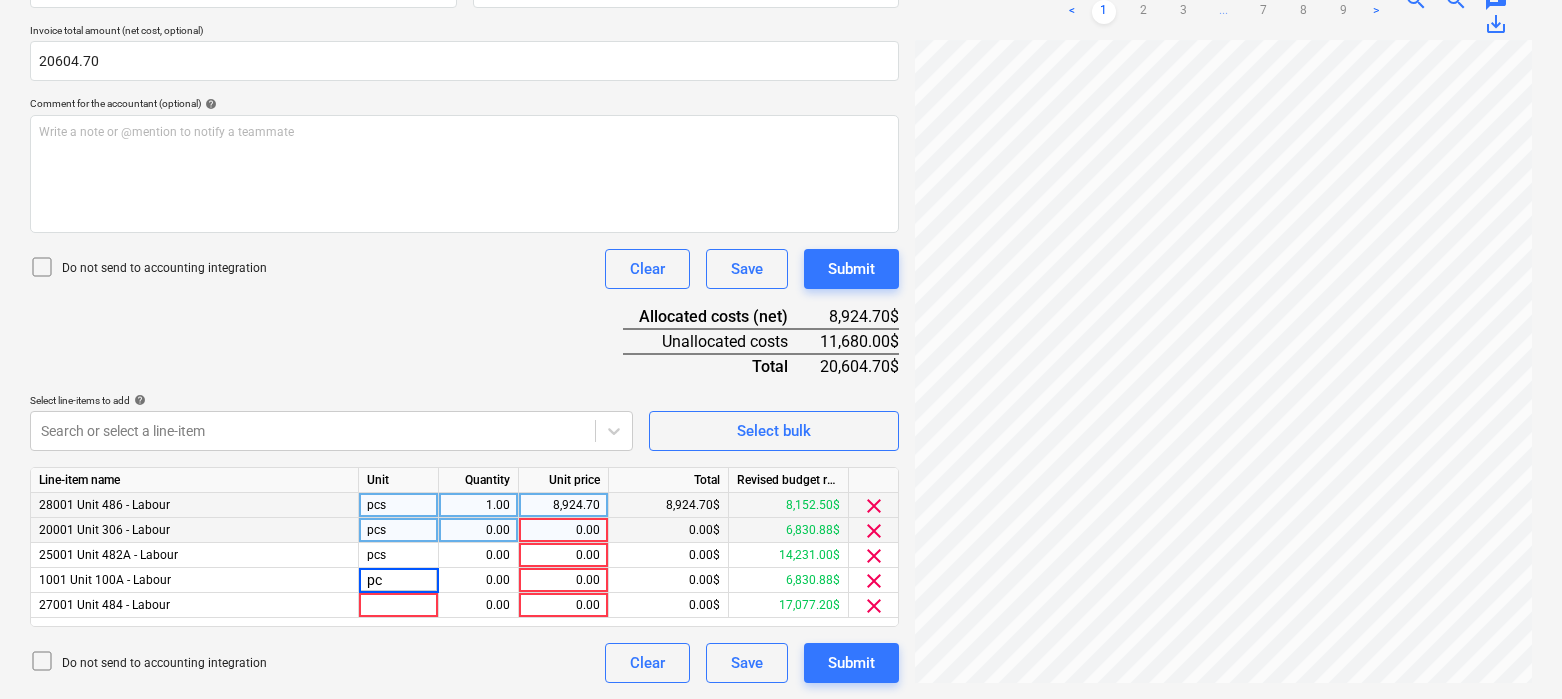type on "pcs" 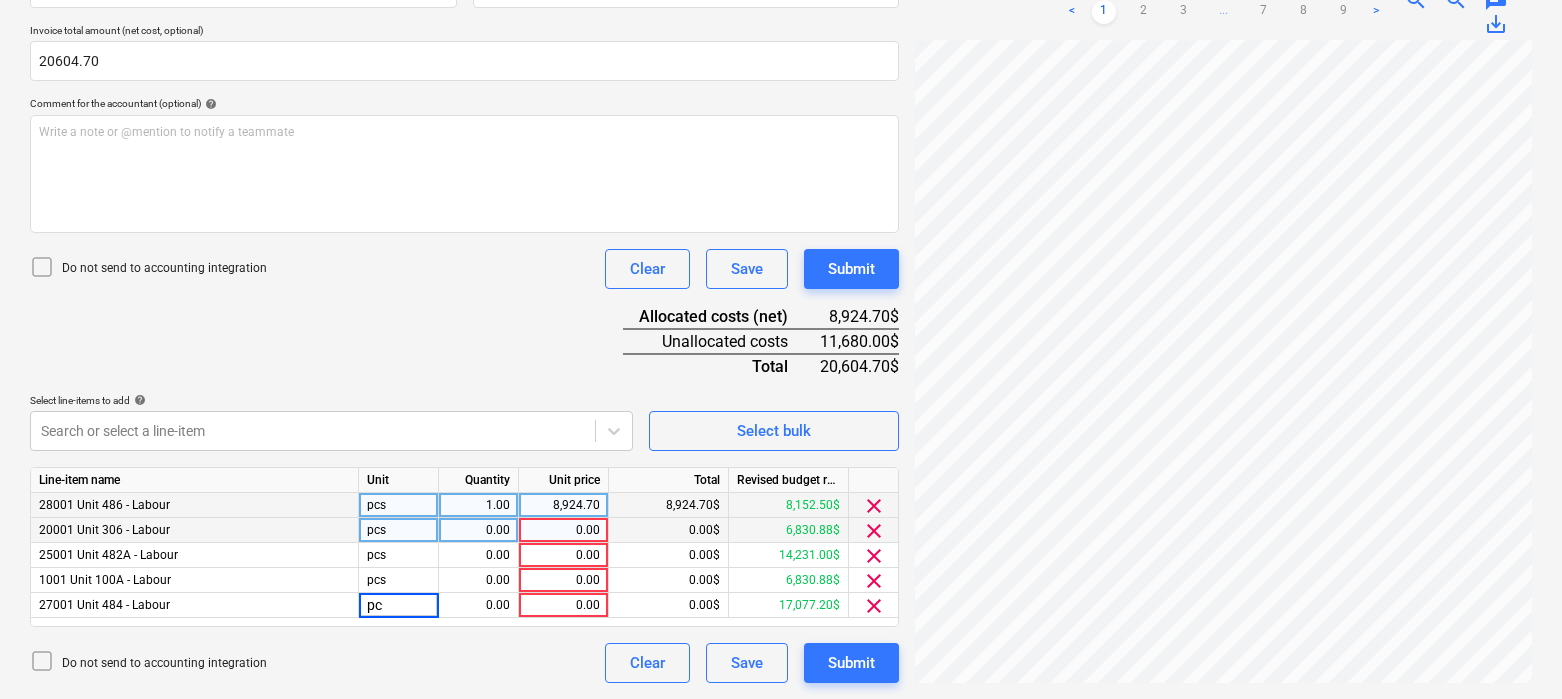 type on "pcs" 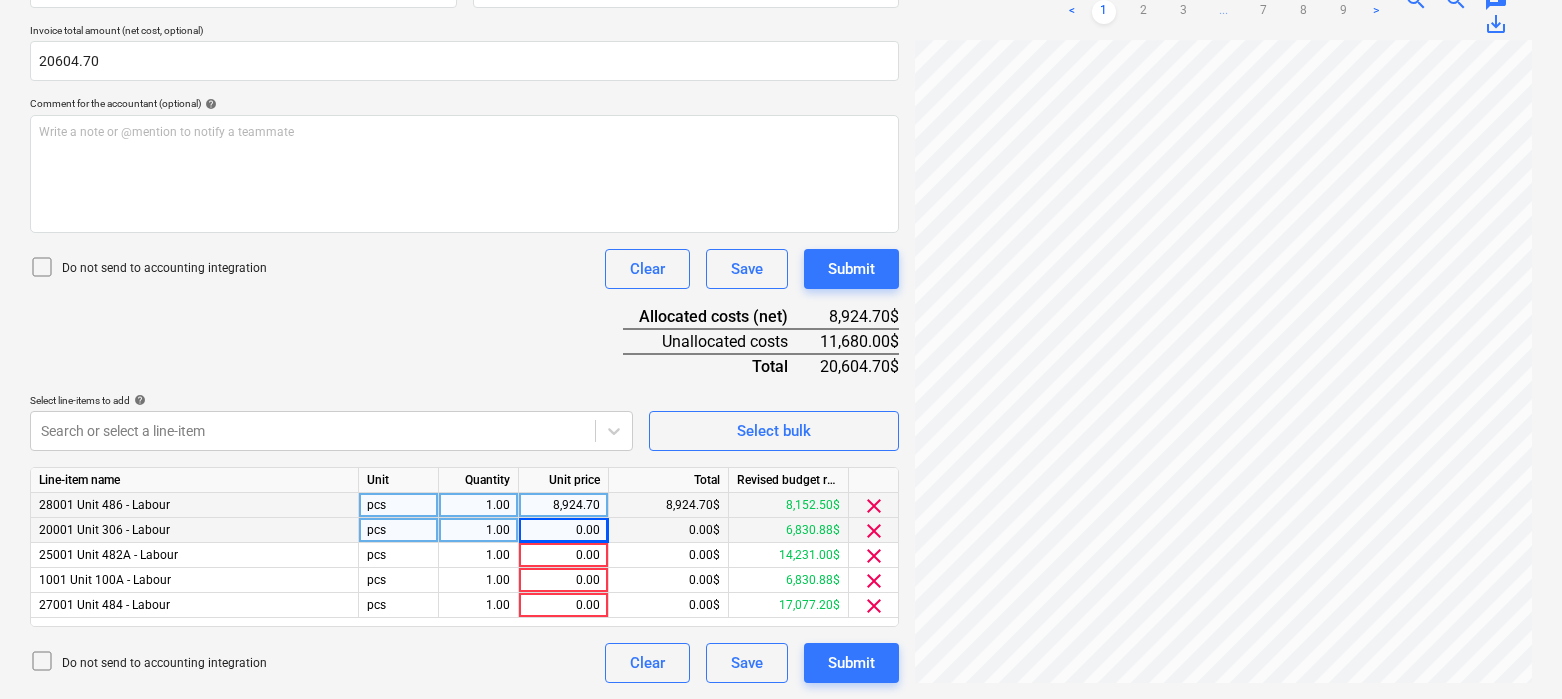 click on "0.00" at bounding box center (563, 530) 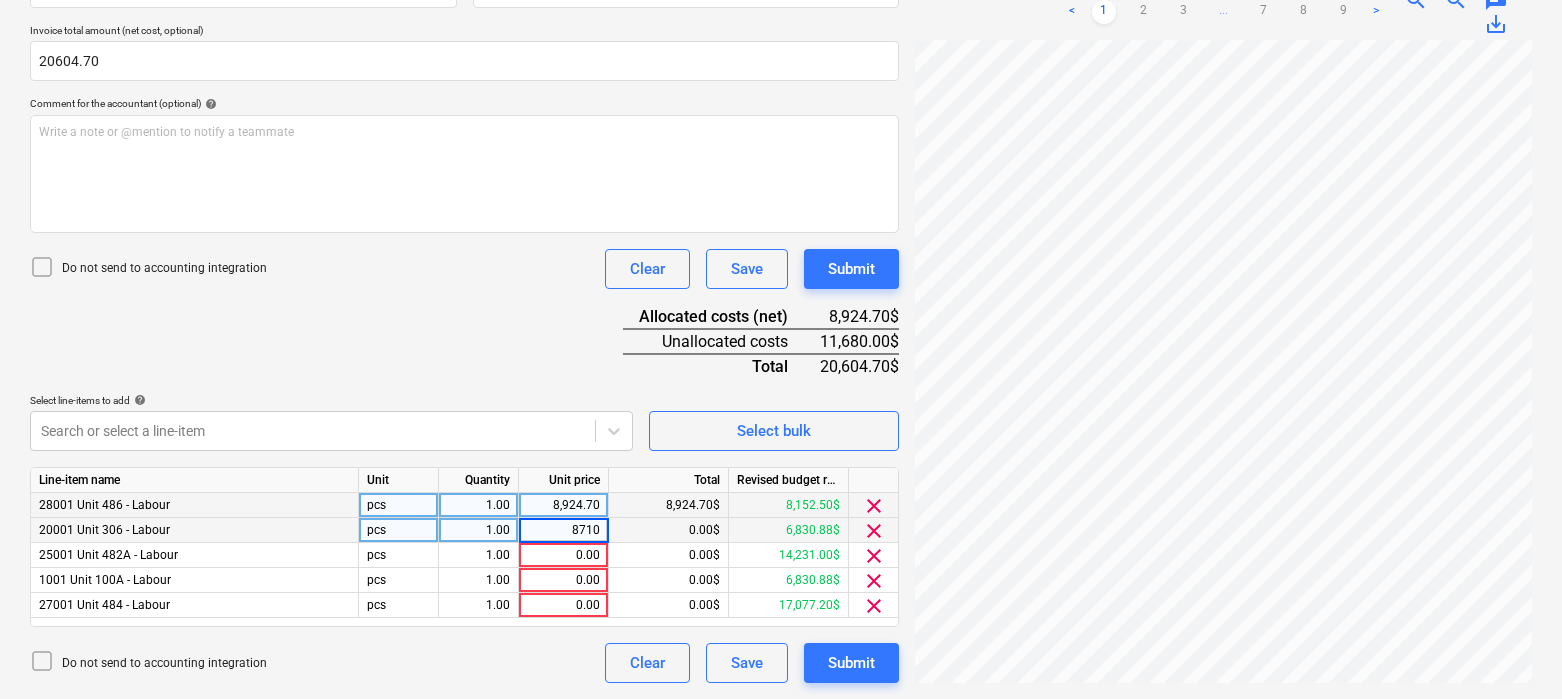type on "8710." 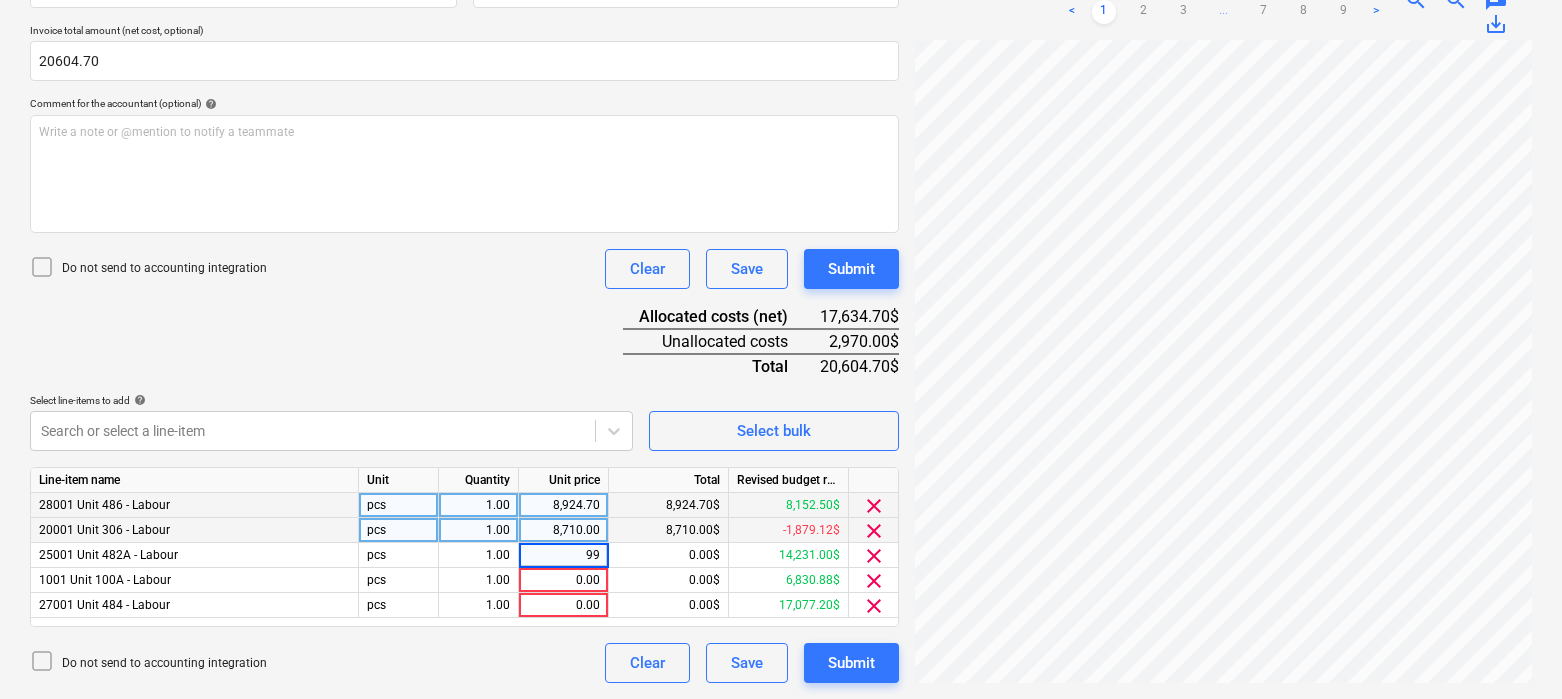 type on "990" 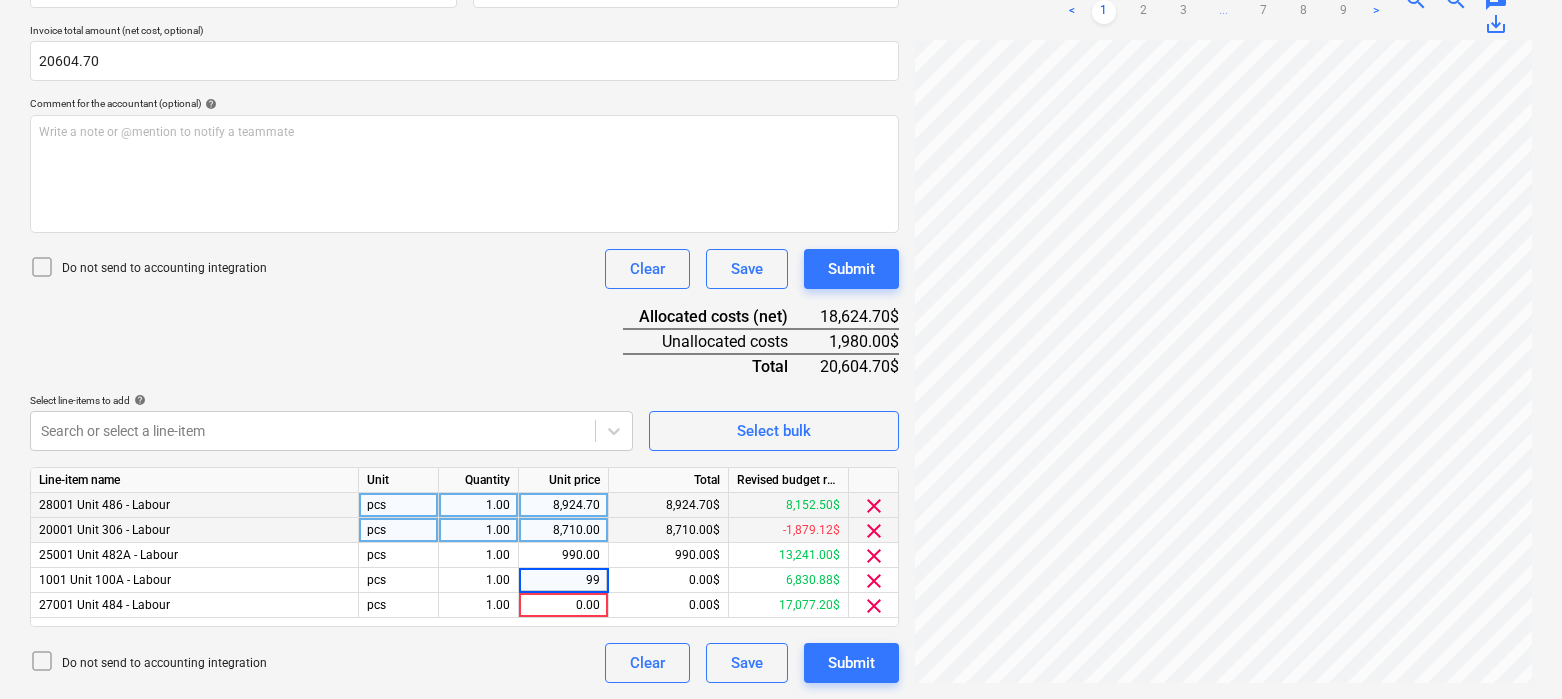 type on "990" 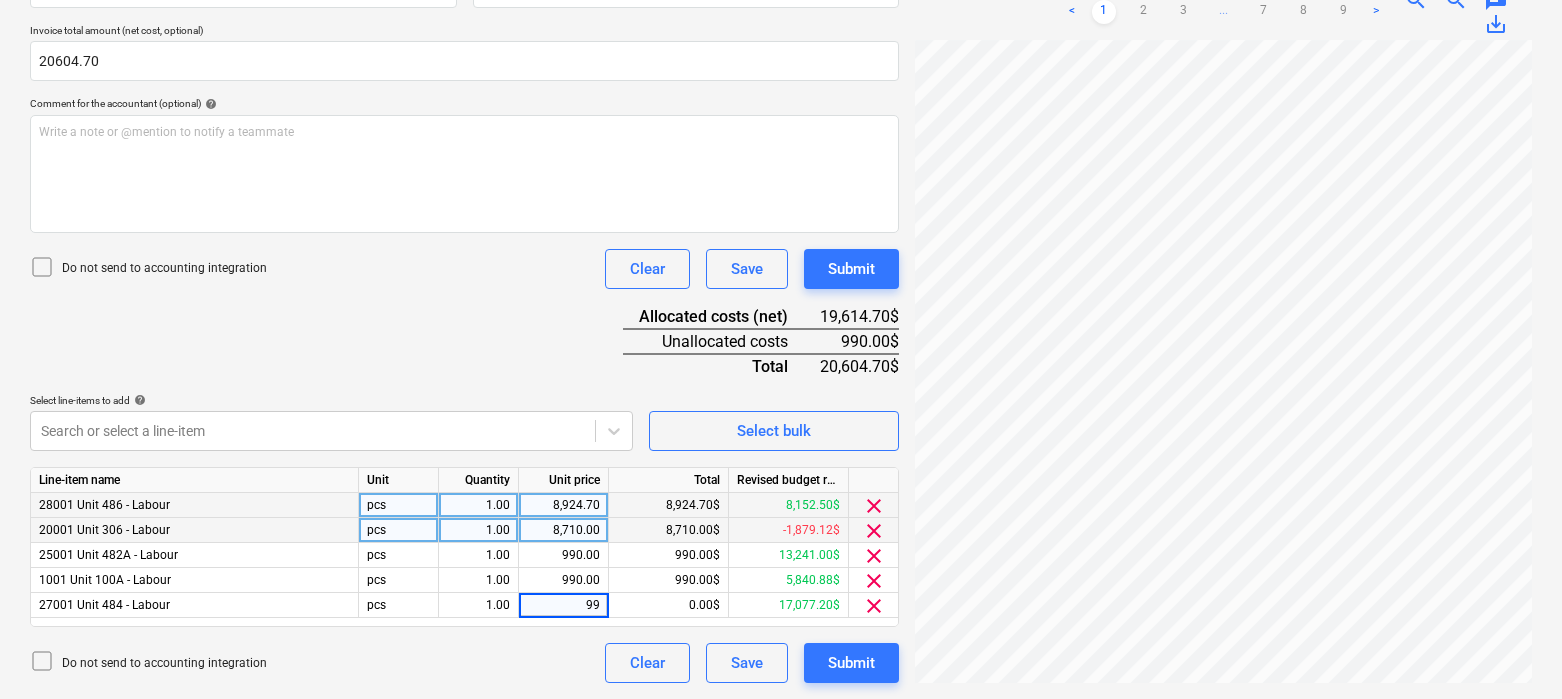 type on "990" 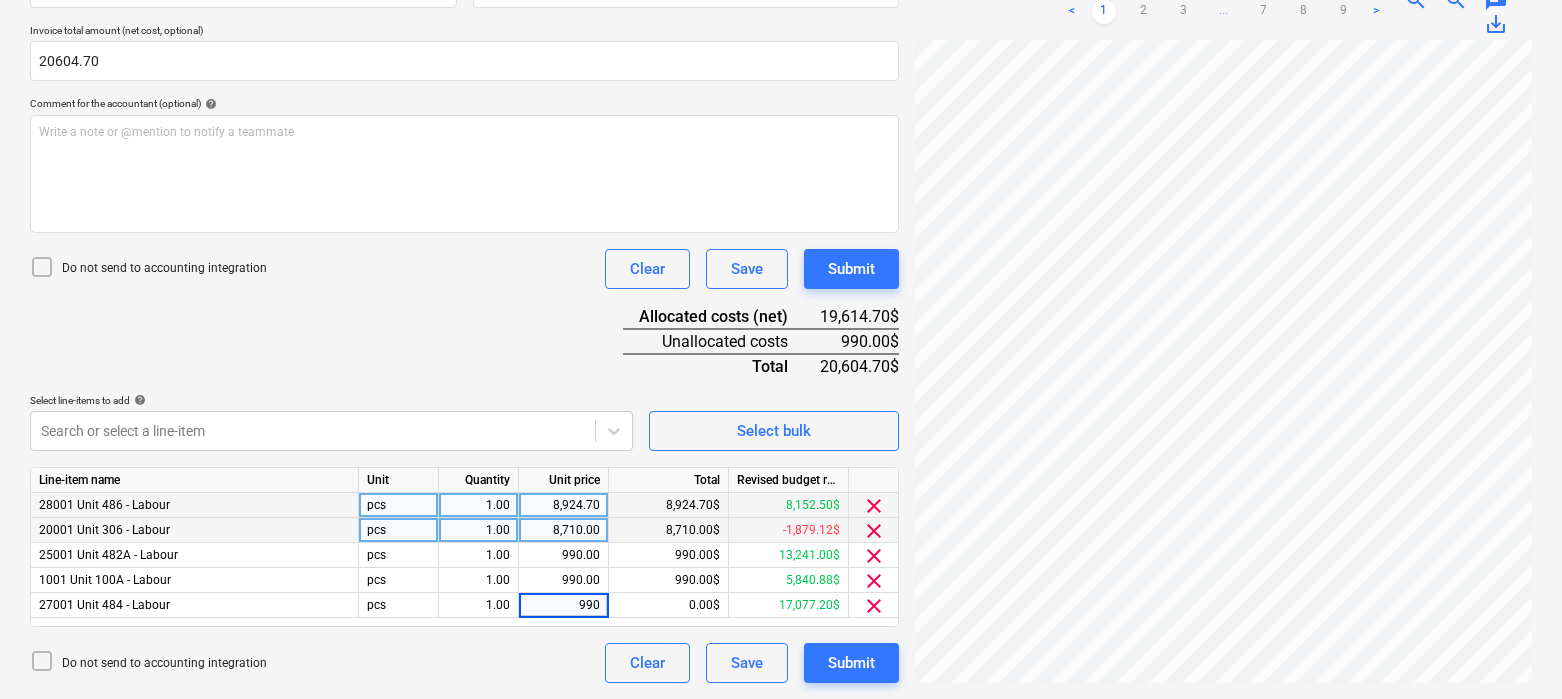 click on "Document name help True North ([PERSON_NAME]) - Labour Payments.pdf Invoice number  (optional) help Invoice date help [DATE] 01.04.2025 Press the down arrow key to interact with the calendar and
select a date. Press the question mark key to get the keyboard shortcuts for changing dates. Due date help [DATE] 01.04.2025 Press the down arrow key to interact with the calendar and
select a date. Press the question mark key to get the keyboard shortcuts for changing dates. Invoice total amount (net cost, optional) 20604.70 Comment for the accountant (optional) help Write a note or @mention to notify a teammate ﻿ Do not send to accounting integration Clear Save Submit Allocated costs (net) 19,614.70$ Unallocated costs 990.00$ Total 20,604.70$ Select line-items to add help Search or select a line-item Select bulk Line-item name Unit Quantity Unit price Total Revised budget remaining 28001 Unit 486 - Labour pcs 1.00 8,924.70 8,924.70$ 8,152.50$ clear 20001 Unit 306 - Labour pcs 1.00 8,710.00 8,710.00$ clear pcs" at bounding box center (464, 280) 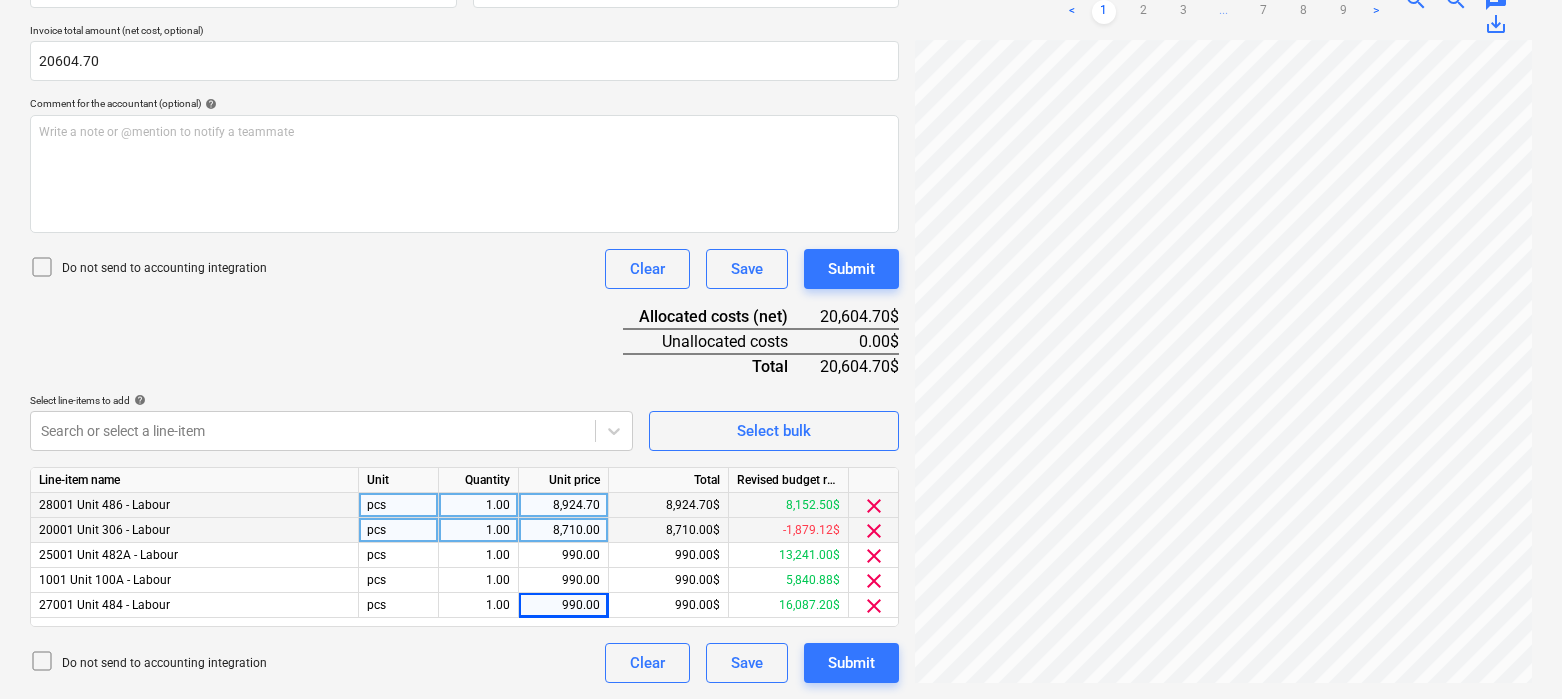 click on "Document name help True North ([PERSON_NAME]) - Labour Payments.pdf Invoice number  (optional) help Invoice date help [DATE] 01.04.2025 Press the down arrow key to interact with the calendar and
select a date. Press the question mark key to get the keyboard shortcuts for changing dates. Due date help [DATE] 01.04.2025 Press the down arrow key to interact with the calendar and
select a date. Press the question mark key to get the keyboard shortcuts for changing dates. Invoice total amount (net cost, optional) 20604.70 Comment for the accountant (optional) help Write a note or @mention to notify a teammate ﻿ Do not send to accounting integration Clear Save Submit Allocated costs (net) 20,604.70$ Unallocated costs 0.00$ Total 20,604.70$ Select line-items to add help Search or select a line-item Select bulk Line-item name Unit Quantity Unit price Total Revised budget remaining 28001 Unit 486 - Labour pcs 1.00 8,924.70 8,924.70$ 8,152.50$ clear 20001 Unit 306 - Labour pcs 1.00 8,710.00 8,710.00$ -1,879.12$" at bounding box center [464, 280] 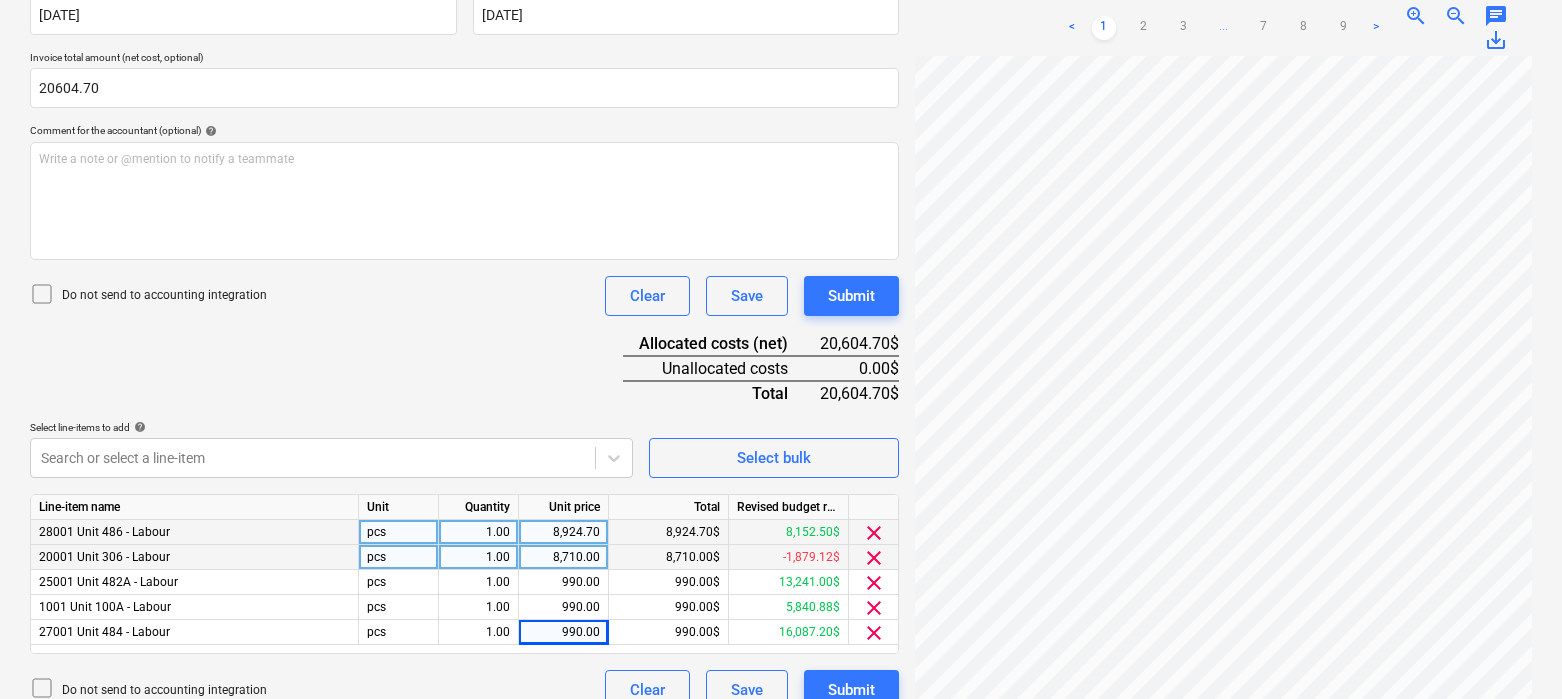 click on "Document name help True North ([PERSON_NAME]) - Labour Payments.pdf Invoice number  (optional) help Invoice date help [DATE] 01.04.2025 Press the down arrow key to interact with the calendar and
select a date. Press the question mark key to get the keyboard shortcuts for changing dates. Due date help [DATE] 01.04.2025 Press the down arrow key to interact with the calendar and
select a date. Press the question mark key to get the keyboard shortcuts for changing dates. Invoice total amount (net cost, optional) 20604.70 Comment for the accountant (optional) help Write a note or @mention to notify a teammate ﻿ Do not send to accounting integration Clear Save Submit Allocated costs (net) 20,604.70$ Unallocated costs 0.00$ Total 20,604.70$ Select line-items to add help Search or select a line-item Select bulk Line-item name Unit Quantity Unit price Total Revised budget remaining 28001 Unit 486 - Labour pcs 1.00 8,924.70 8,924.70$ 8,152.50$ clear 20001 Unit 306 - Labour pcs 1.00 8,710.00 8,710.00$ -1,879.12$" at bounding box center [464, 307] 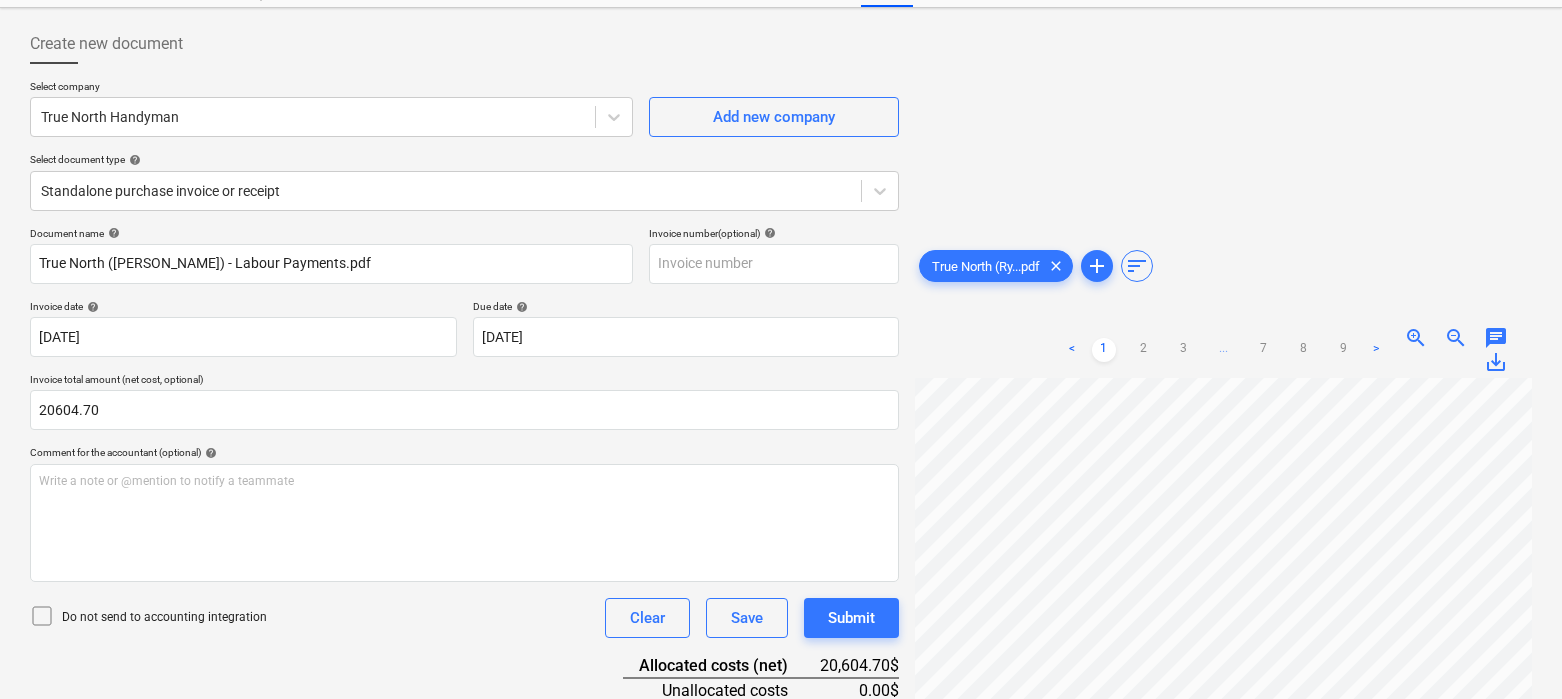 scroll, scrollTop: 0, scrollLeft: 0, axis: both 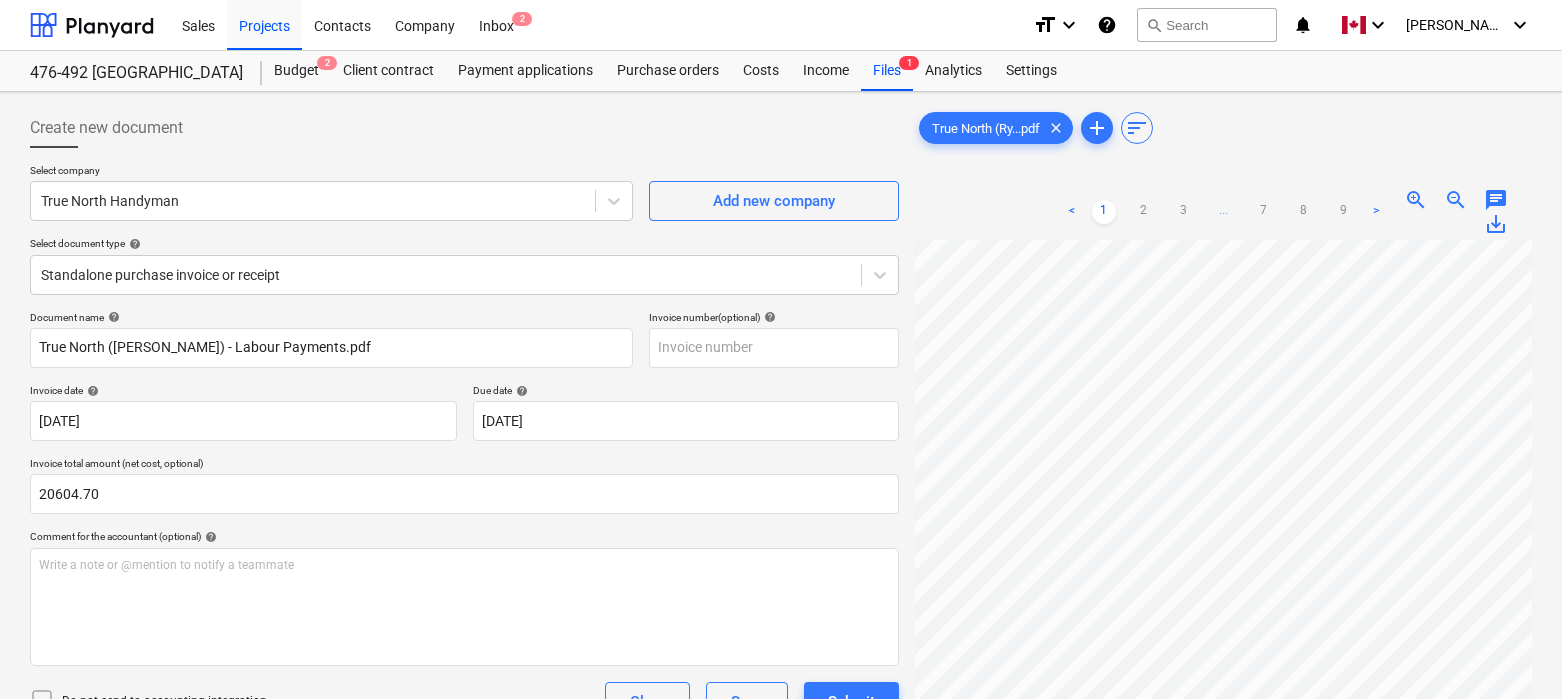 click on "Create new document" at bounding box center [464, 128] 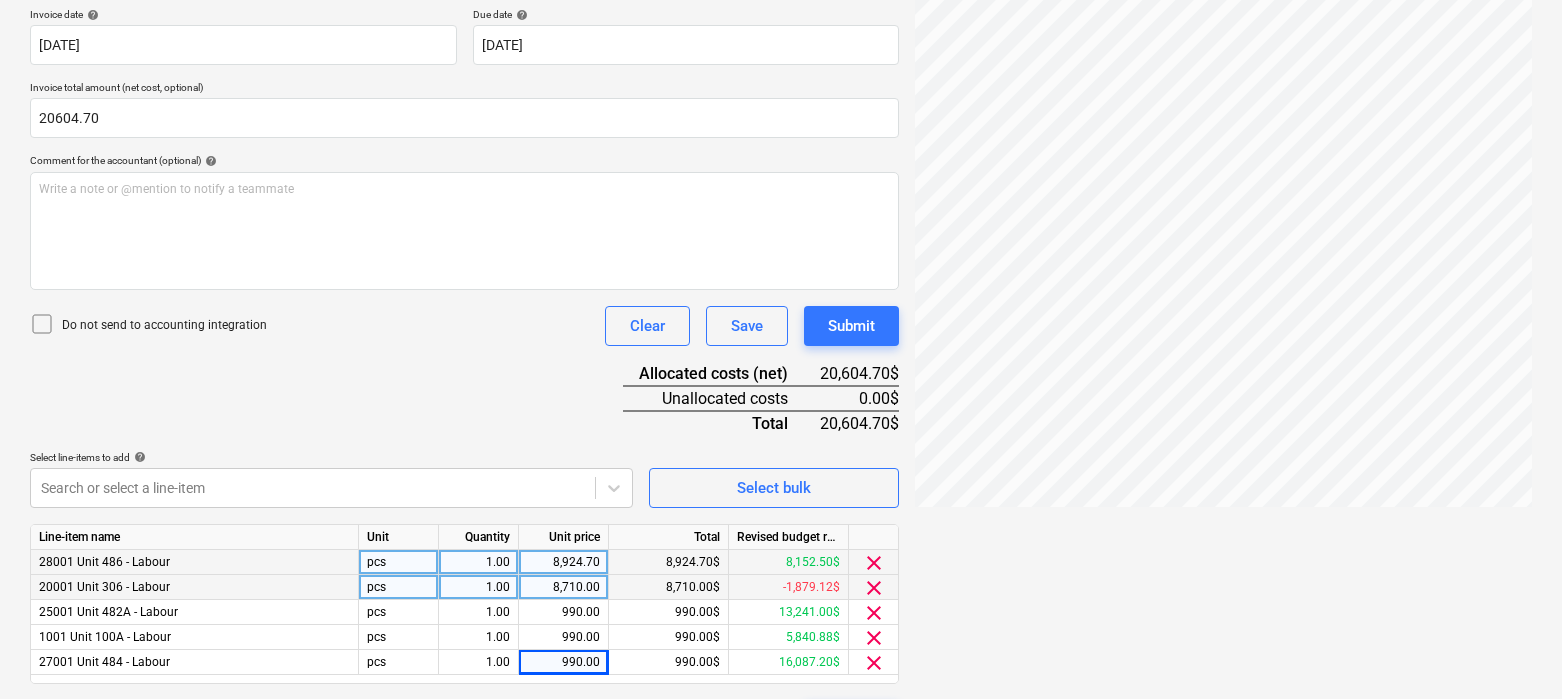 scroll, scrollTop: 433, scrollLeft: 0, axis: vertical 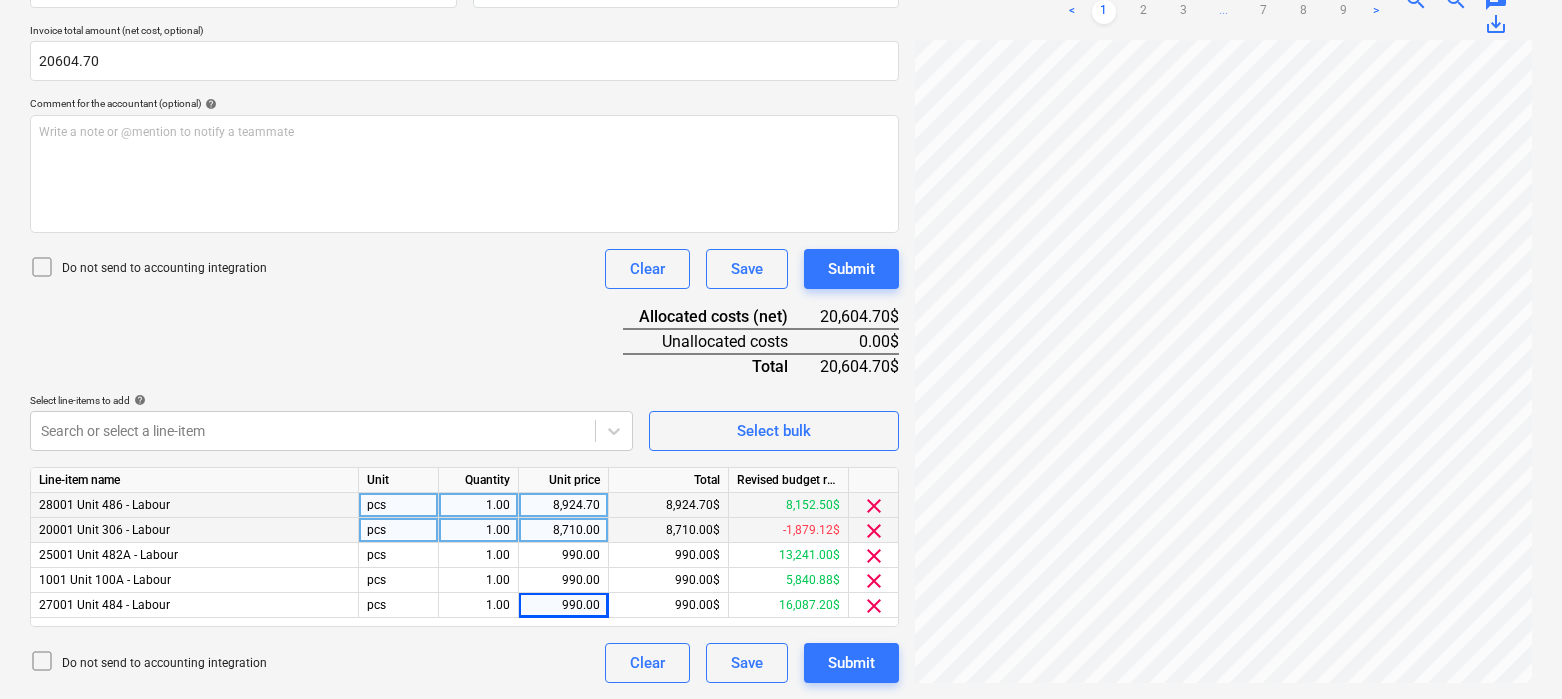 click on "Document name help True North ([PERSON_NAME]) - Labour Payments.pdf Invoice number  (optional) help Invoice date help [DATE] 01.04.2025 Press the down arrow key to interact with the calendar and
select a date. Press the question mark key to get the keyboard shortcuts for changing dates. Due date help [DATE] 01.04.2025 Press the down arrow key to interact with the calendar and
select a date. Press the question mark key to get the keyboard shortcuts for changing dates. Invoice total amount (net cost, optional) 20604.70 Comment for the accountant (optional) help Write a note or @mention to notify a teammate ﻿ Do not send to accounting integration Clear Save Submit Allocated costs (net) 20,604.70$ Unallocated costs 0.00$ Total 20,604.70$ Select line-items to add help Search or select a line-item Select bulk Line-item name Unit Quantity Unit price Total Revised budget remaining 28001 Unit 486 - Labour pcs 1.00 8,924.70 8,924.70$ 8,152.50$ clear 20001 Unit 306 - Labour pcs 1.00 8,710.00 8,710.00$ -1,879.12$" at bounding box center [464, 280] 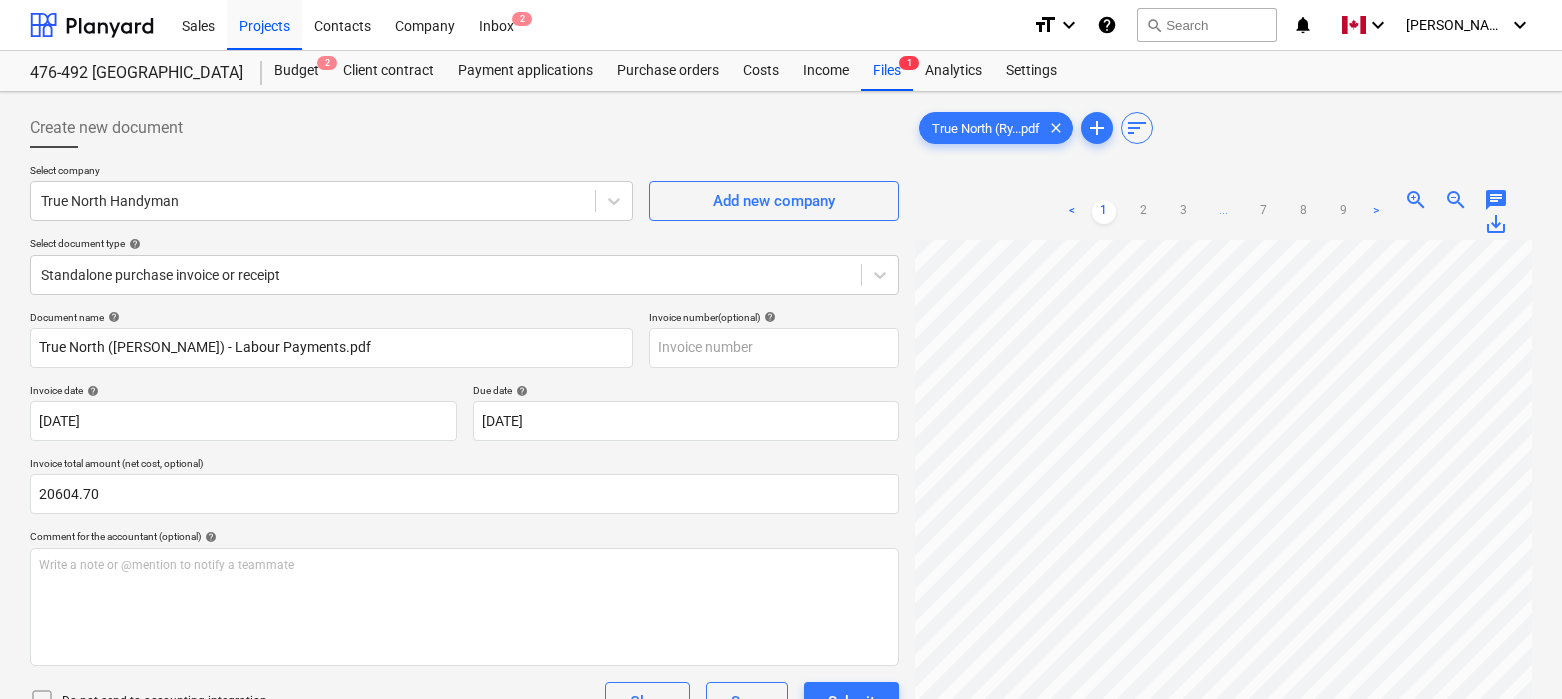click at bounding box center (464, 156) 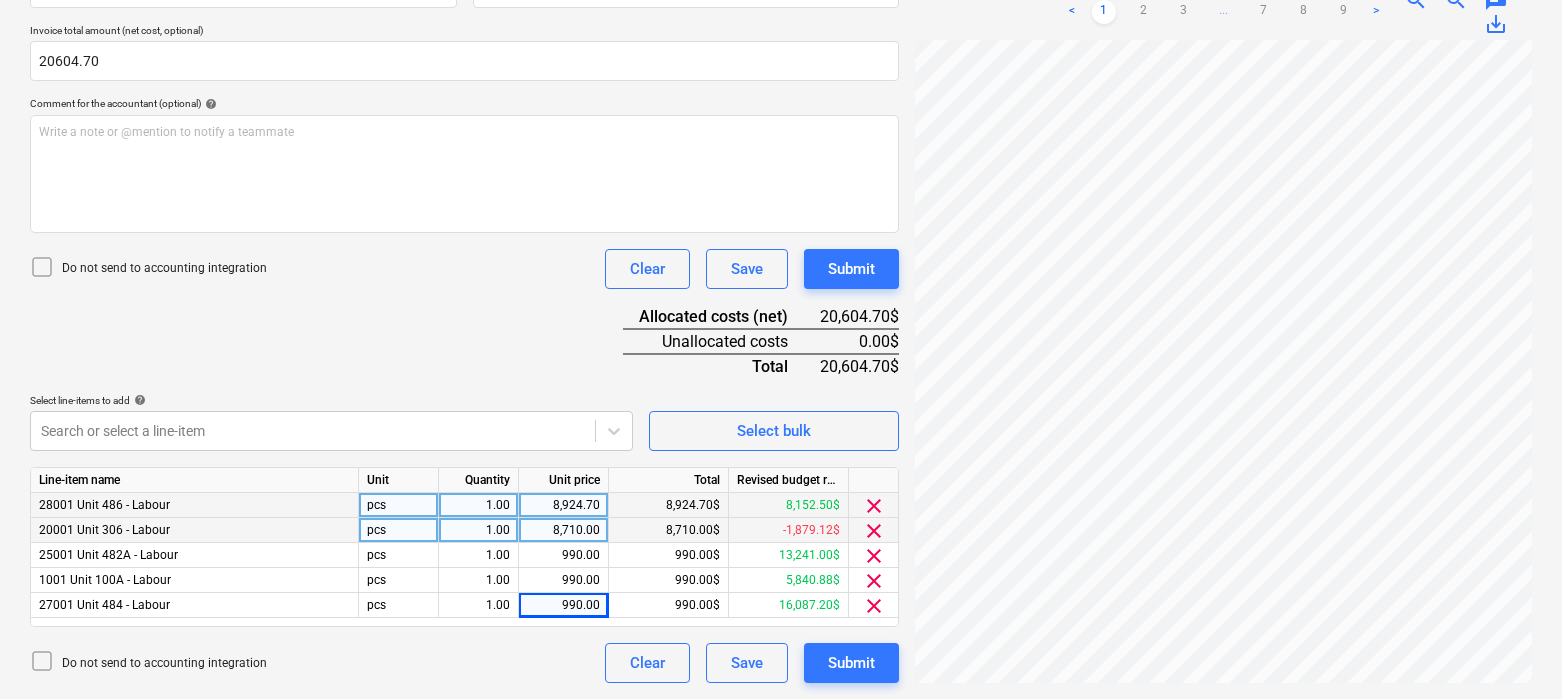 click on "Document name help True North ([PERSON_NAME]) - Labour Payments.pdf Invoice number  (optional) help Invoice date help [DATE] 01.04.2025 Press the down arrow key to interact with the calendar and
select a date. Press the question mark key to get the keyboard shortcuts for changing dates. Due date help [DATE] 01.04.2025 Press the down arrow key to interact with the calendar and
select a date. Press the question mark key to get the keyboard shortcuts for changing dates. Invoice total amount (net cost, optional) 20604.70 Comment for the accountant (optional) help Write a note or @mention to notify a teammate ﻿ Do not send to accounting integration Clear Save Submit Allocated costs (net) 20,604.70$ Unallocated costs 0.00$ Total 20,604.70$ Select line-items to add help Search or select a line-item Select bulk Line-item name Unit Quantity Unit price Total Revised budget remaining 28001 Unit 486 - Labour pcs 1.00 8,924.70 8,924.70$ 8,152.50$ clear 20001 Unit 306 - Labour pcs 1.00 8,710.00 8,710.00$ -1,879.12$" at bounding box center (464, 280) 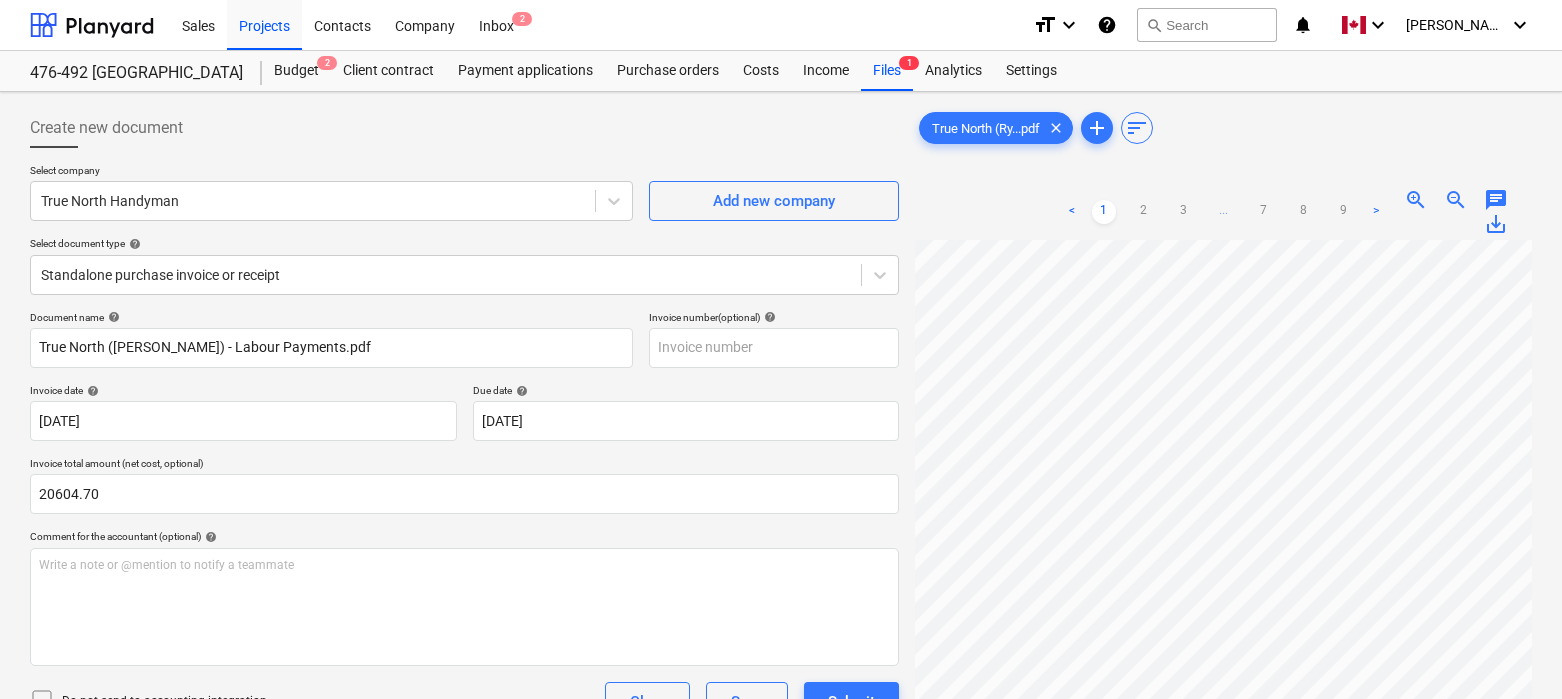 click on "Create new document" at bounding box center [464, 128] 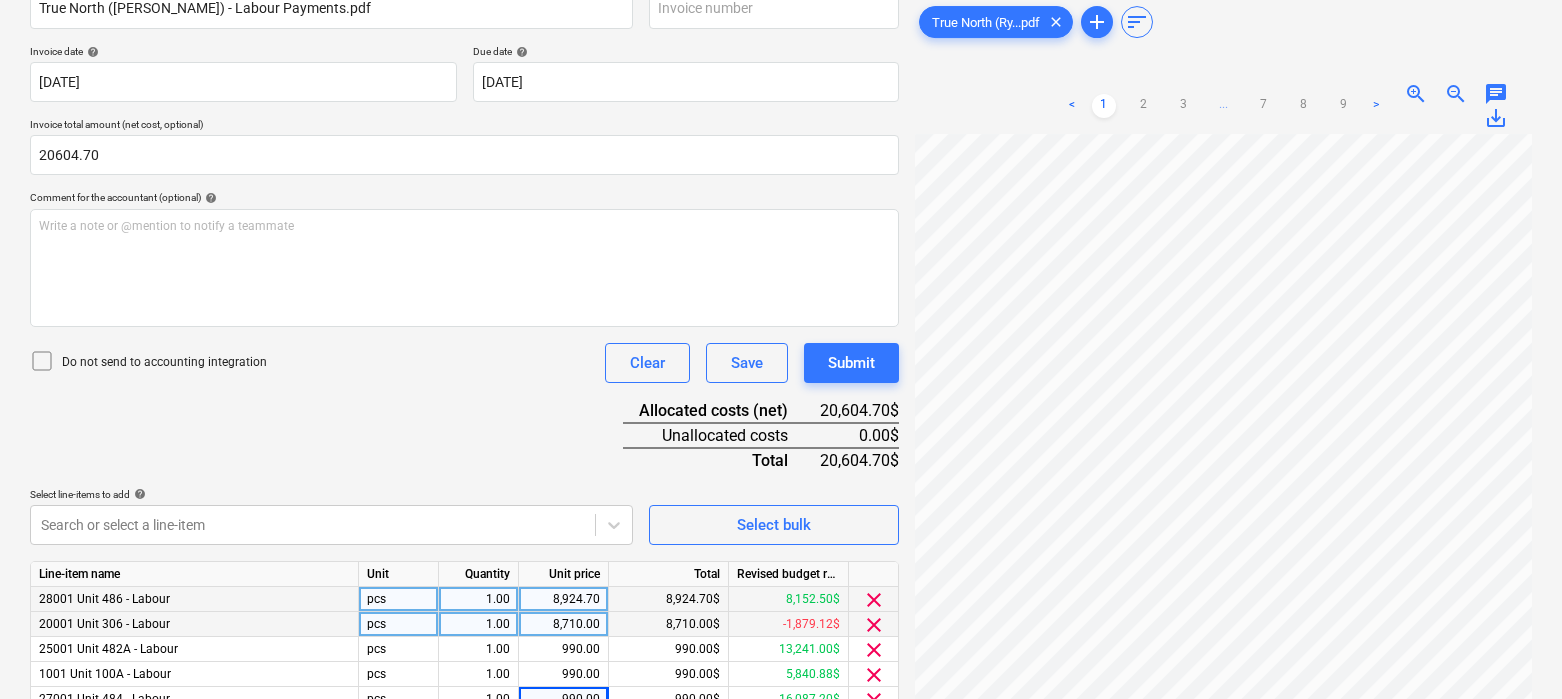 scroll, scrollTop: 433, scrollLeft: 0, axis: vertical 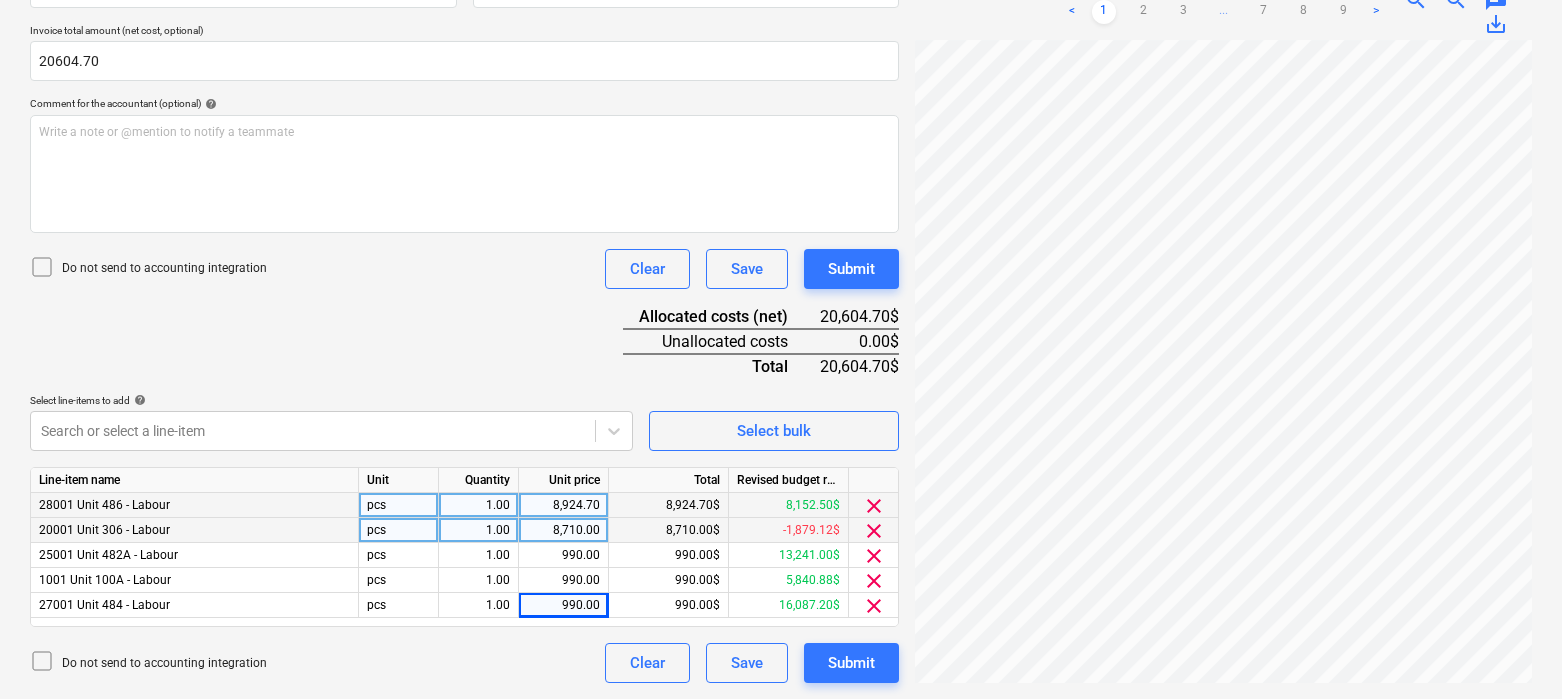 click on "Document name help True North ([PERSON_NAME]) - Labour Payments.pdf Invoice number  (optional) help Invoice date help [DATE] 01.04.2025 Press the down arrow key to interact with the calendar and
select a date. Press the question mark key to get the keyboard shortcuts for changing dates. Due date help [DATE] 01.04.2025 Press the down arrow key to interact with the calendar and
select a date. Press the question mark key to get the keyboard shortcuts for changing dates. Invoice total amount (net cost, optional) 20604.70 Comment for the accountant (optional) help Write a note or @mention to notify a teammate ﻿ Do not send to accounting integration Clear Save Submit Allocated costs (net) 20,604.70$ Unallocated costs 0.00$ Total 20,604.70$ Select line-items to add help Search or select a line-item Select bulk Line-item name Unit Quantity Unit price Total Revised budget remaining 28001 Unit 486 - Labour pcs 1.00 8,924.70 8,924.70$ 8,152.50$ clear 20001 Unit 306 - Labour pcs 1.00 8,710.00 8,710.00$ -1,879.12$" at bounding box center (464, 280) 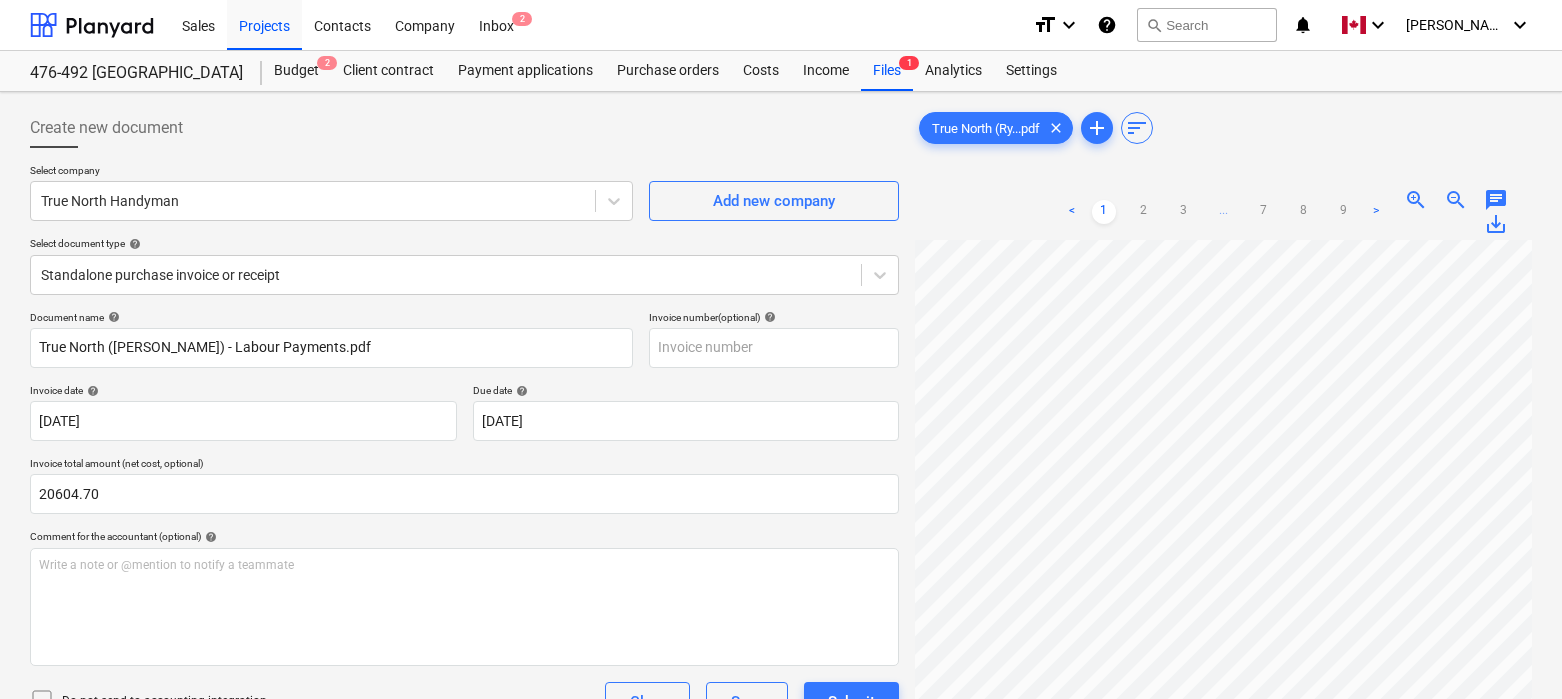 click on "Create new document" at bounding box center (464, 128) 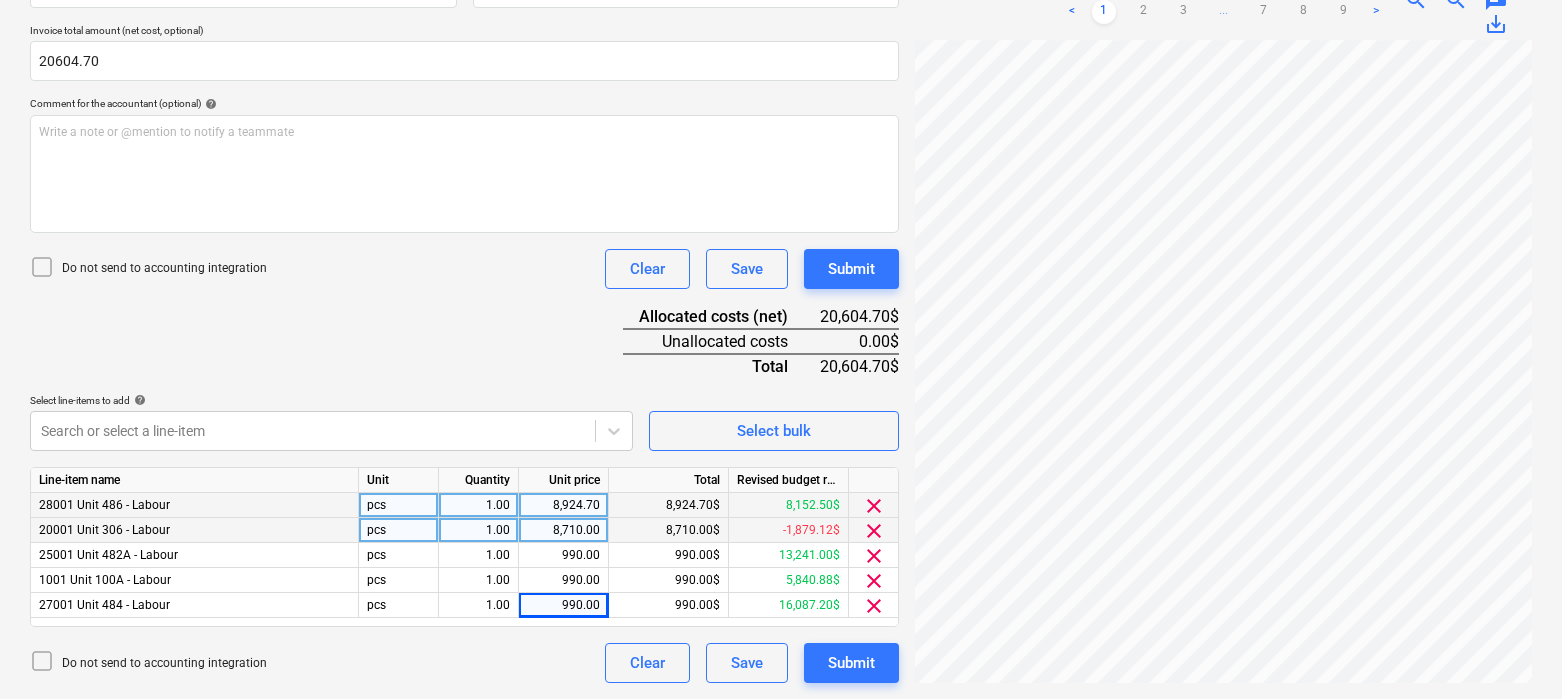 click on "Document name help True North ([PERSON_NAME]) - Labour Payments.pdf Invoice number  (optional) help Invoice date help [DATE] 01.04.2025 Press the down arrow key to interact with the calendar and
select a date. Press the question mark key to get the keyboard shortcuts for changing dates. Due date help [DATE] 01.04.2025 Press the down arrow key to interact with the calendar and
select a date. Press the question mark key to get the keyboard shortcuts for changing dates. Invoice total amount (net cost, optional) 20604.70 Comment for the accountant (optional) help Write a note or @mention to notify a teammate ﻿ Do not send to accounting integration Clear Save Submit Allocated costs (net) 20,604.70$ Unallocated costs 0.00$ Total 20,604.70$ Select line-items to add help Search or select a line-item Select bulk Line-item name Unit Quantity Unit price Total Revised budget remaining 28001 Unit 486 - Labour pcs 1.00 8,924.70 8,924.70$ 8,152.50$ clear 20001 Unit 306 - Labour pcs 1.00 8,710.00 8,710.00$ -1,879.12$" at bounding box center (464, 280) 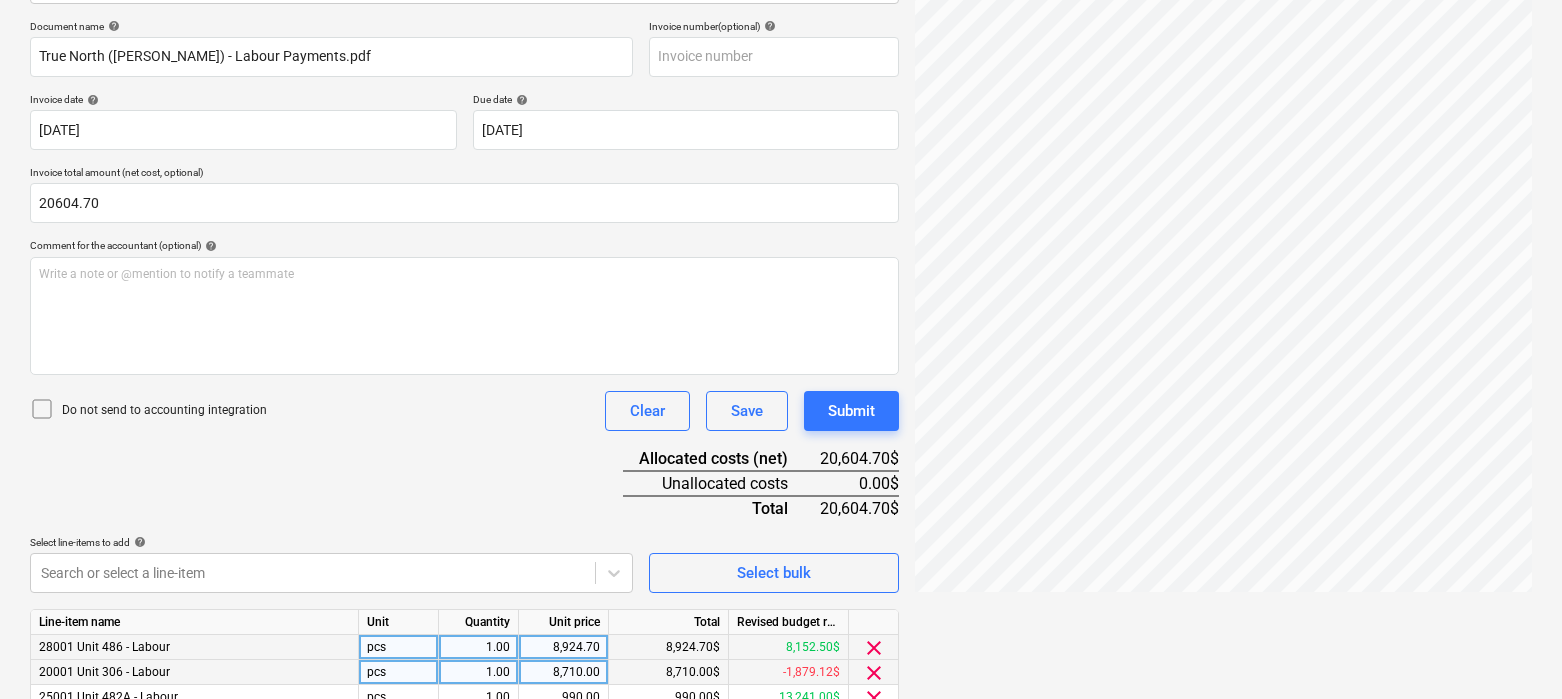 scroll, scrollTop: 0, scrollLeft: 0, axis: both 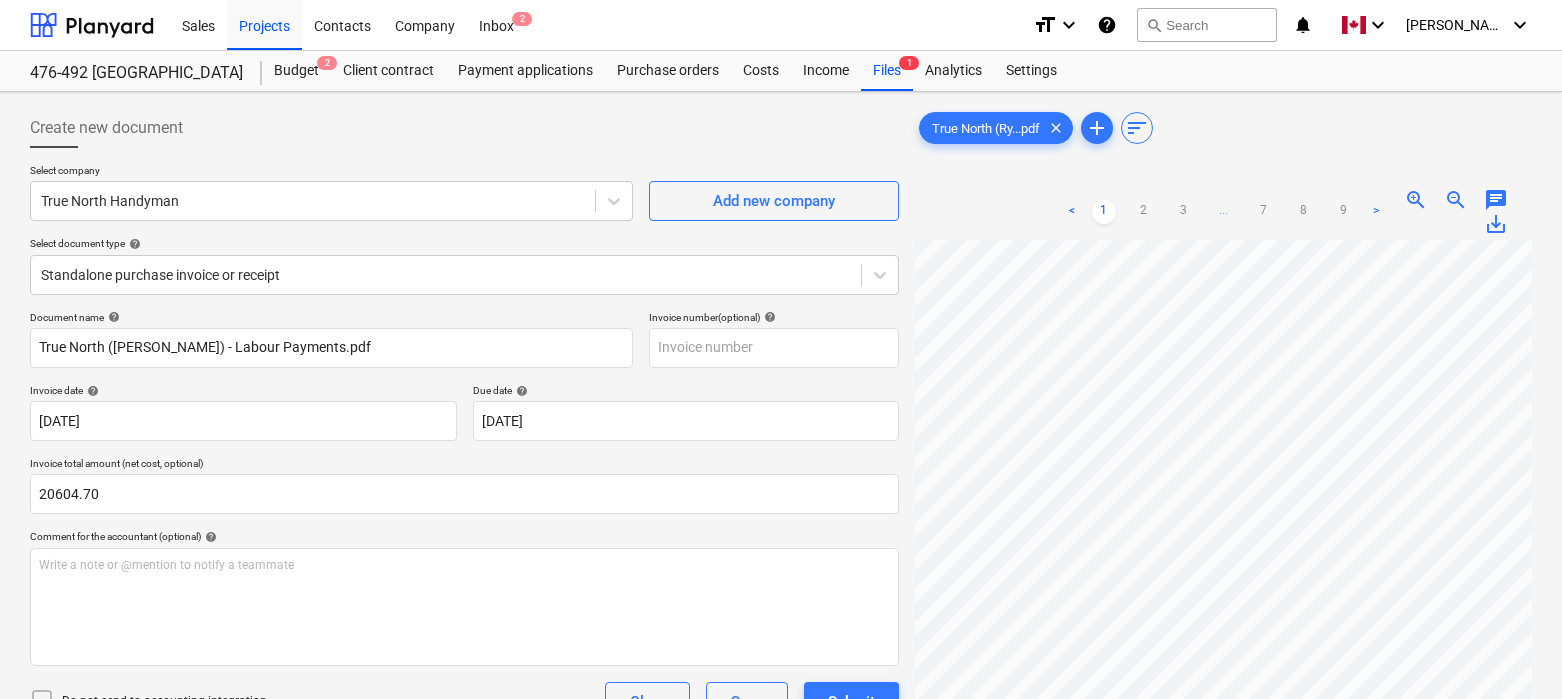 click on "Create new document" at bounding box center [464, 128] 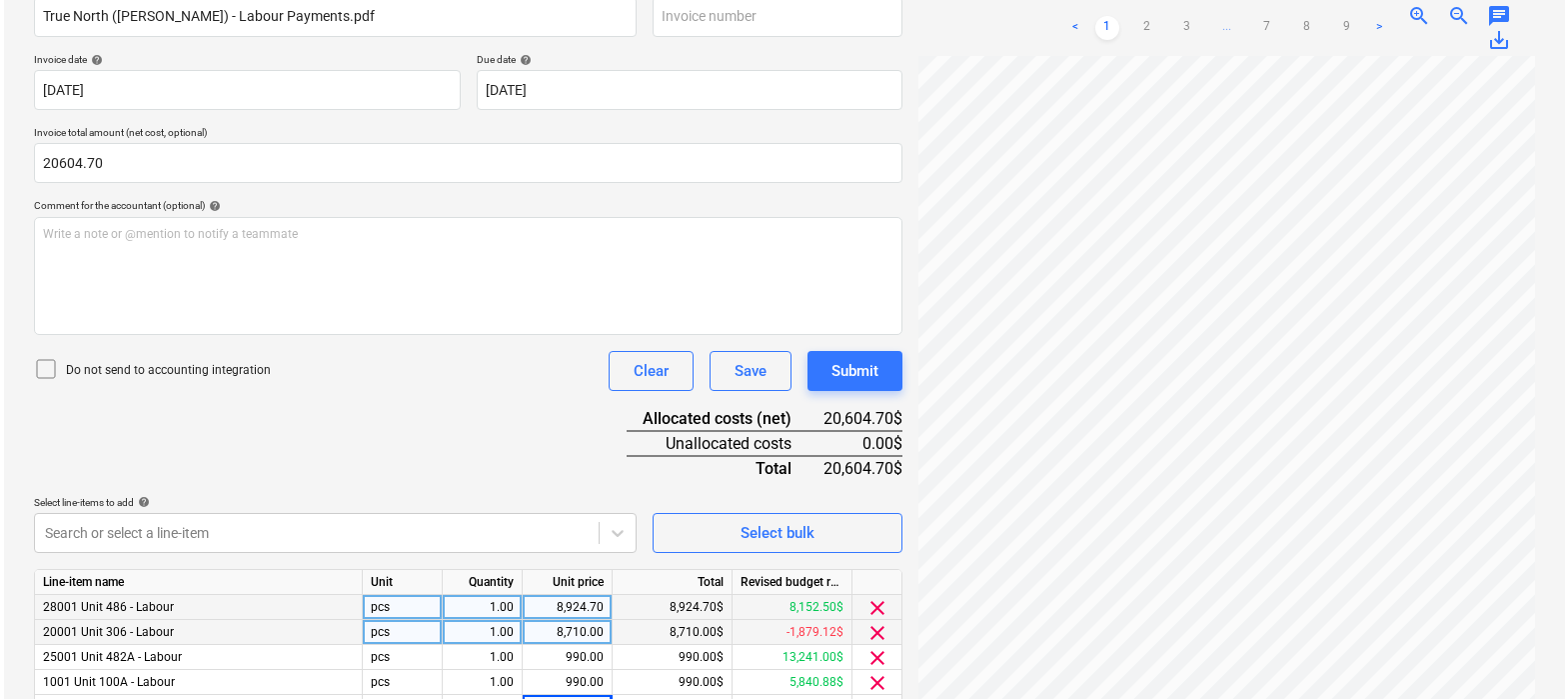 scroll, scrollTop: 433, scrollLeft: 0, axis: vertical 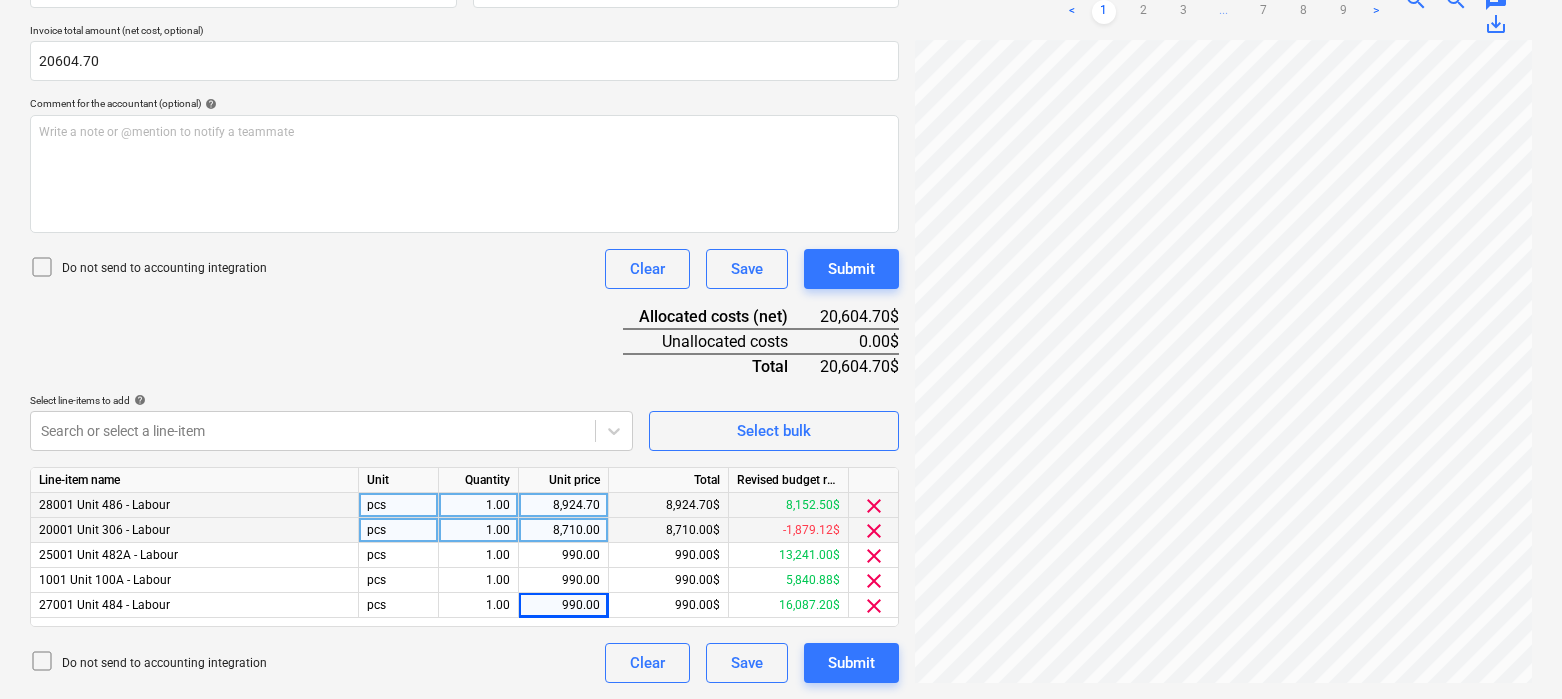 click on "Document name help True North ([PERSON_NAME]) - Labour Payments.pdf Invoice number  (optional) help Invoice date help [DATE] 01.04.2025 Press the down arrow key to interact with the calendar and
select a date. Press the question mark key to get the keyboard shortcuts for changing dates. Due date help [DATE] 01.04.2025 Press the down arrow key to interact with the calendar and
select a date. Press the question mark key to get the keyboard shortcuts for changing dates. Invoice total amount (net cost, optional) 20604.70 Comment for the accountant (optional) help Write a note or @mention to notify a teammate ﻿ Do not send to accounting integration Clear Save Submit Allocated costs (net) 20,604.70$ Unallocated costs 0.00$ Total 20,604.70$ Select line-items to add help Search or select a line-item Select bulk Line-item name Unit Quantity Unit price Total Revised budget remaining 28001 Unit 486 - Labour pcs 1.00 8,924.70 8,924.70$ 8,152.50$ clear 20001 Unit 306 - Labour pcs 1.00 8,710.00 8,710.00$ -1,879.12$" at bounding box center (464, 280) 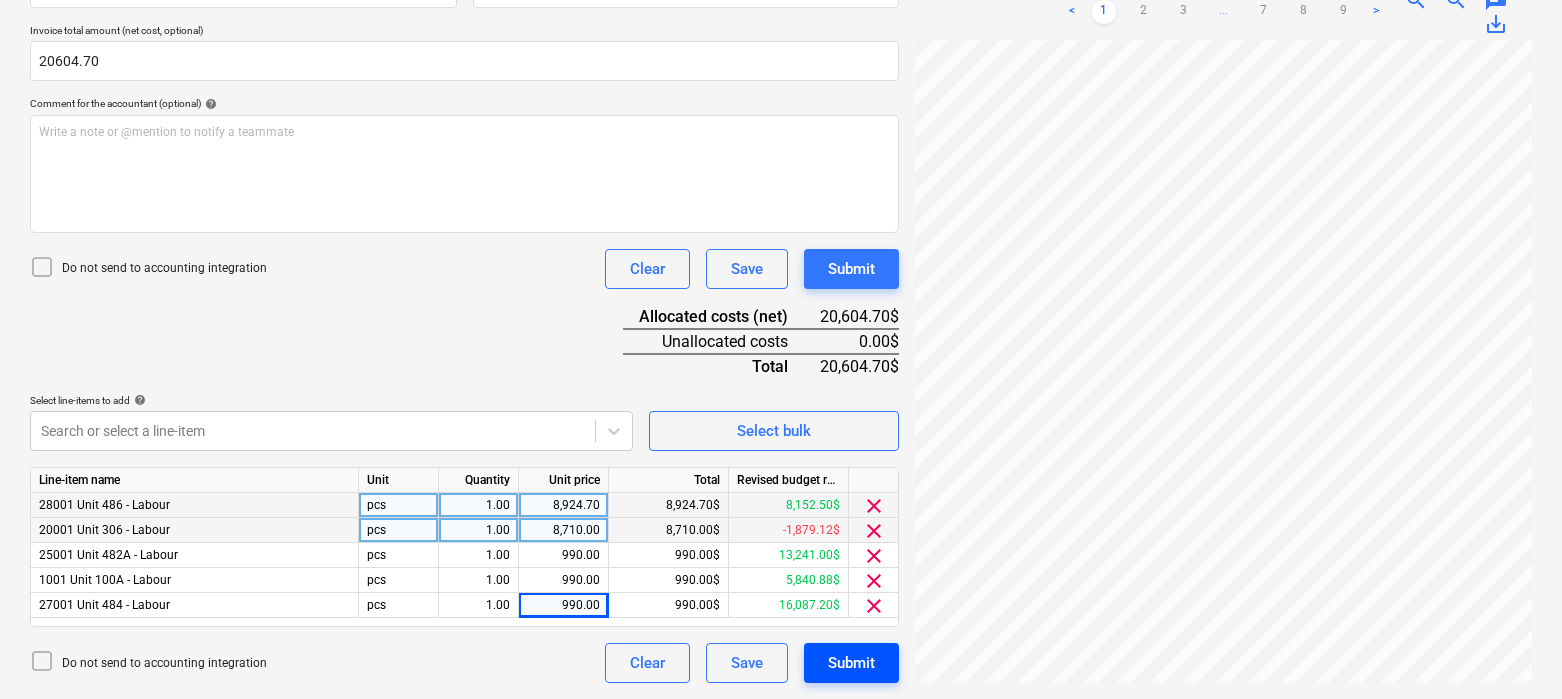 click on "Submit" at bounding box center (851, 663) 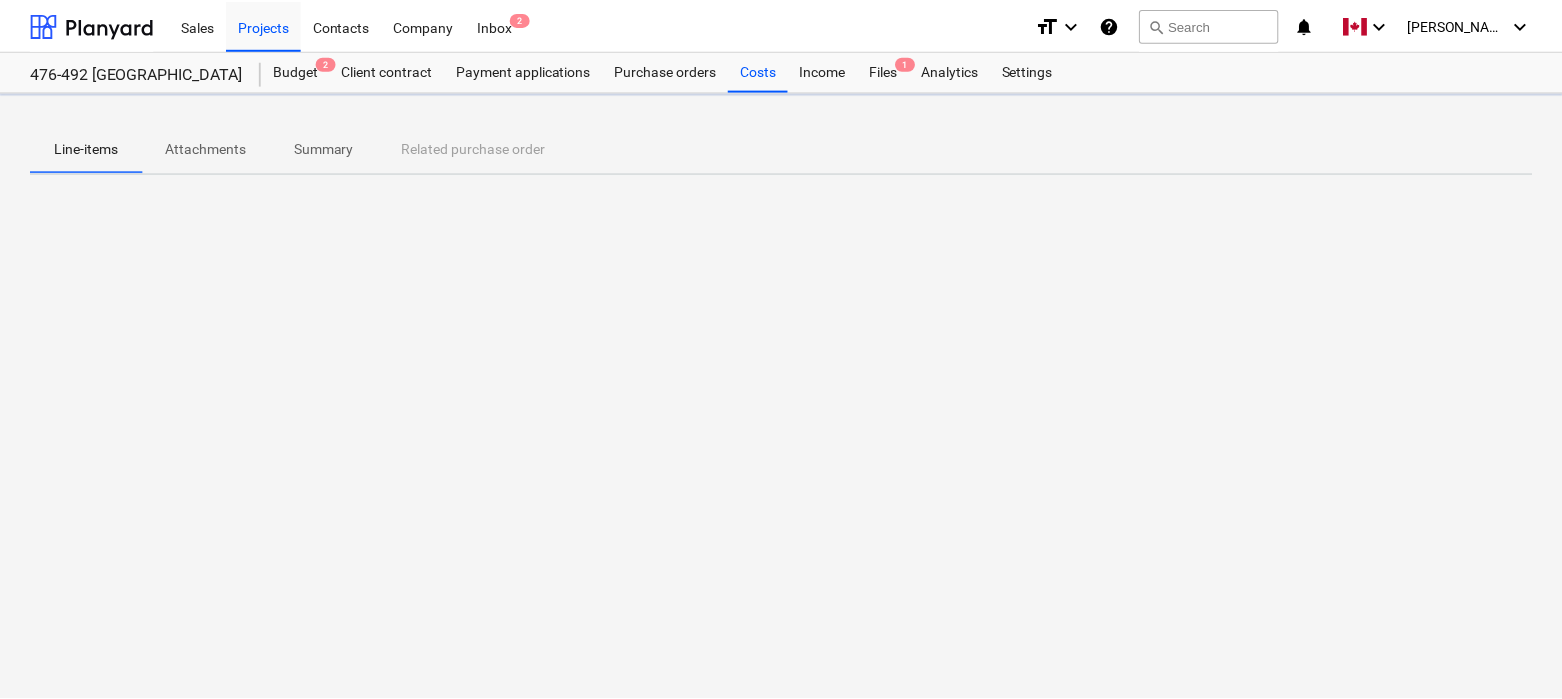 scroll, scrollTop: 0, scrollLeft: 0, axis: both 